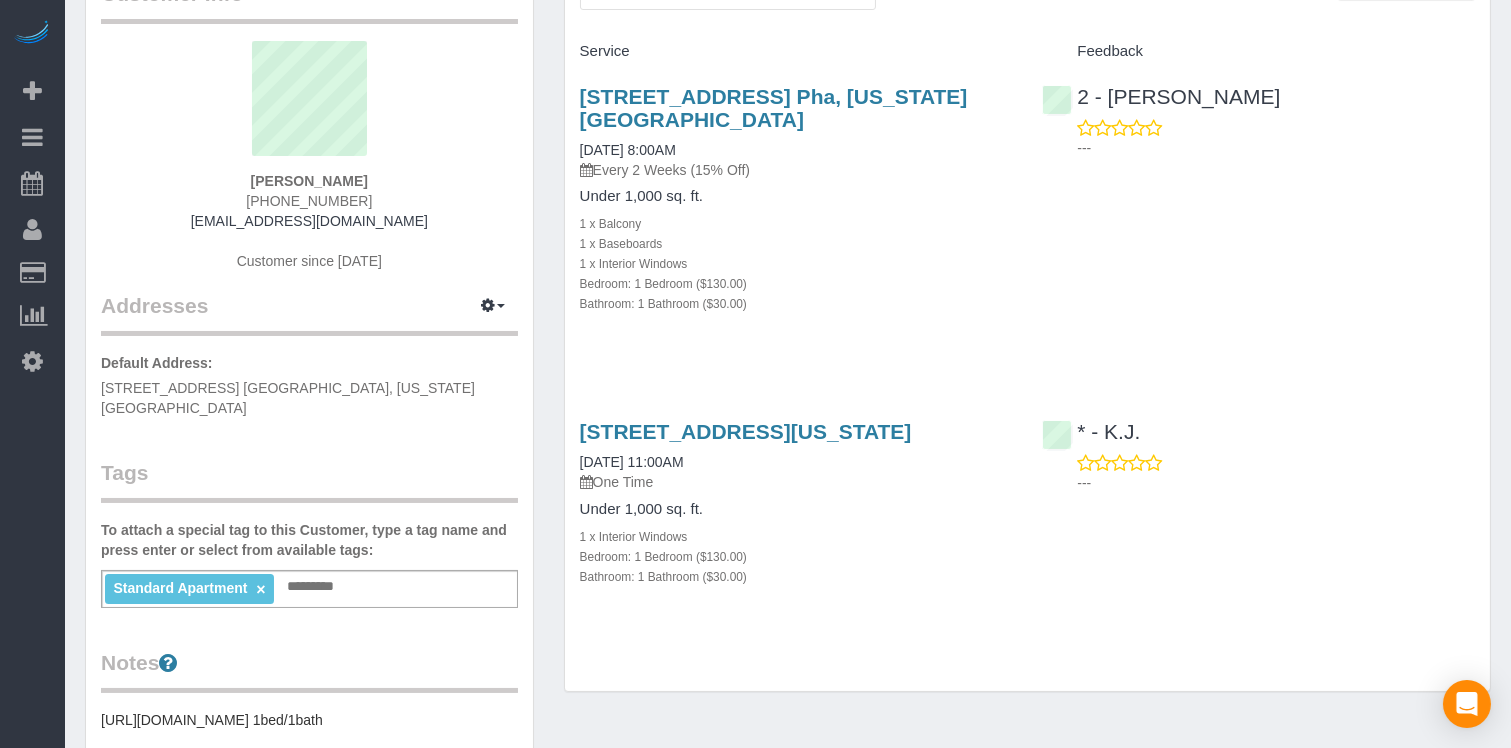 scroll, scrollTop: 134, scrollLeft: 0, axis: vertical 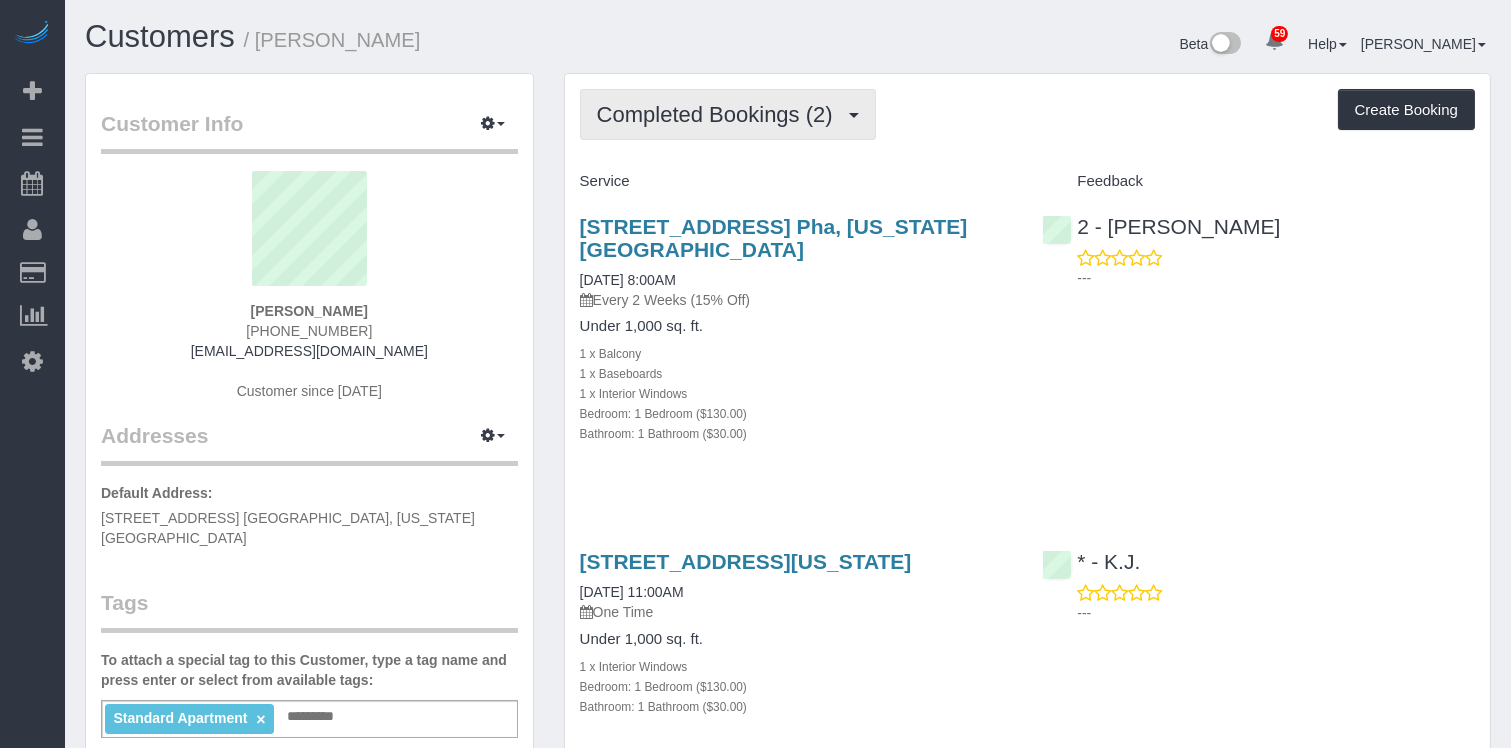 click on "Completed Bookings (2)" at bounding box center [720, 114] 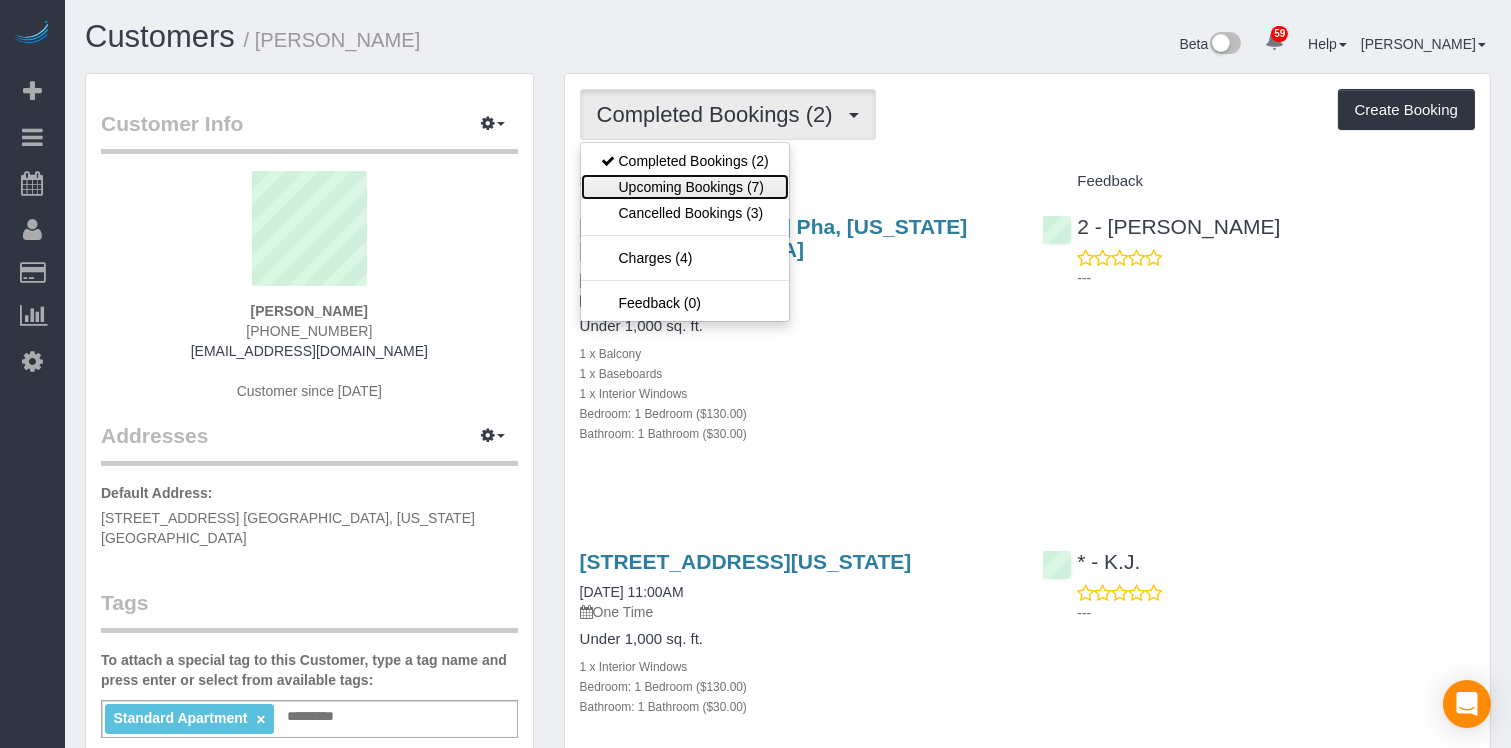 click on "Upcoming Bookings (7)" at bounding box center (685, 187) 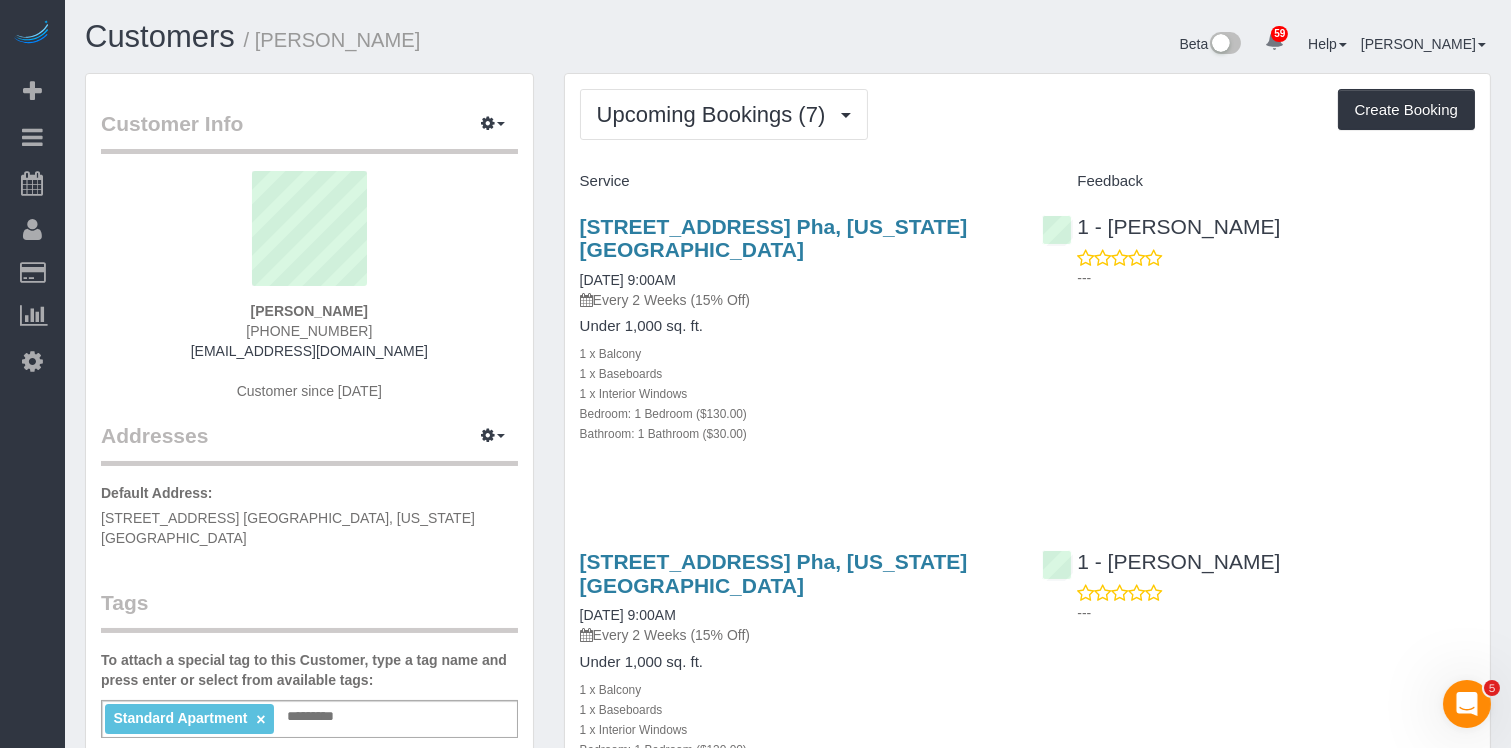 scroll, scrollTop: 0, scrollLeft: 0, axis: both 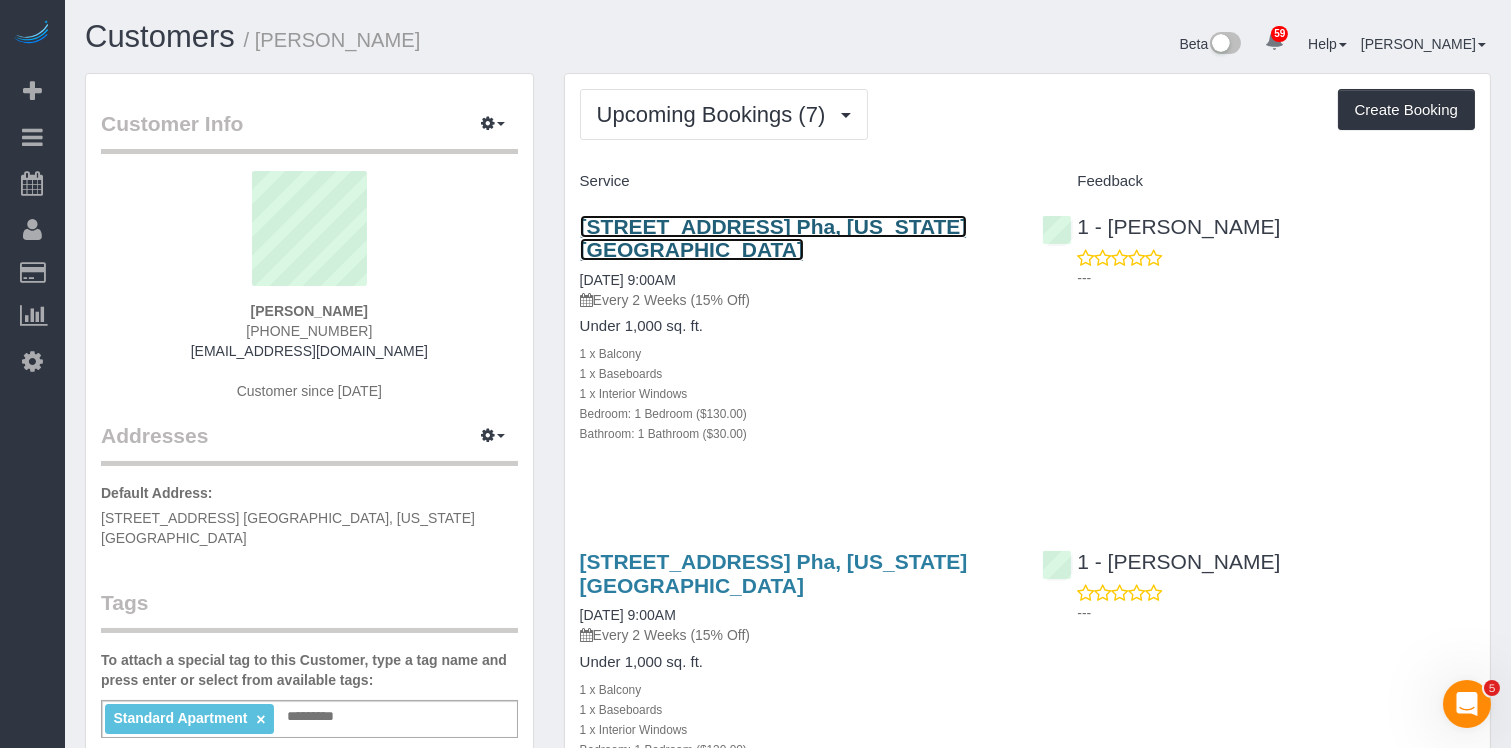 click on "[STREET_ADDRESS] Pha, [US_STATE][GEOGRAPHIC_DATA]" at bounding box center [774, 238] 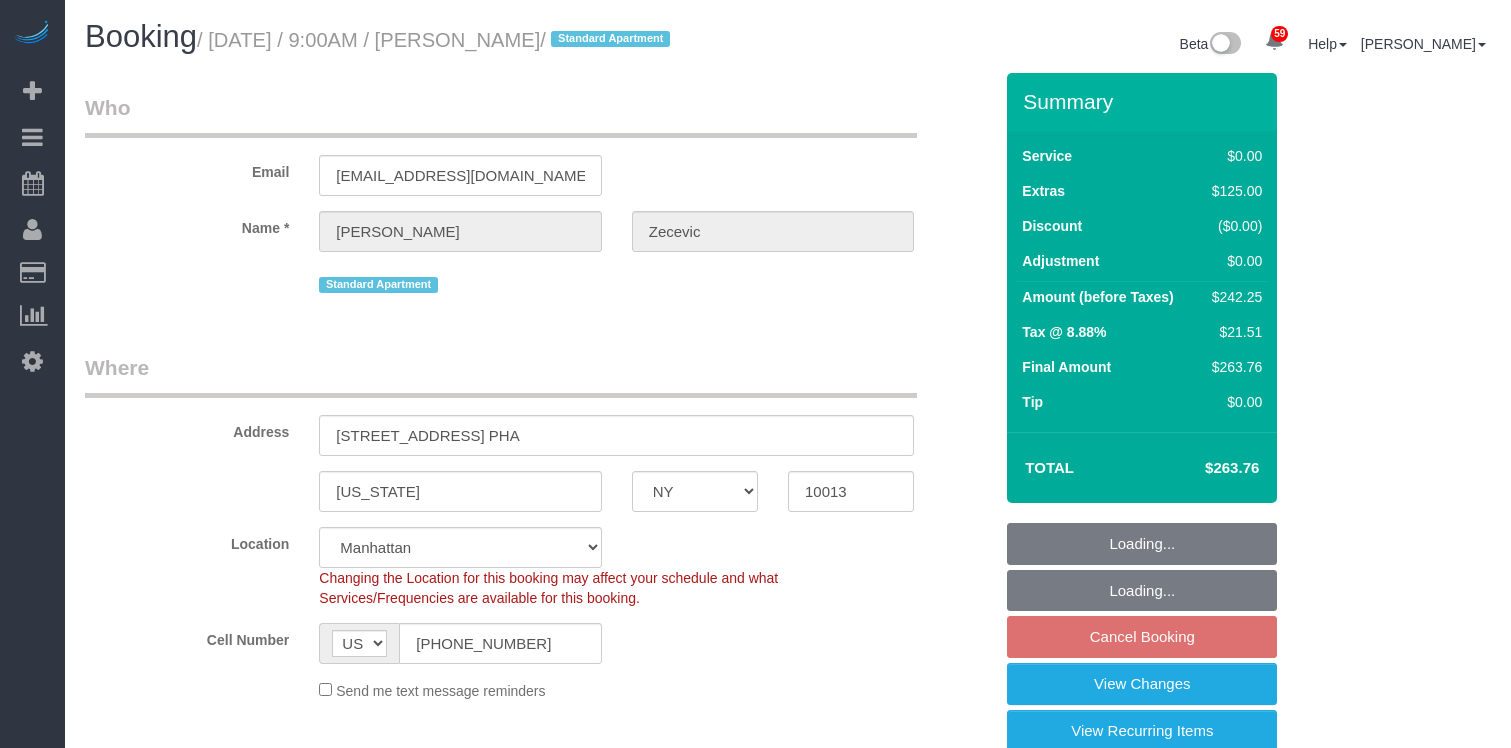 select on "NY" 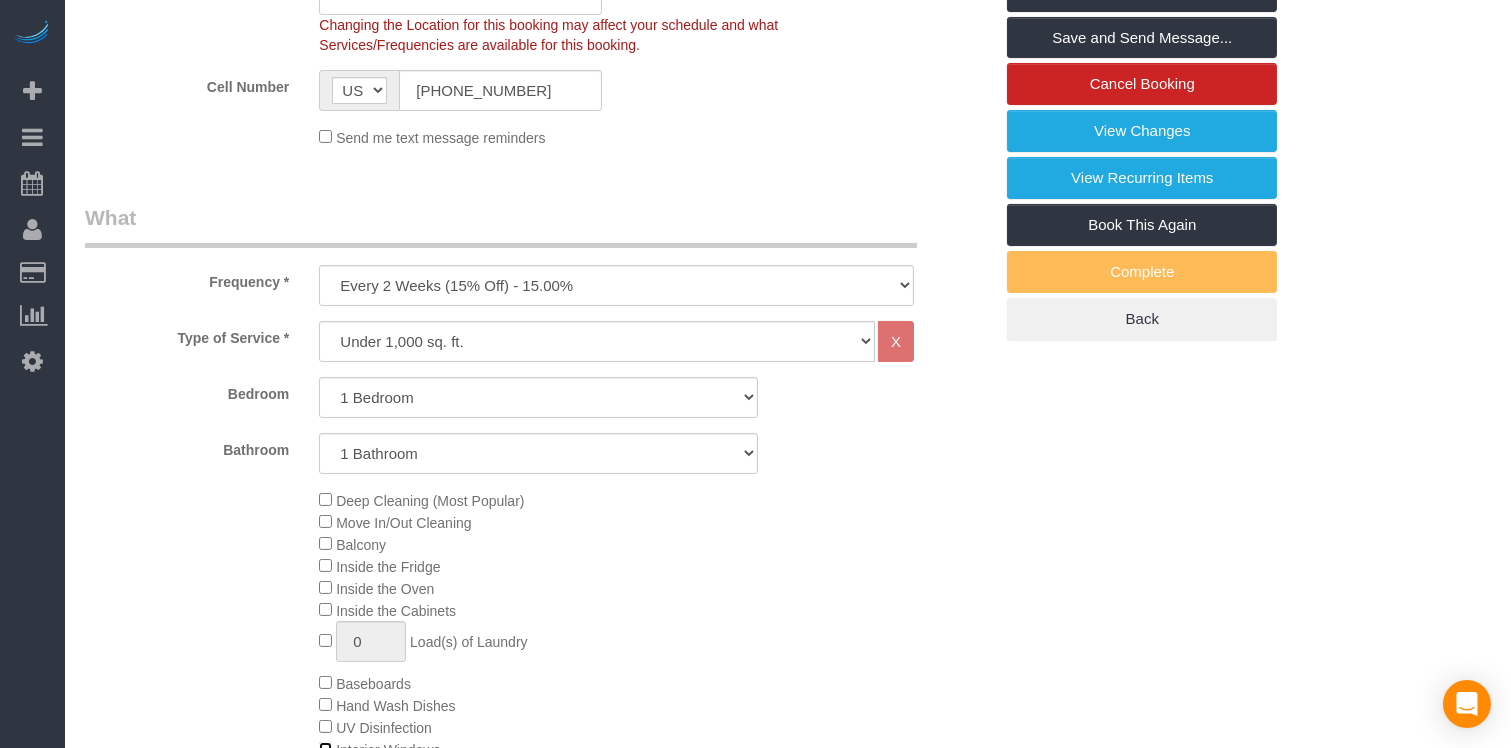 scroll, scrollTop: 777, scrollLeft: 0, axis: vertical 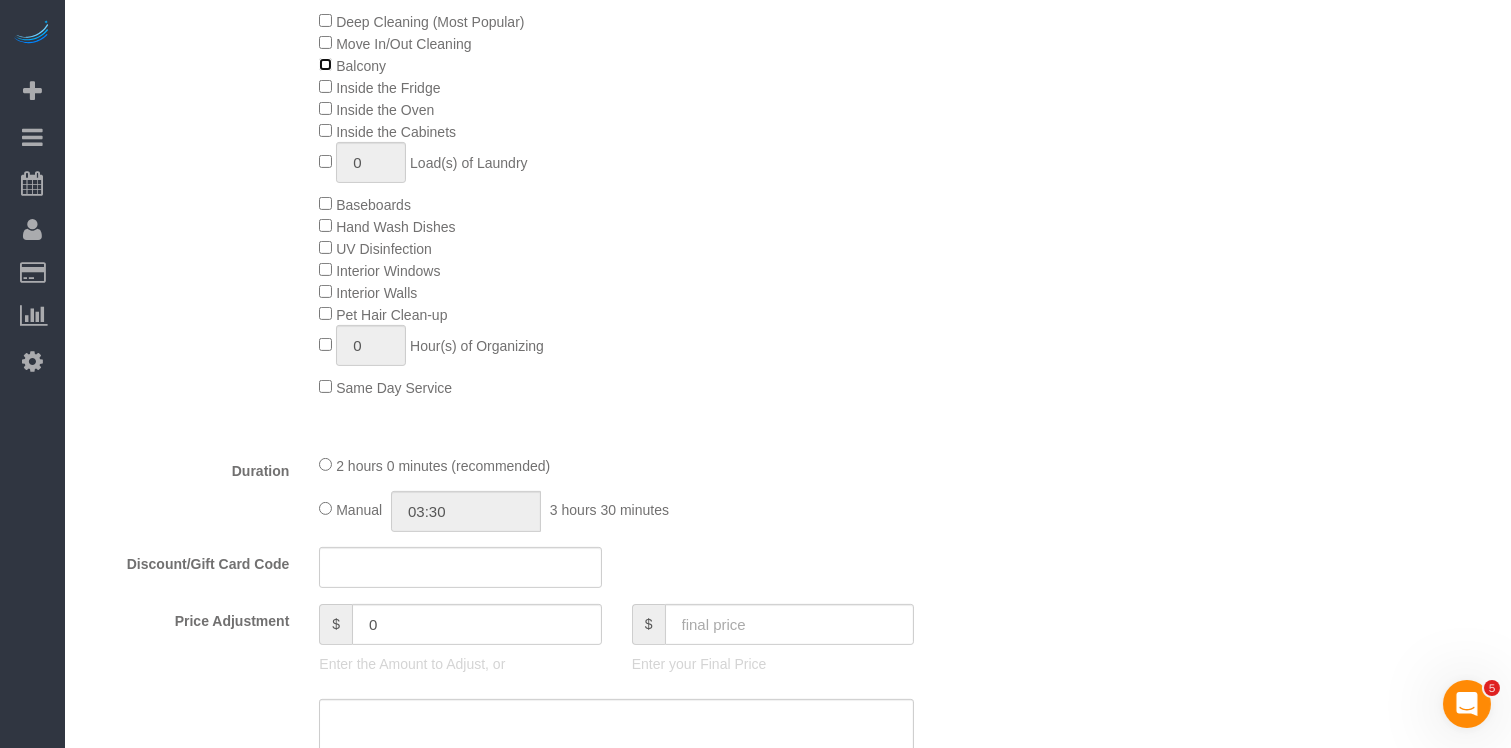 select on "spot55" 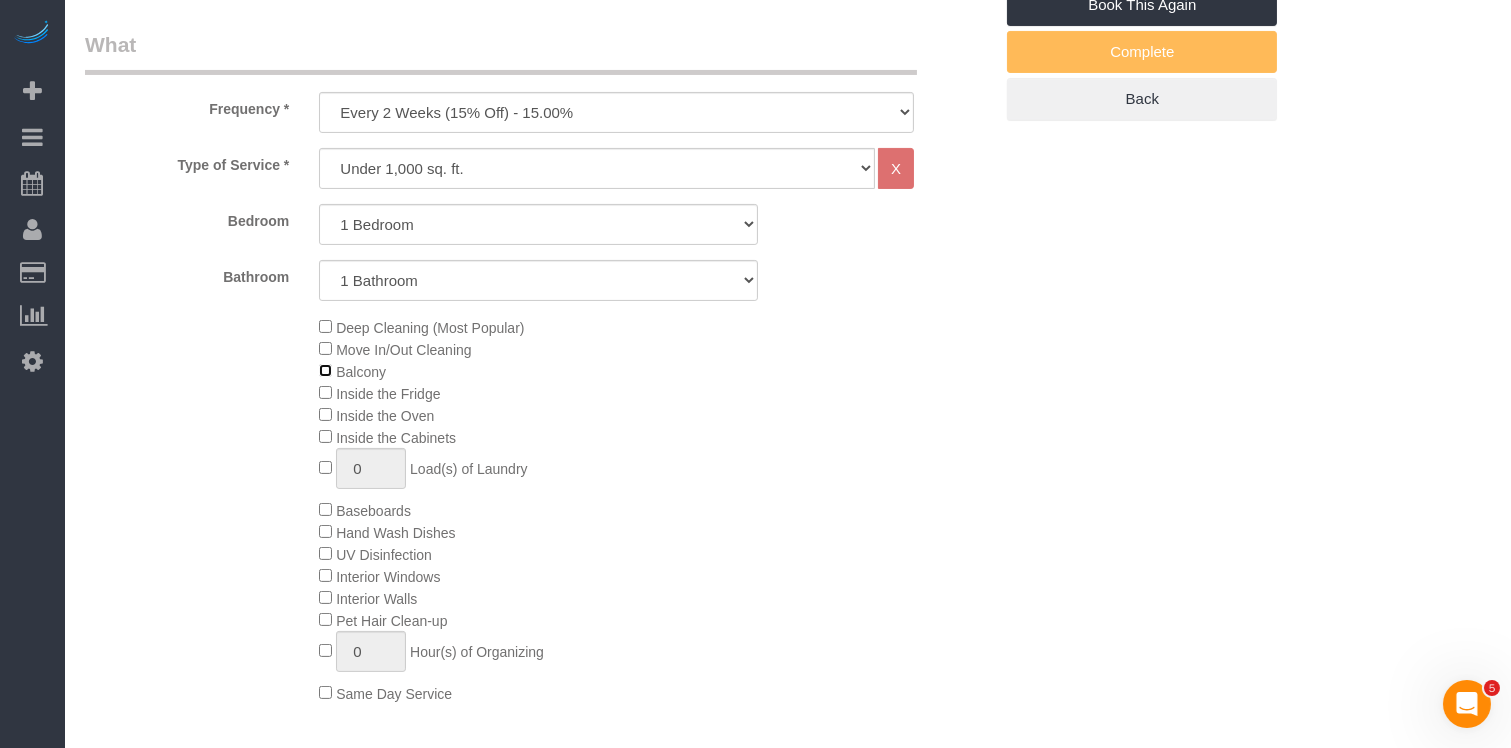 scroll, scrollTop: 0, scrollLeft: 0, axis: both 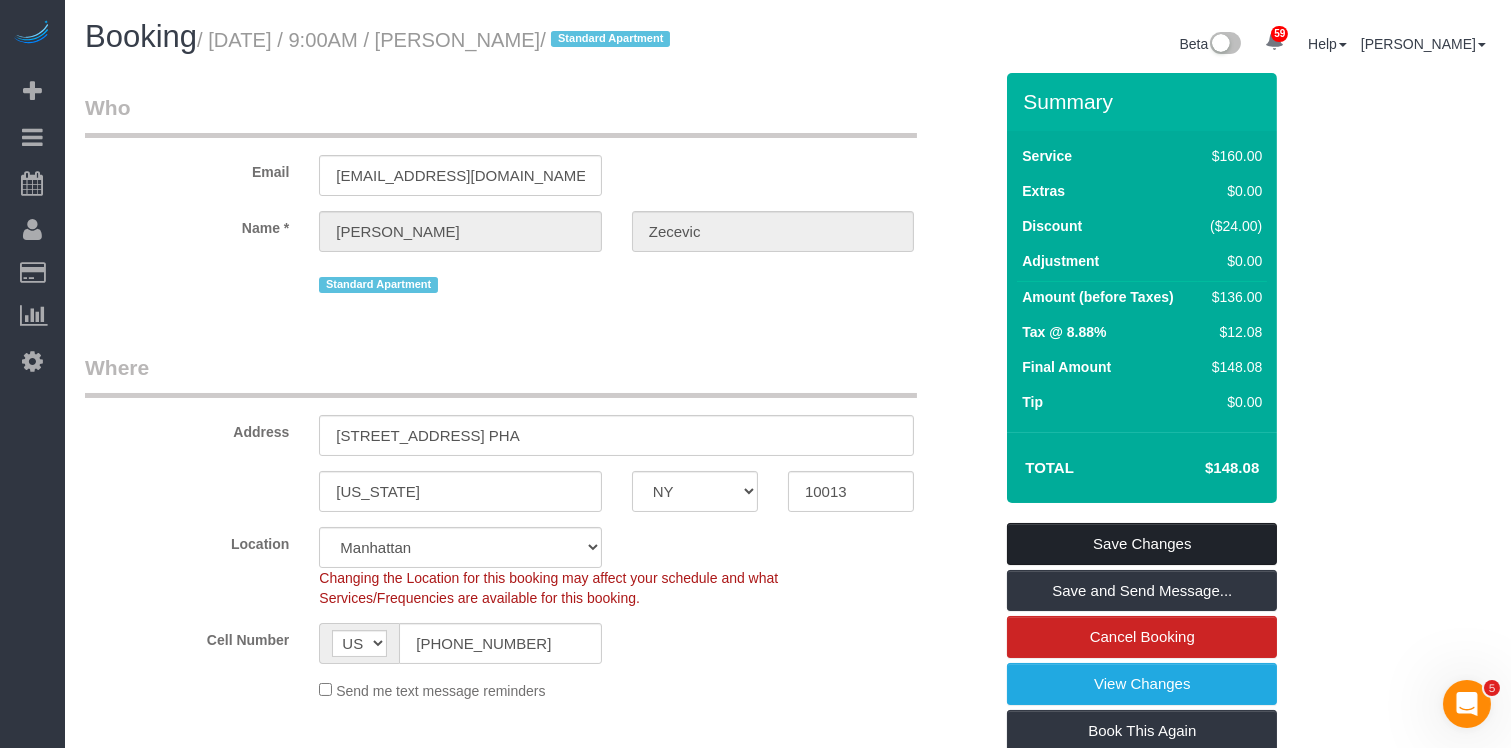 click on "Save Changes" at bounding box center (1142, 544) 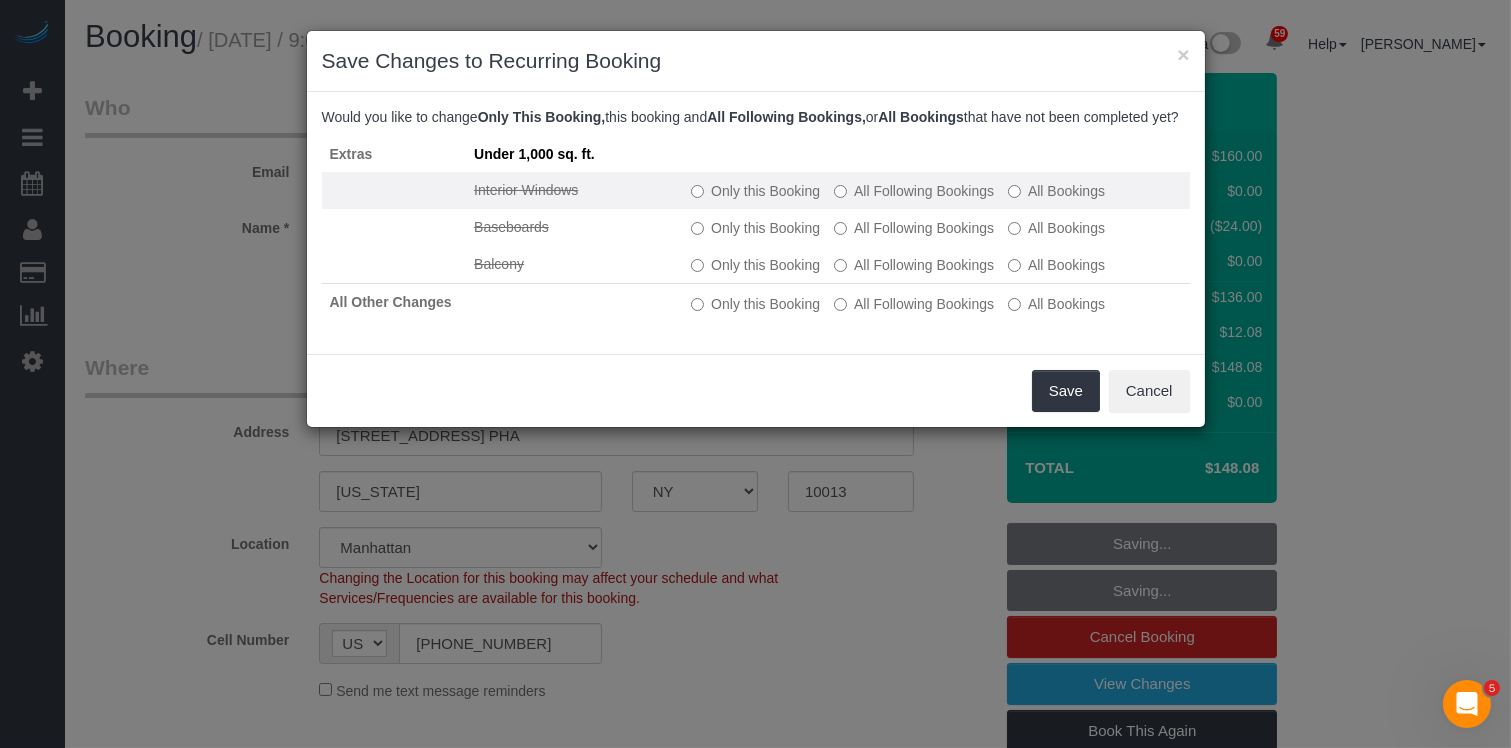 click on "All Following Bookings" at bounding box center [914, 191] 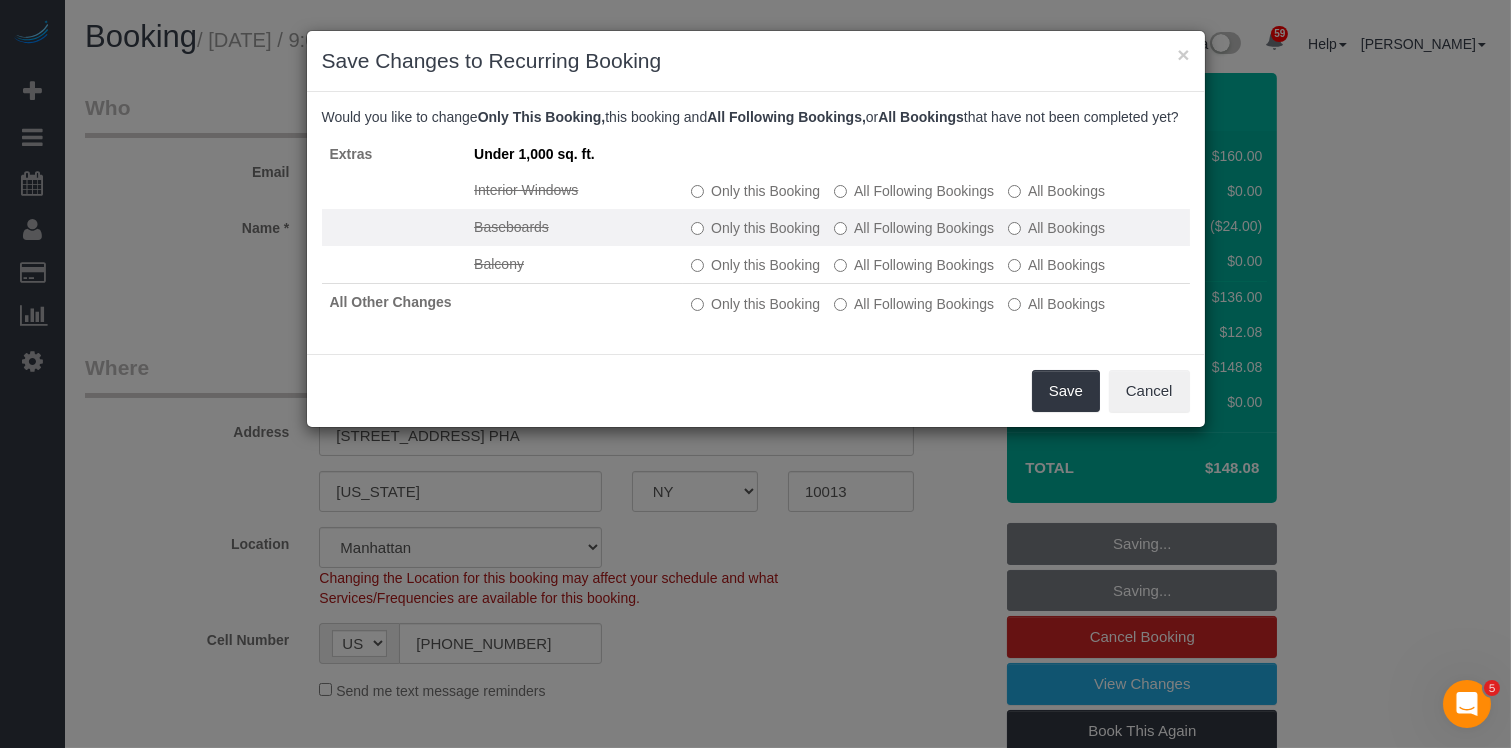 click on "All Following Bookings" at bounding box center (914, 228) 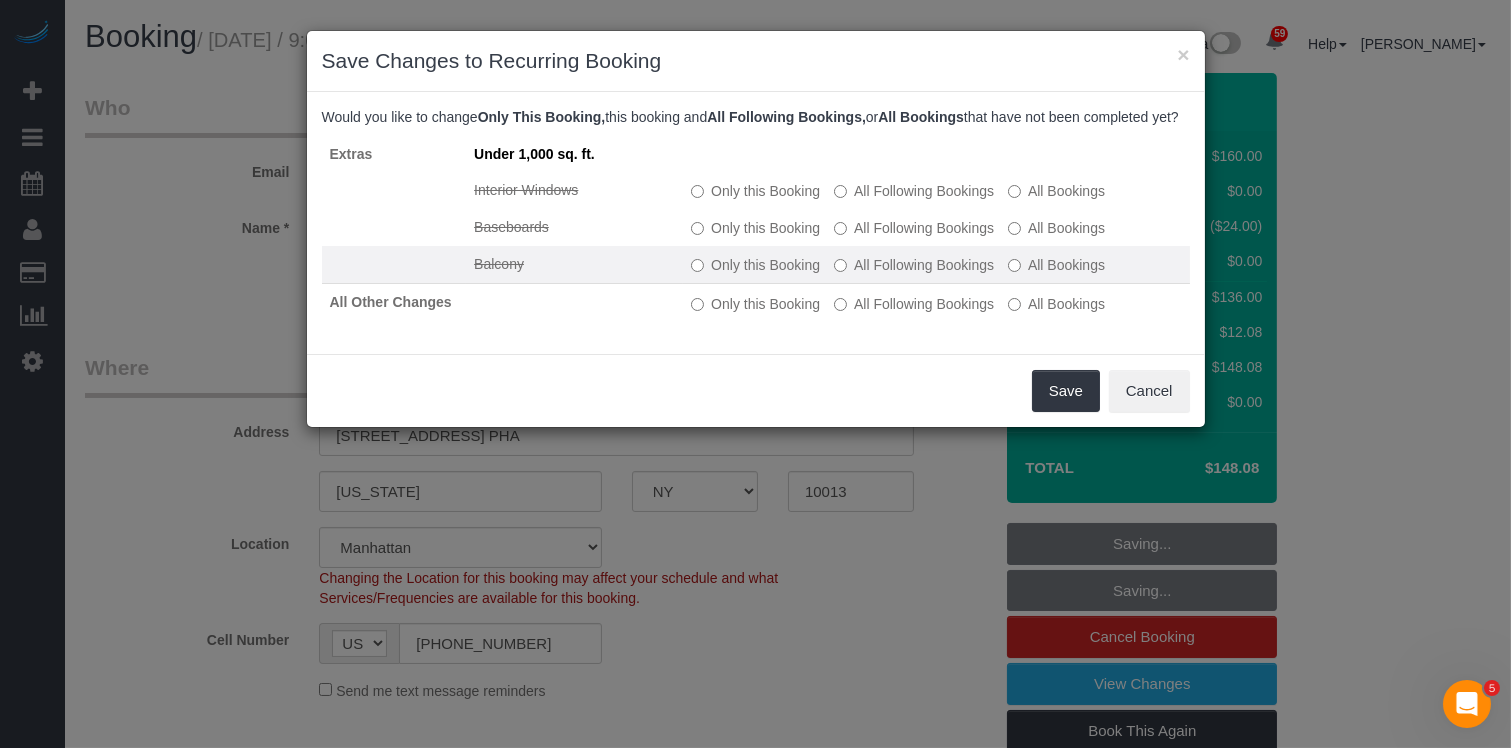 click on "All Following Bookings" at bounding box center [914, 265] 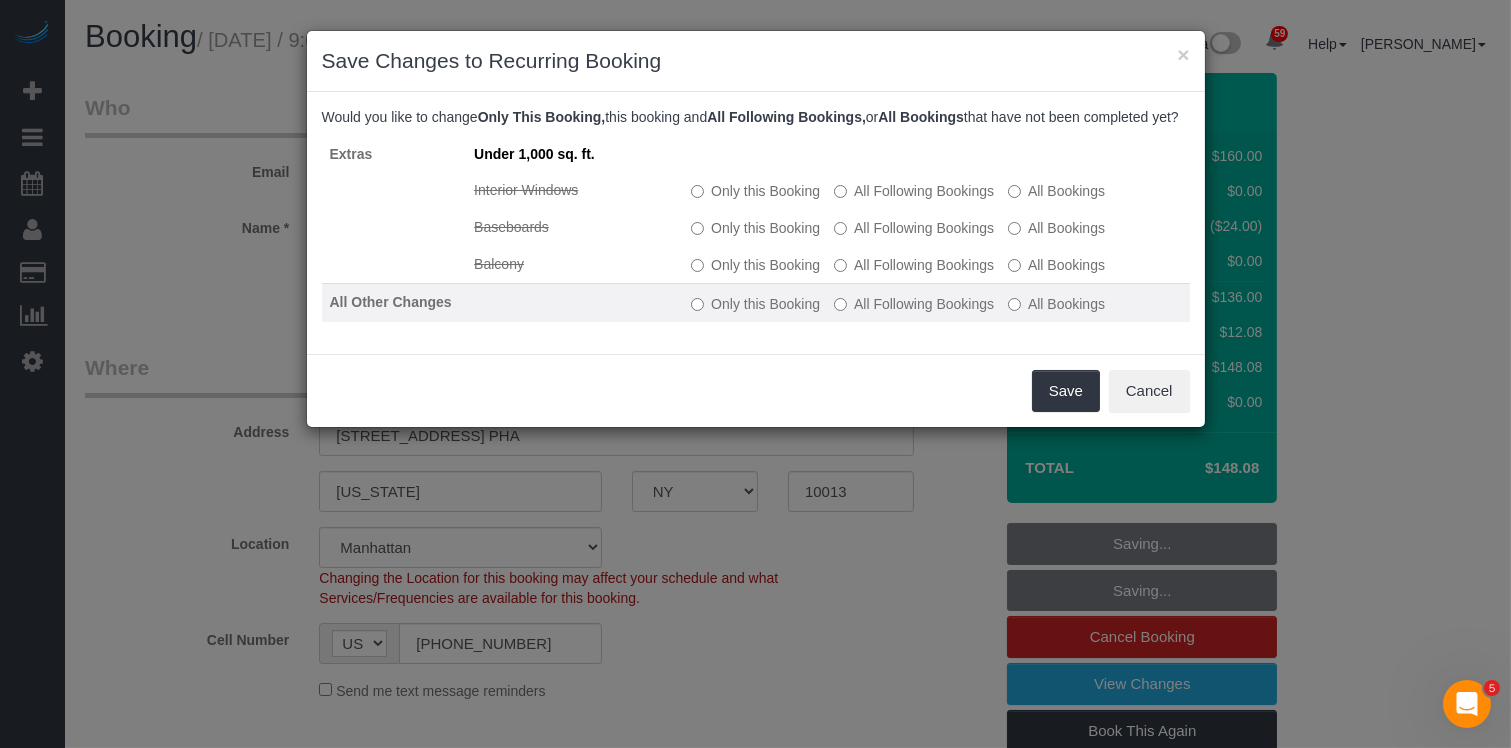 click on "All Following Bookings" at bounding box center (914, 304) 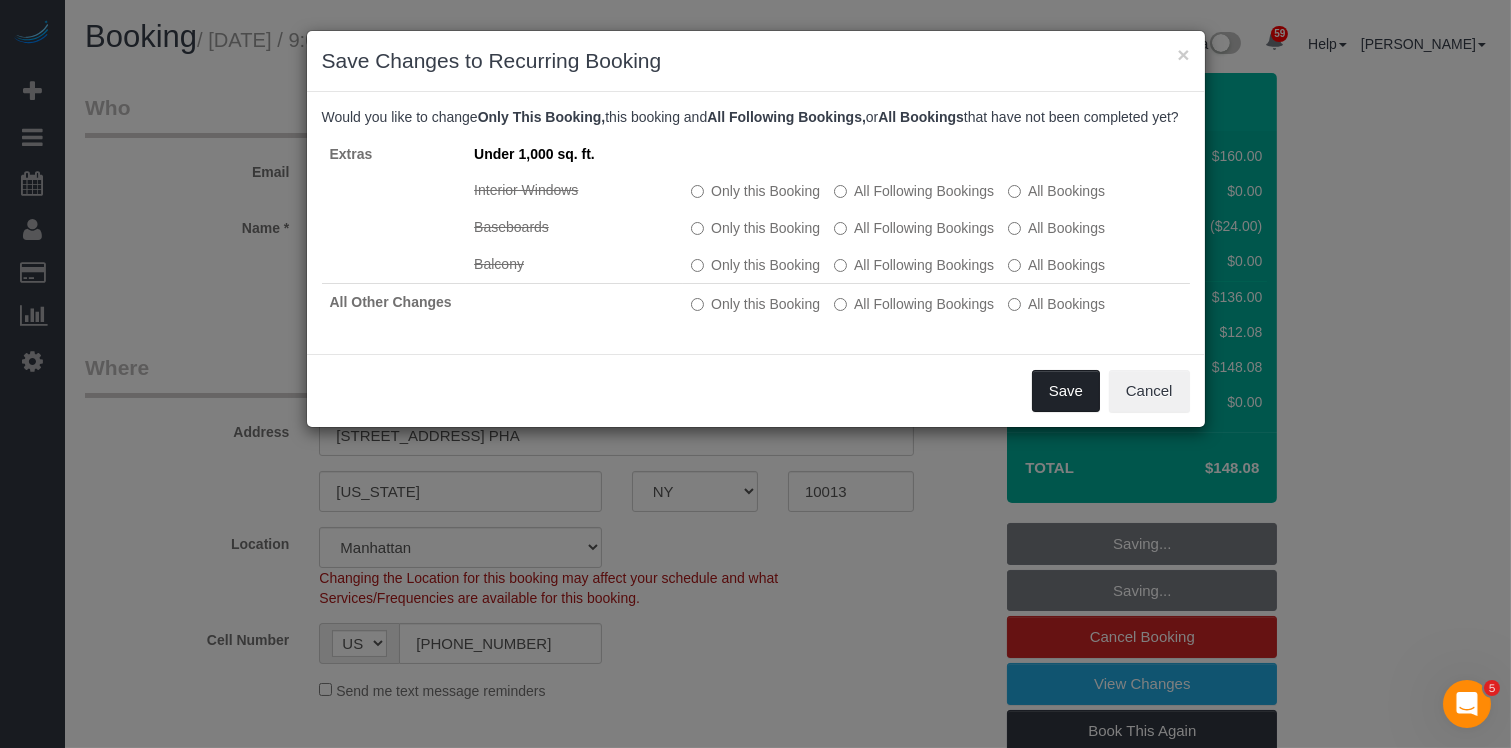 click on "Save" at bounding box center [1066, 391] 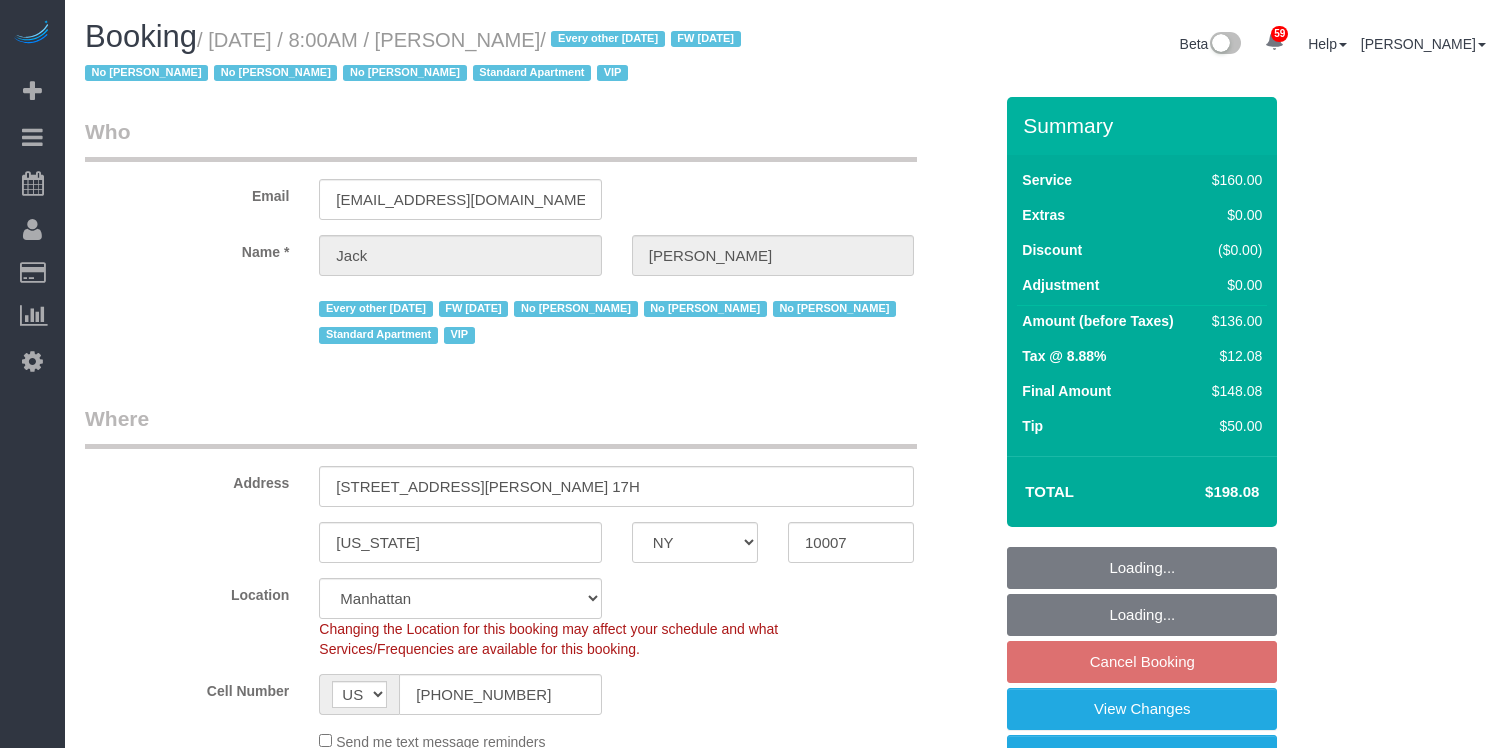 select on "NY" 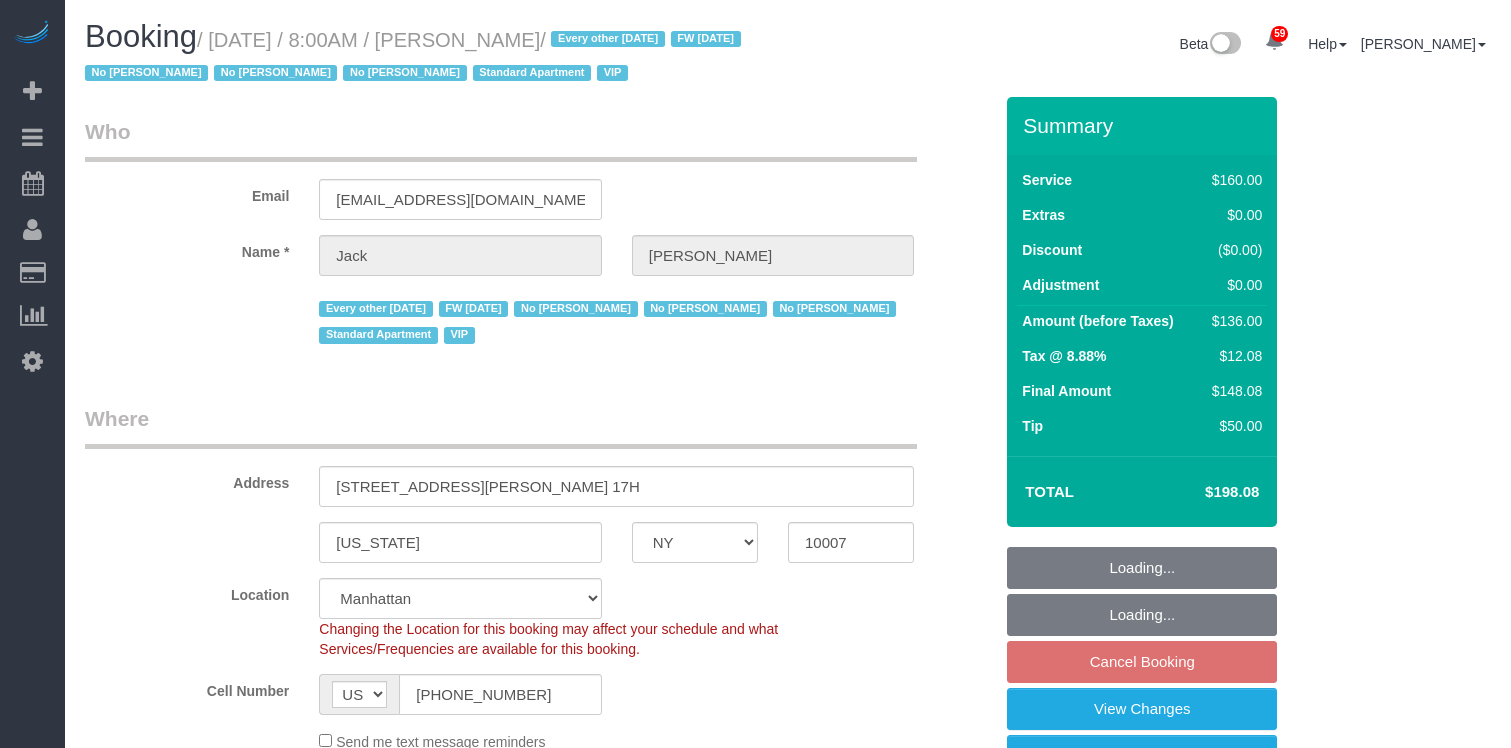 select on "spot1" 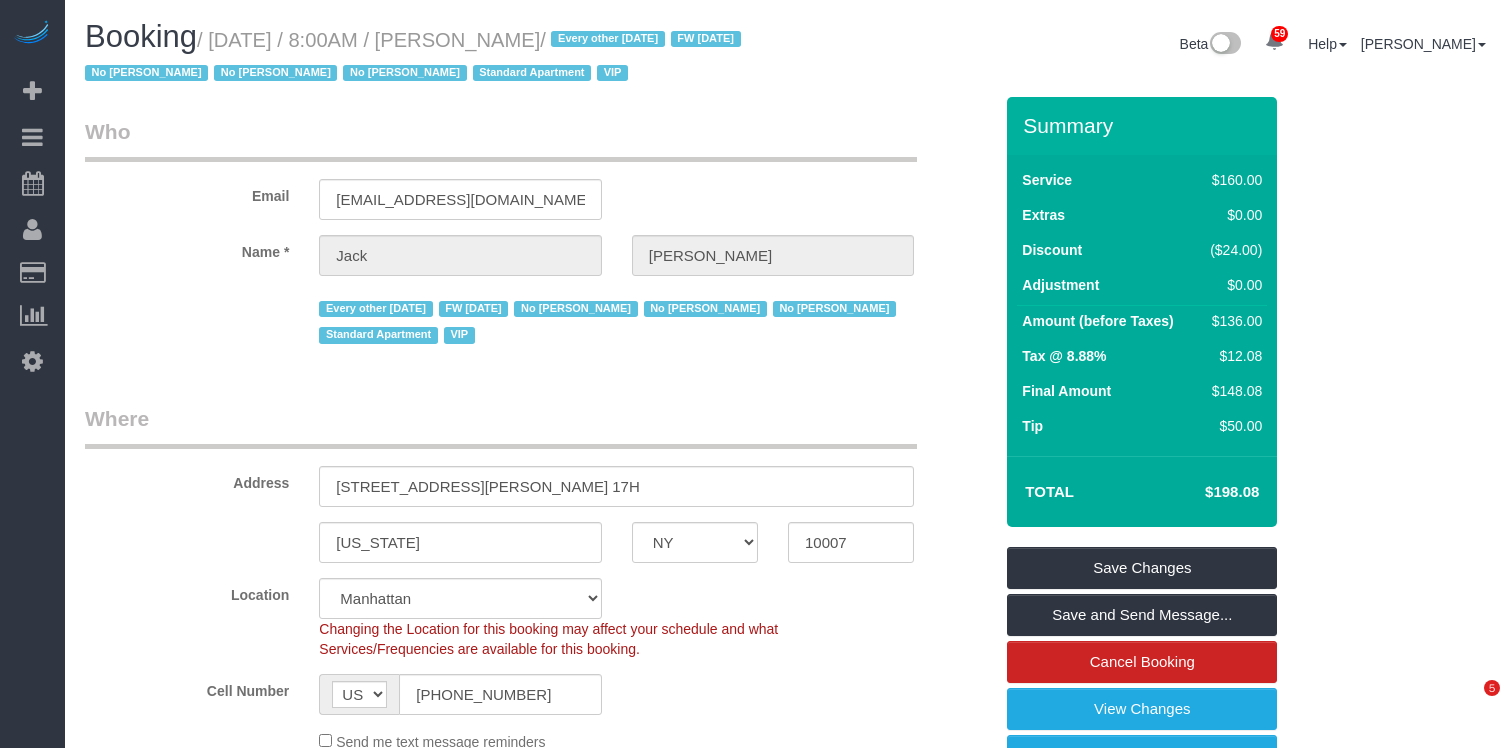 scroll, scrollTop: 0, scrollLeft: 0, axis: both 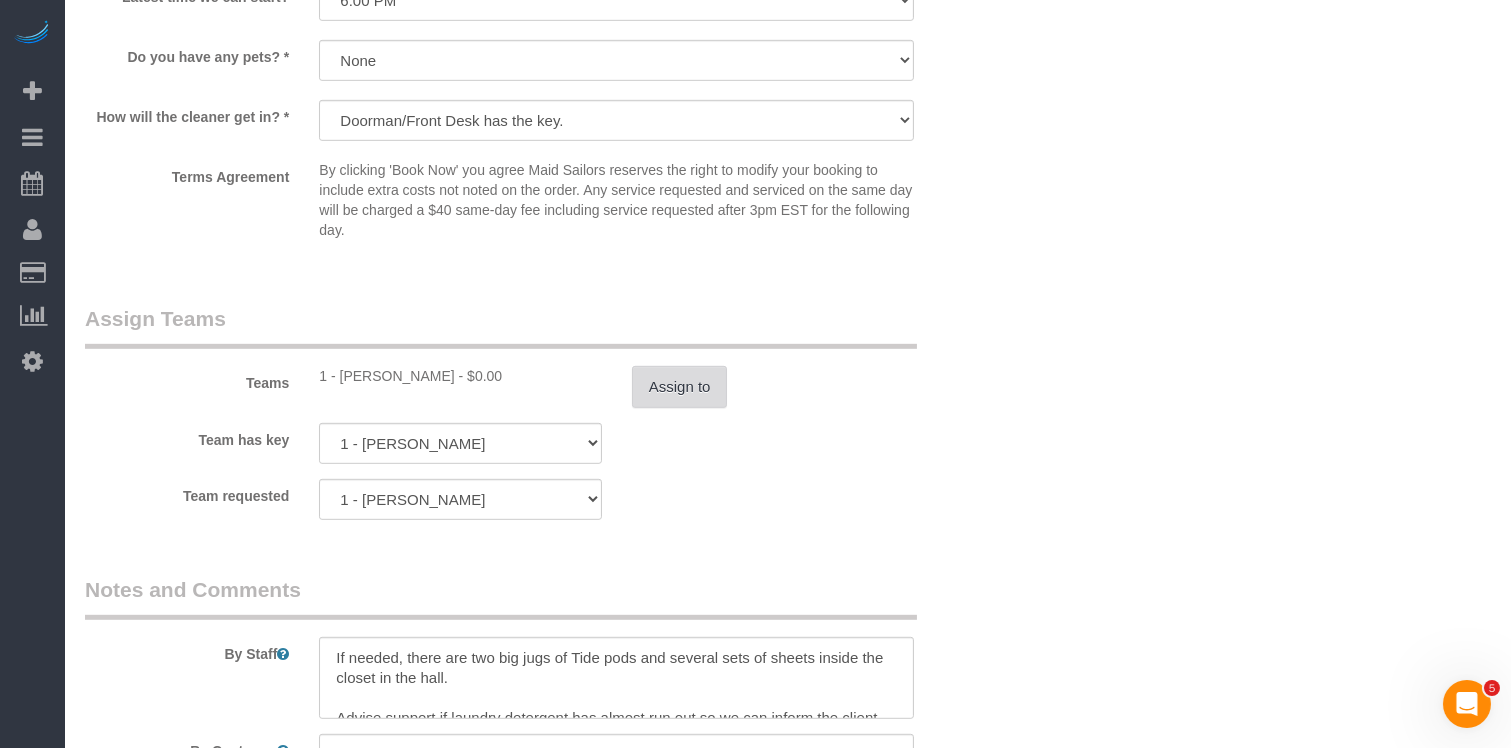 click on "Assign to" at bounding box center (680, 387) 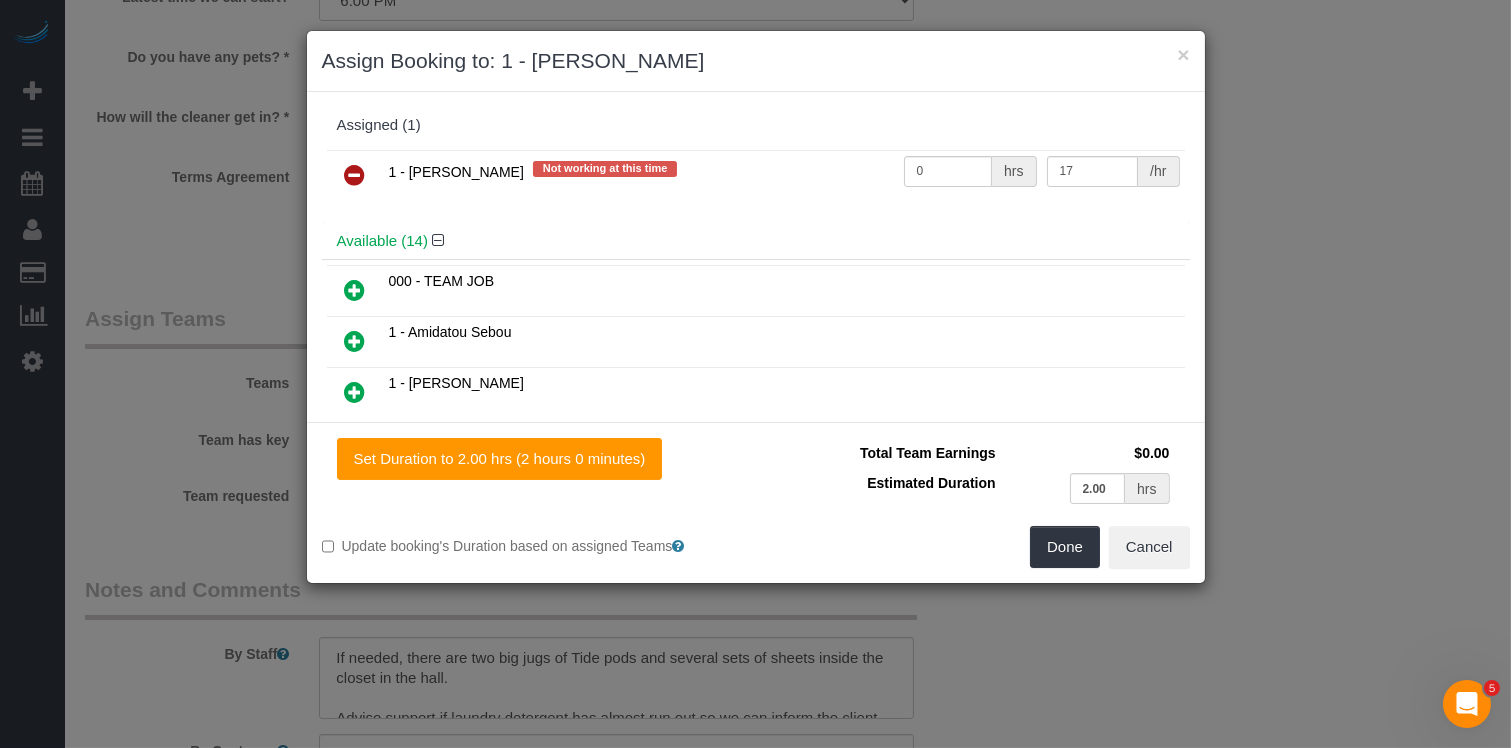 click at bounding box center [355, 175] 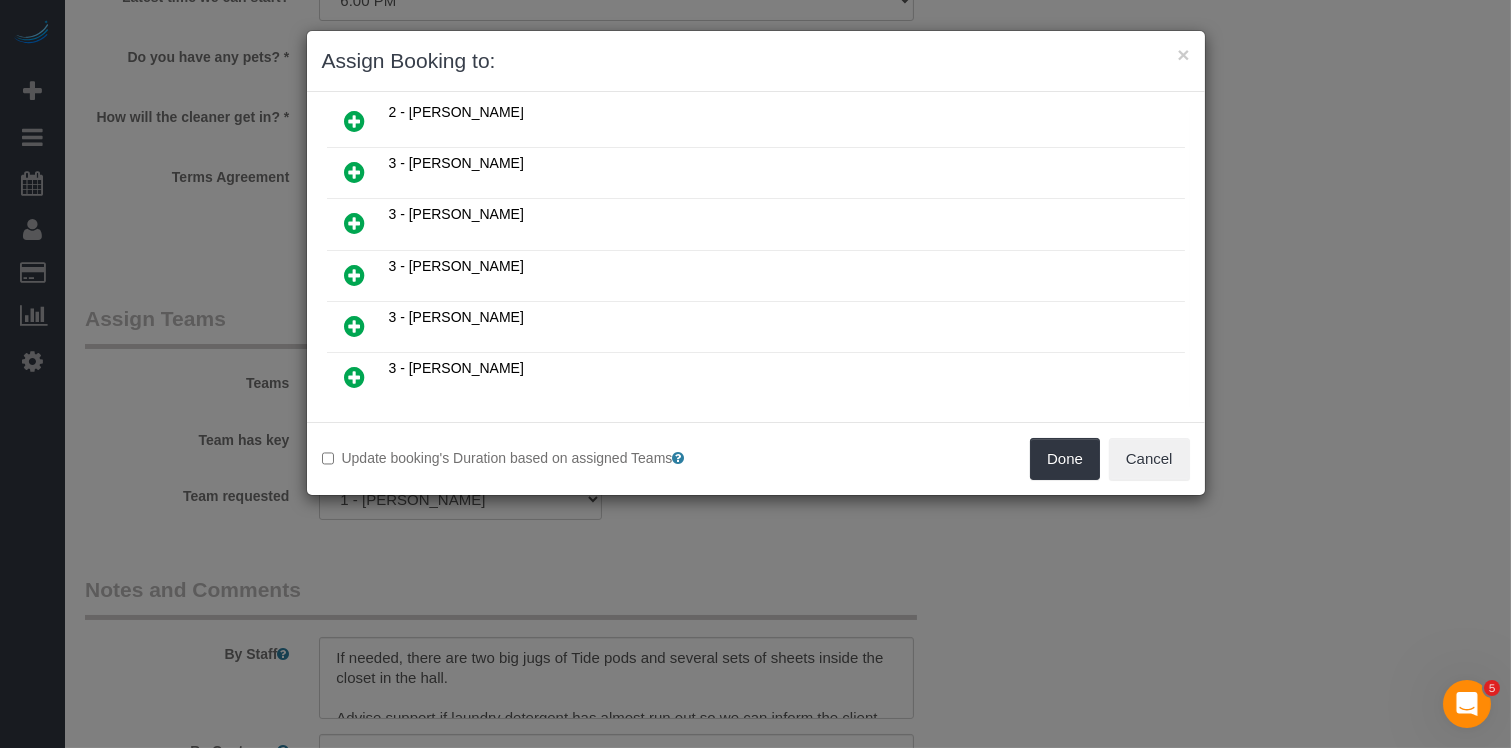 scroll, scrollTop: 575, scrollLeft: 0, axis: vertical 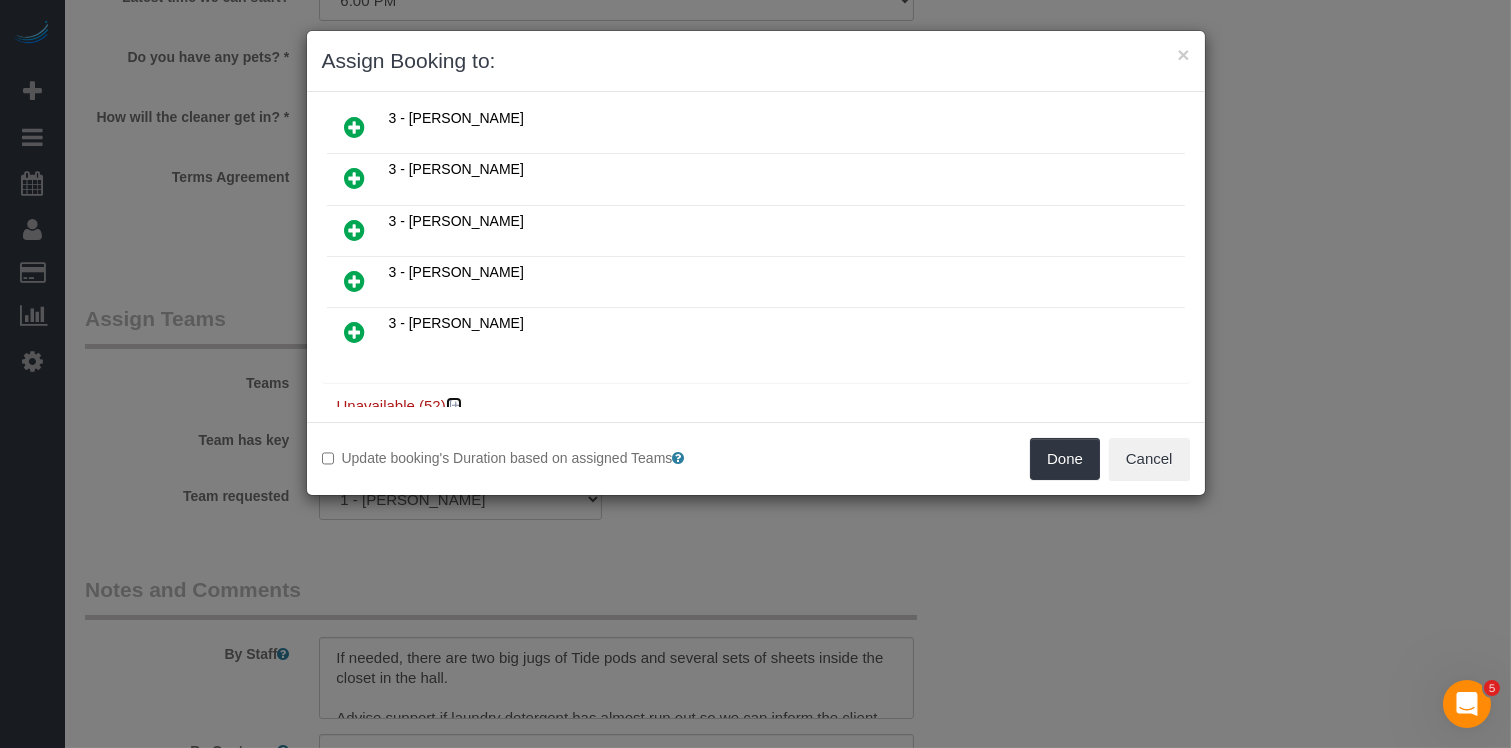 click at bounding box center [456, 405] 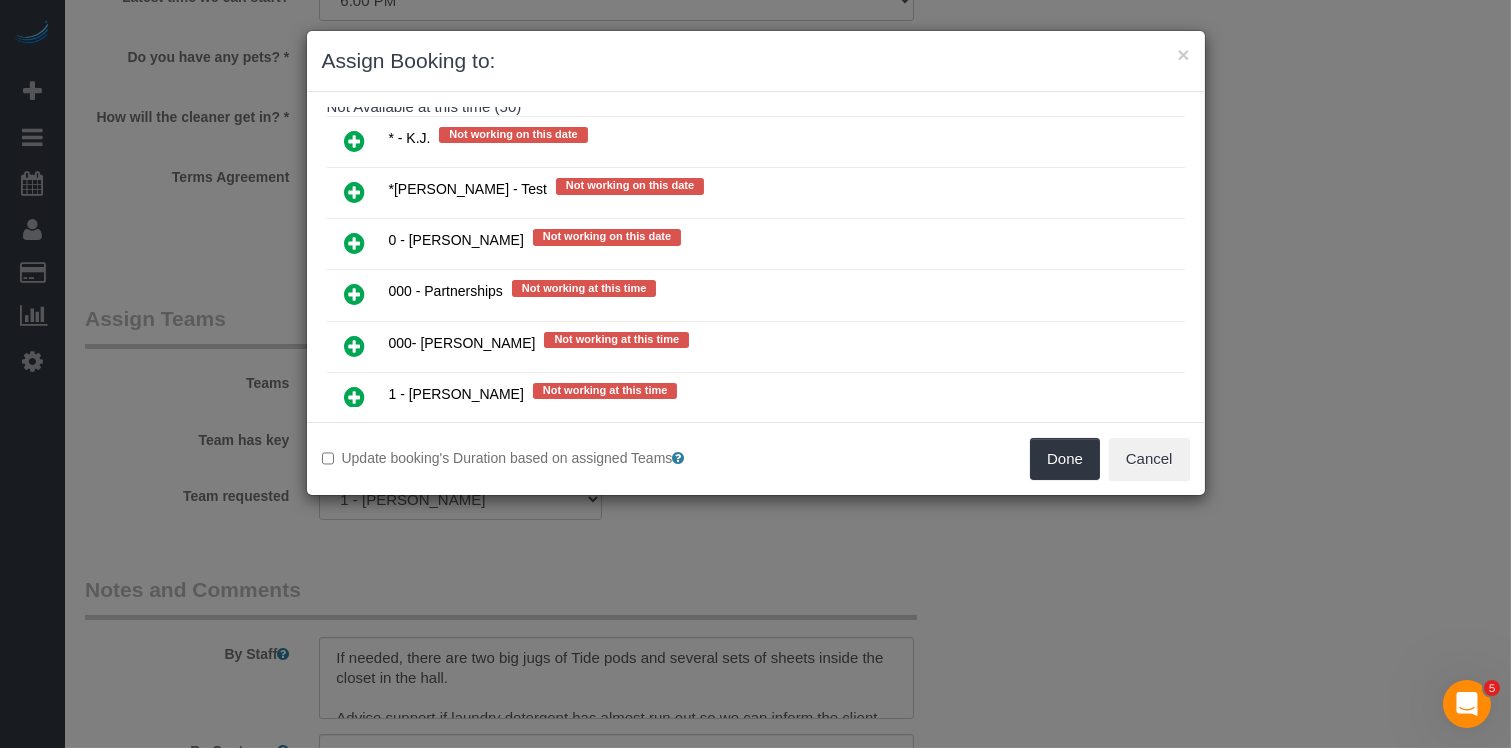 click at bounding box center [355, 347] 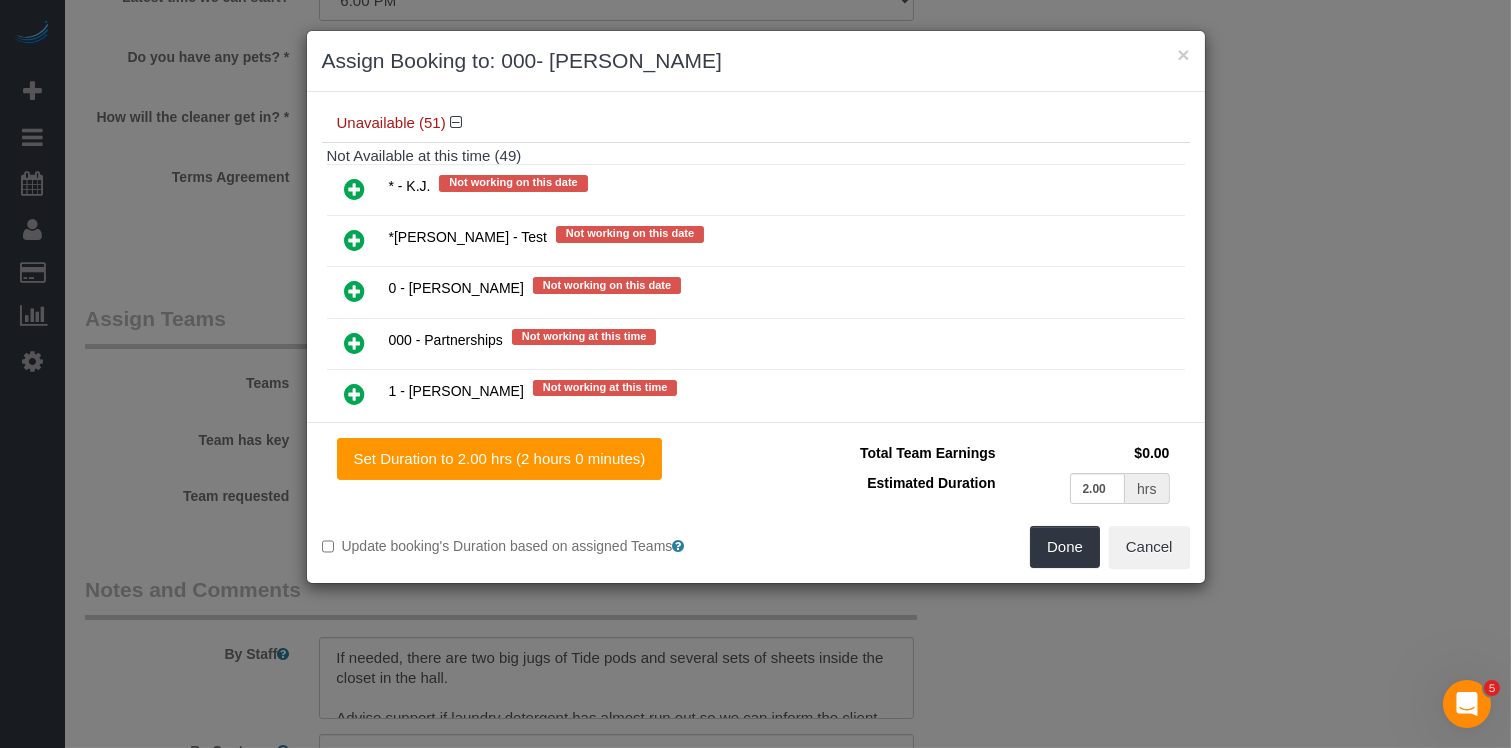 scroll, scrollTop: 952, scrollLeft: 0, axis: vertical 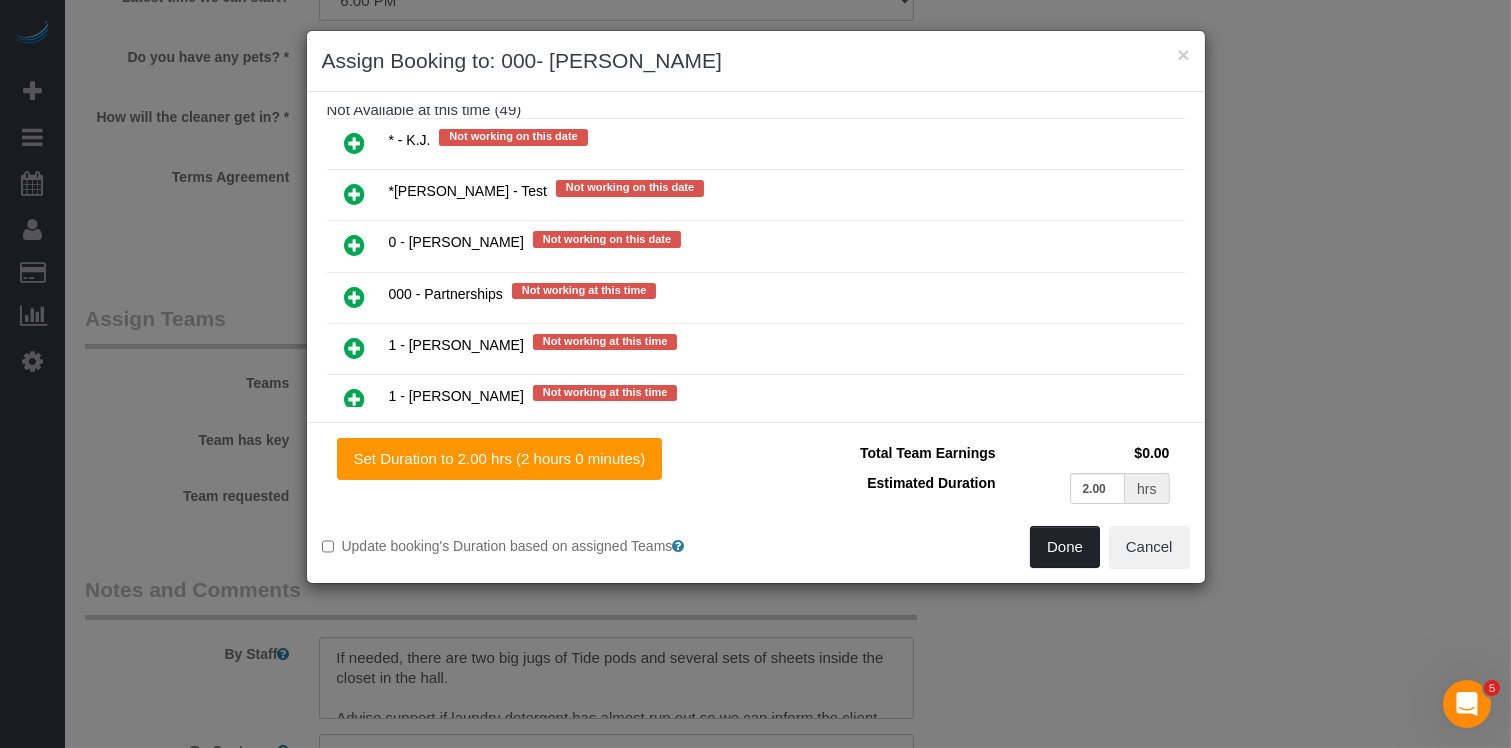 click on "Done" at bounding box center (1065, 547) 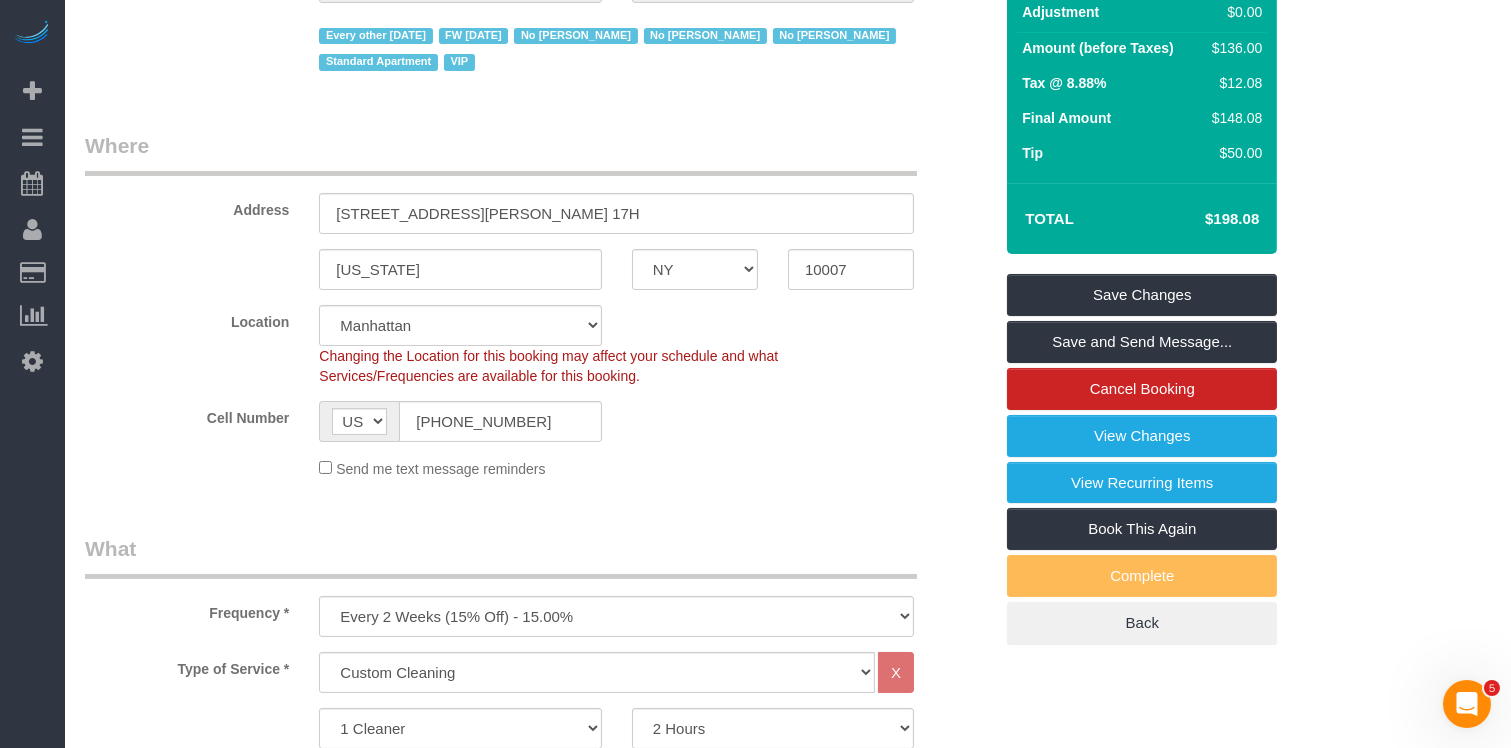scroll, scrollTop: 0, scrollLeft: 0, axis: both 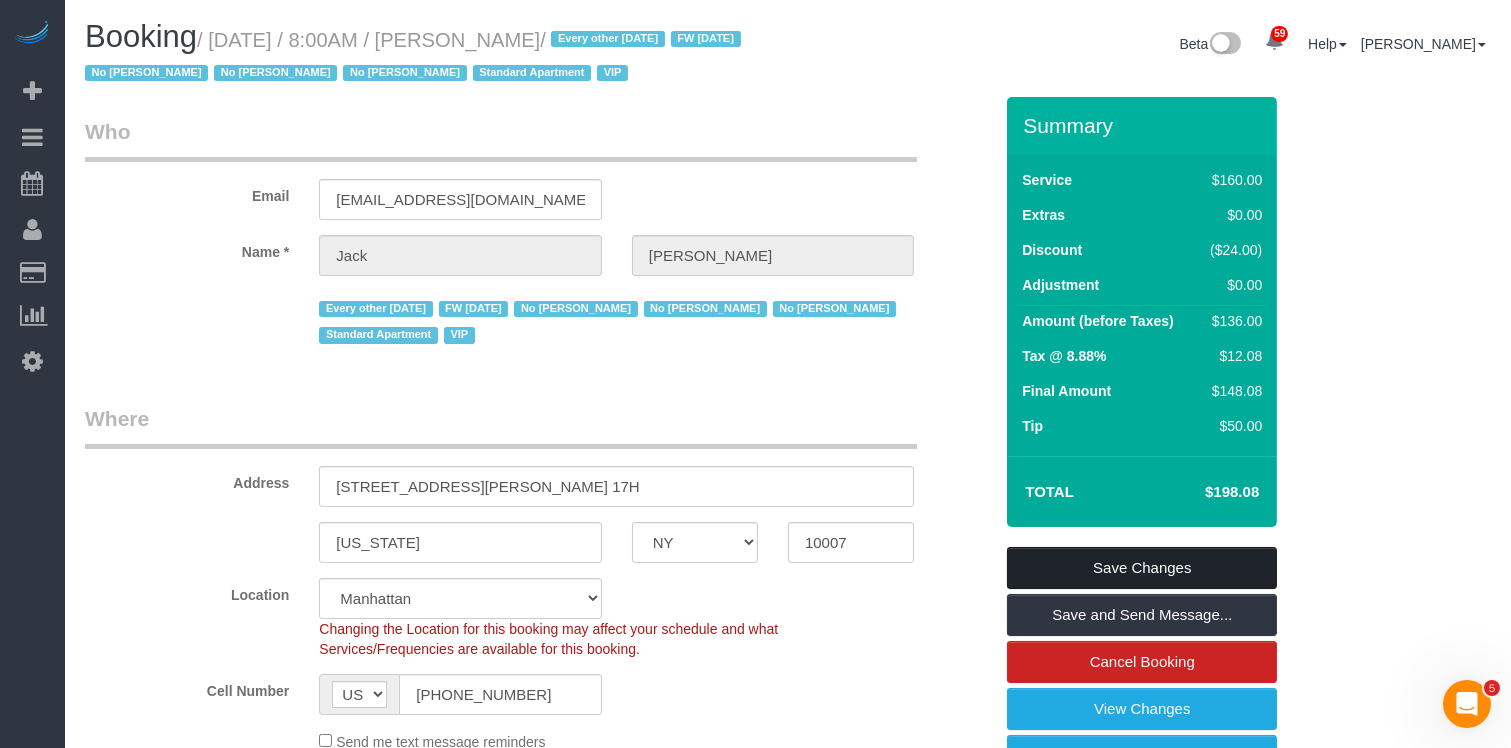 click on "Save Changes" at bounding box center [1142, 568] 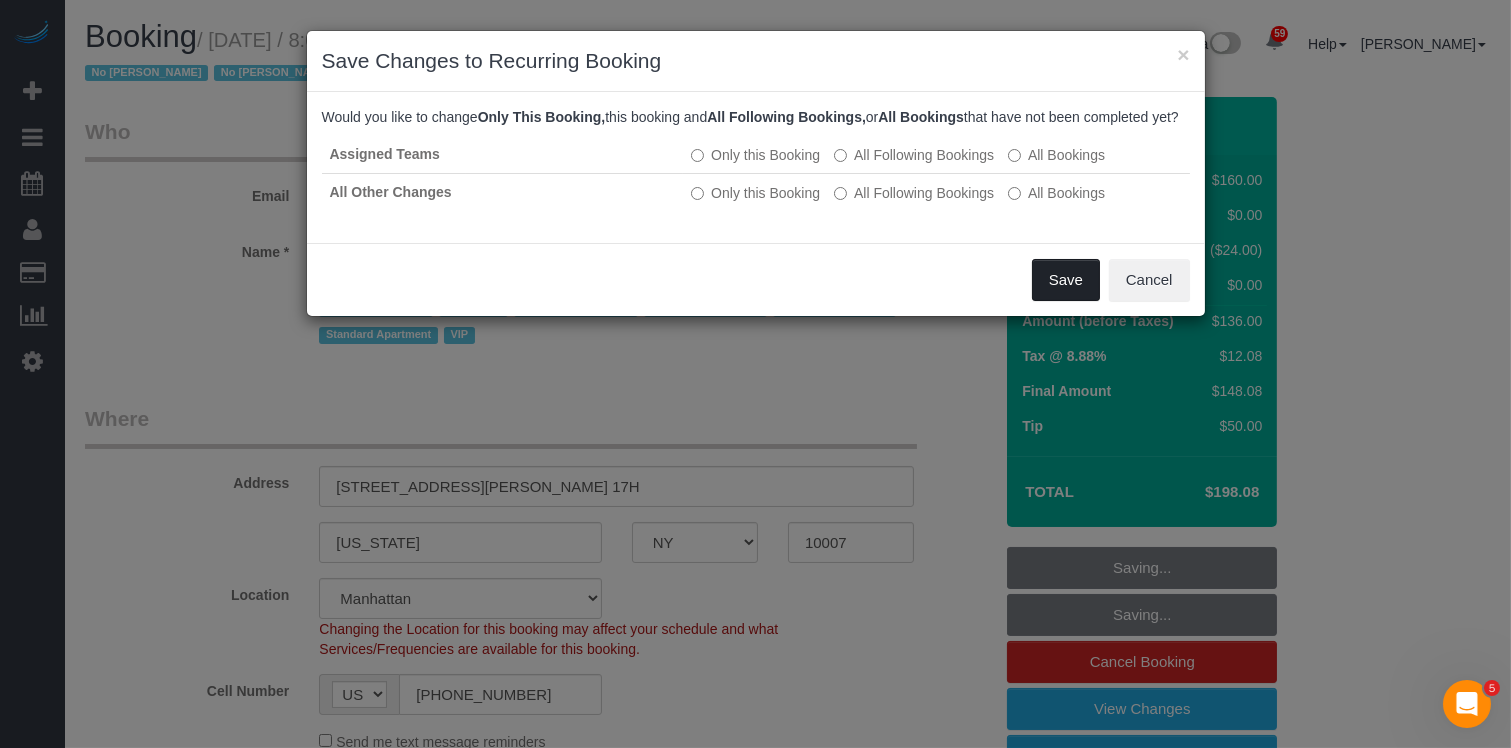 click on "Save" at bounding box center (1066, 280) 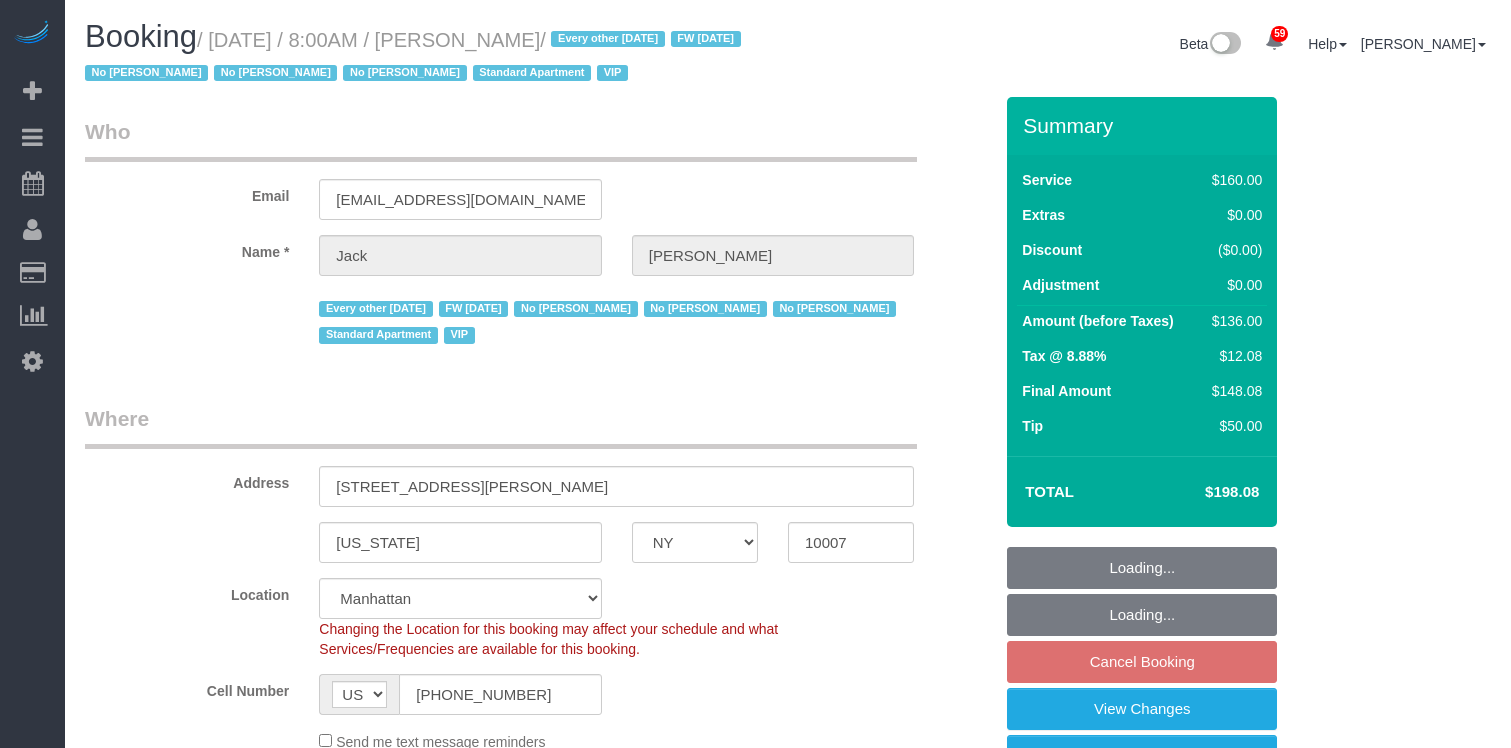 select on "NY" 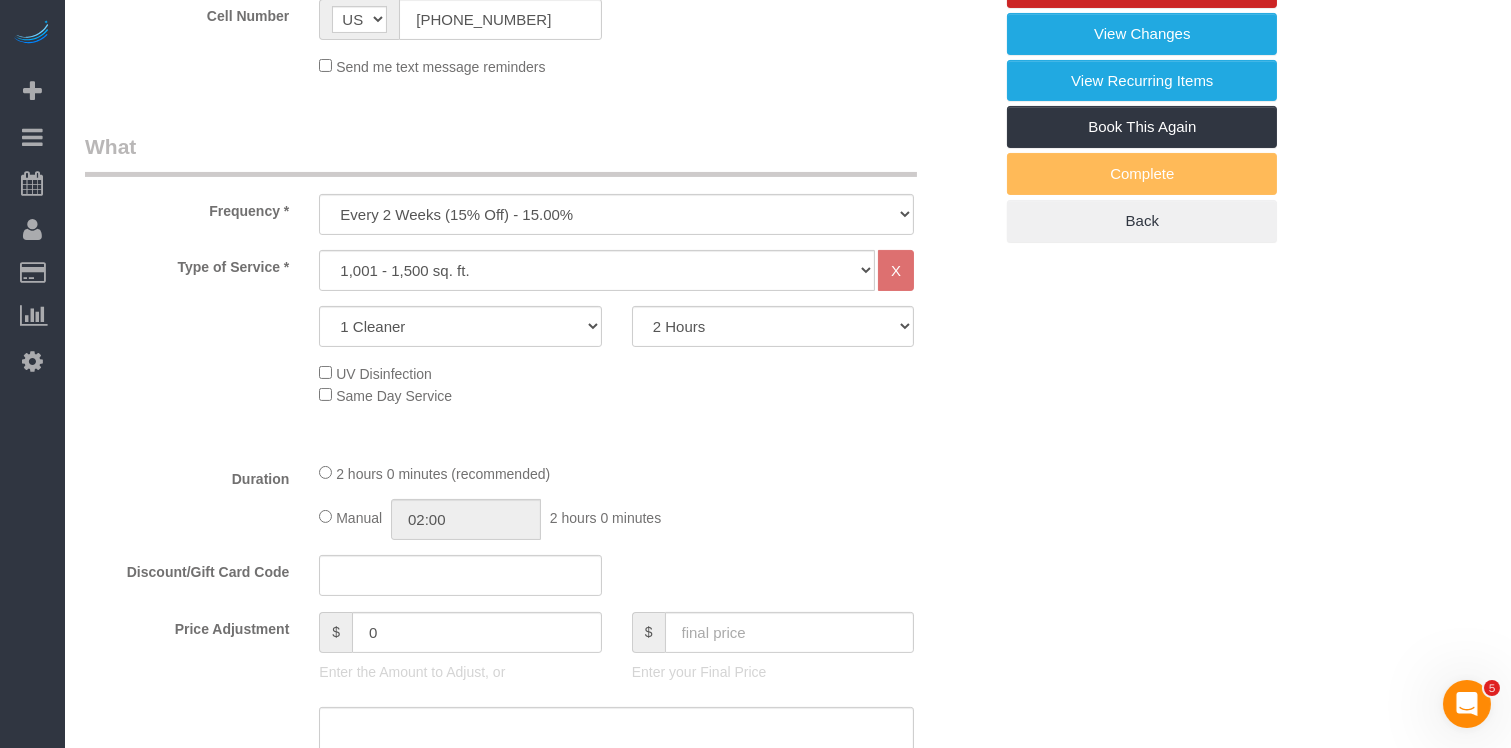 scroll, scrollTop: 696, scrollLeft: 0, axis: vertical 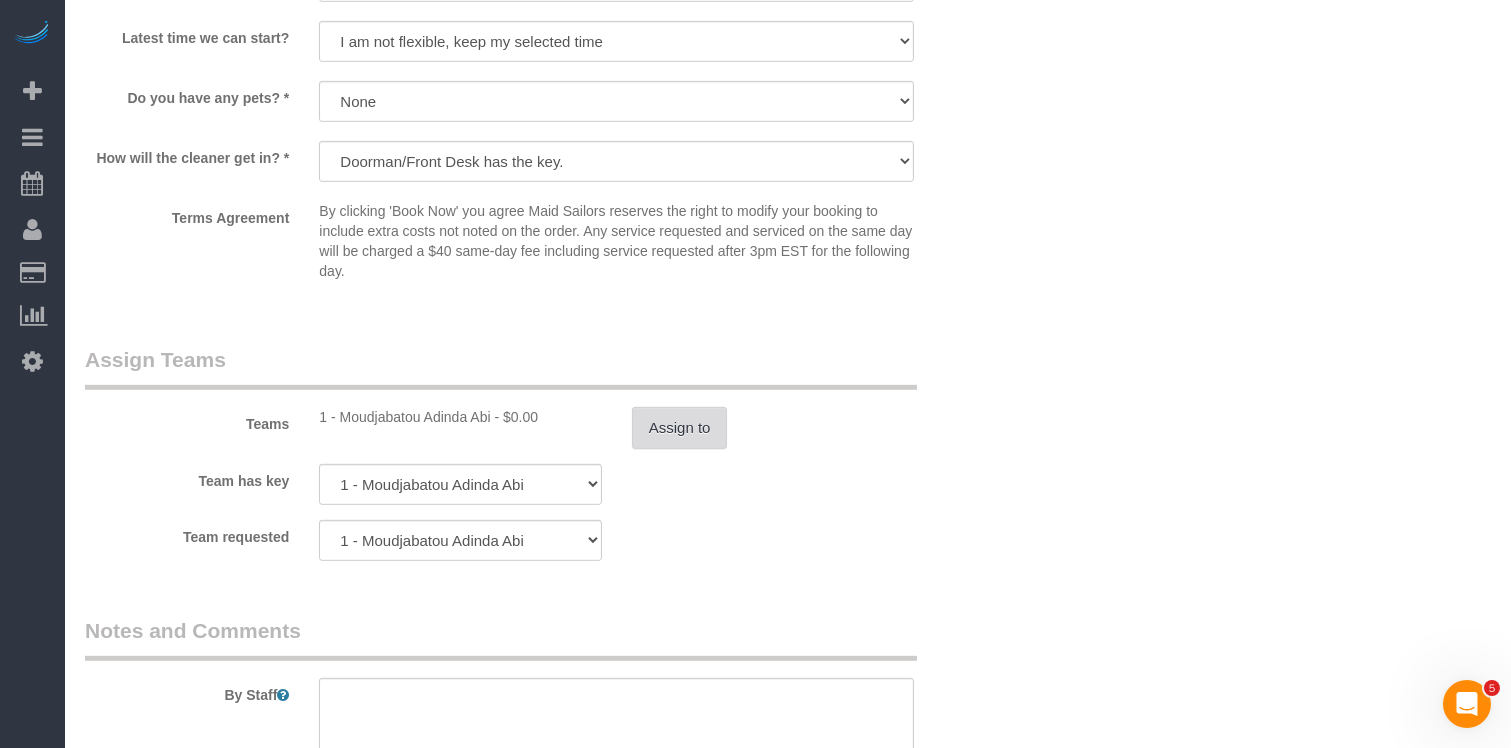click on "Assign to" at bounding box center (680, 428) 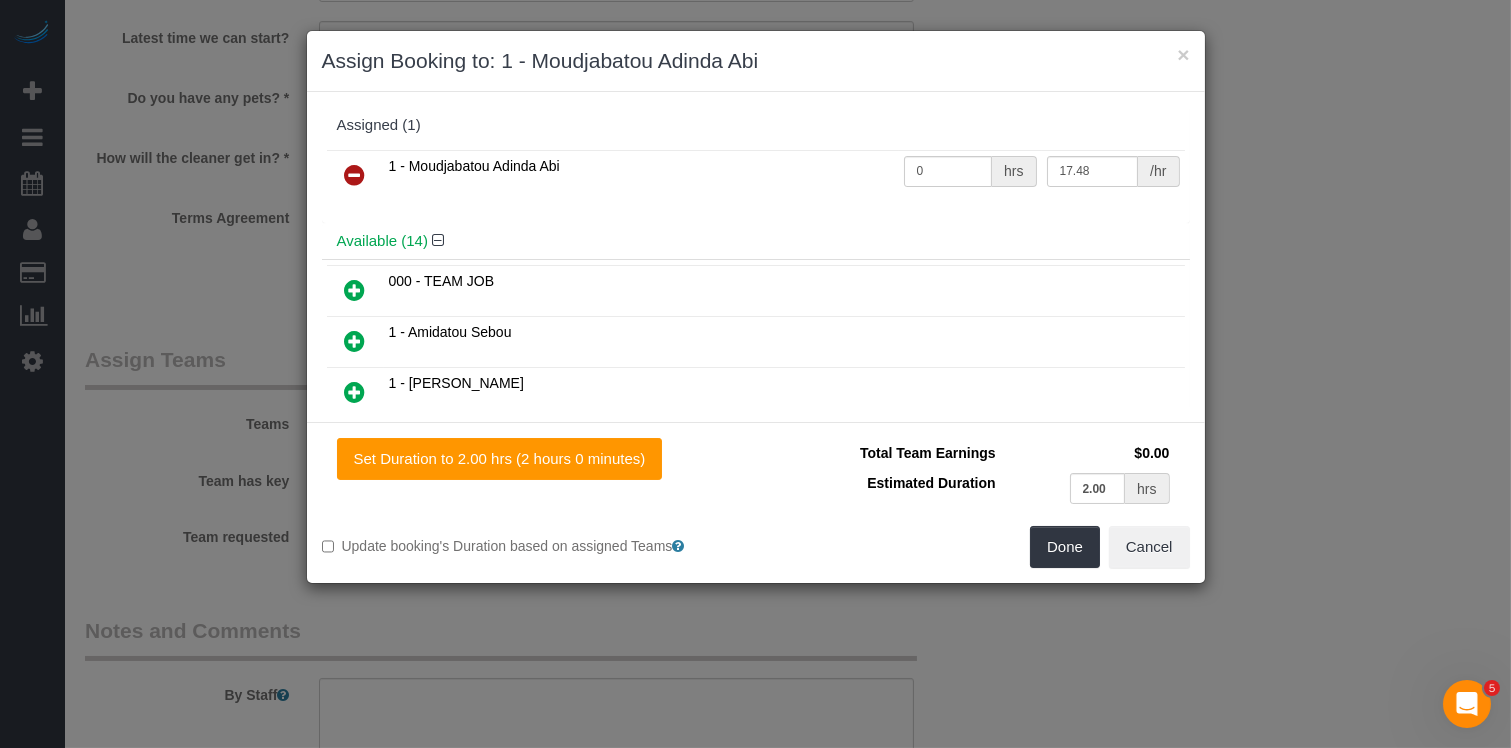 click at bounding box center [355, 175] 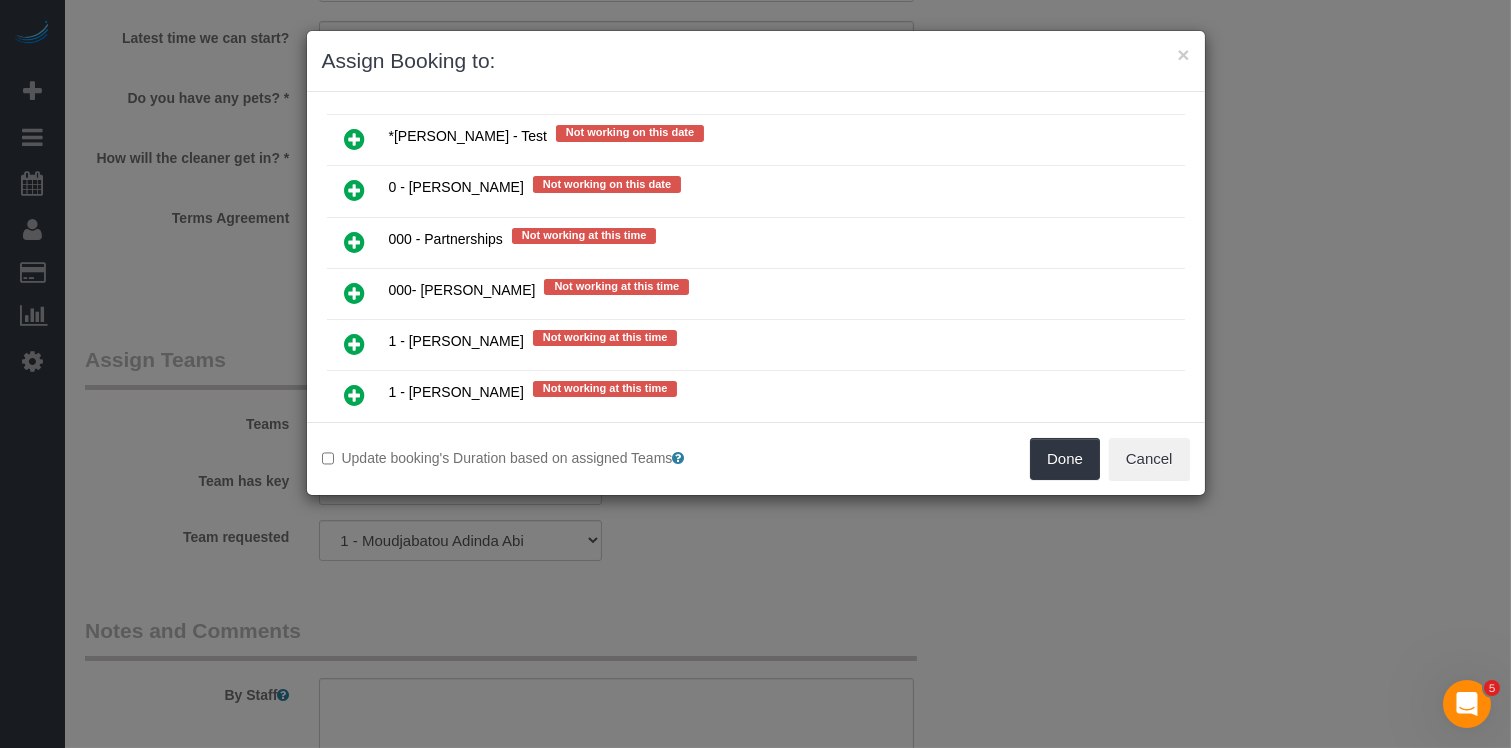 click at bounding box center [355, 293] 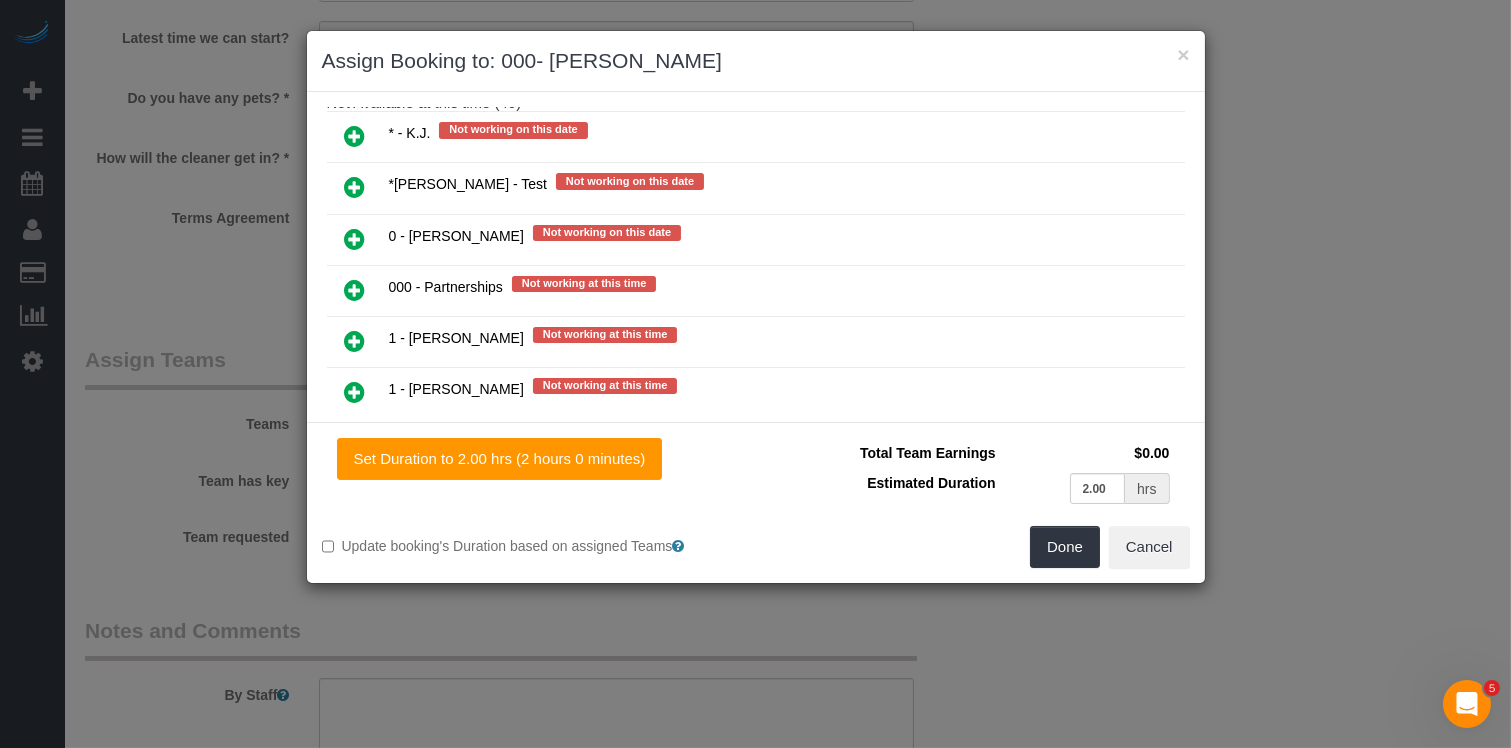 scroll, scrollTop: 1055, scrollLeft: 0, axis: vertical 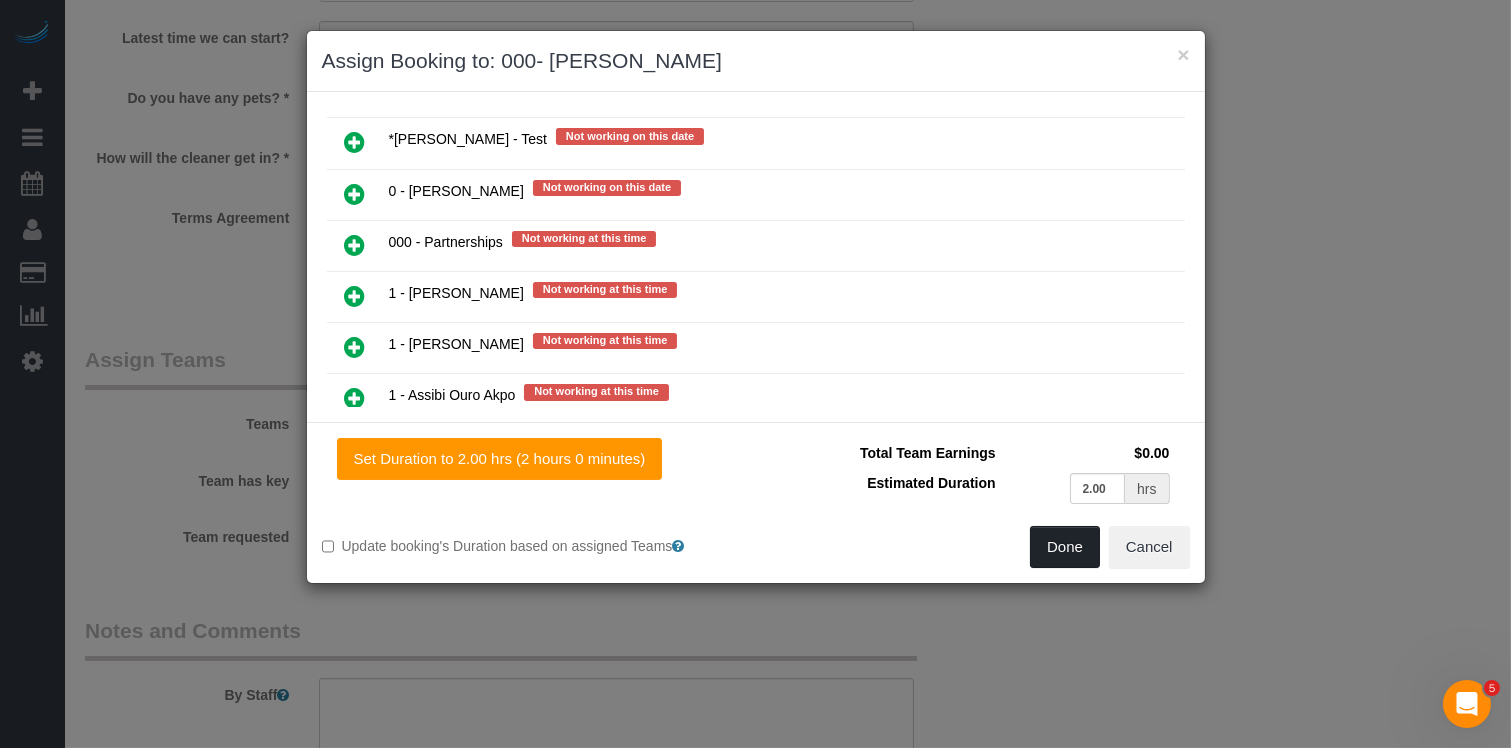 click on "Done" at bounding box center (1065, 547) 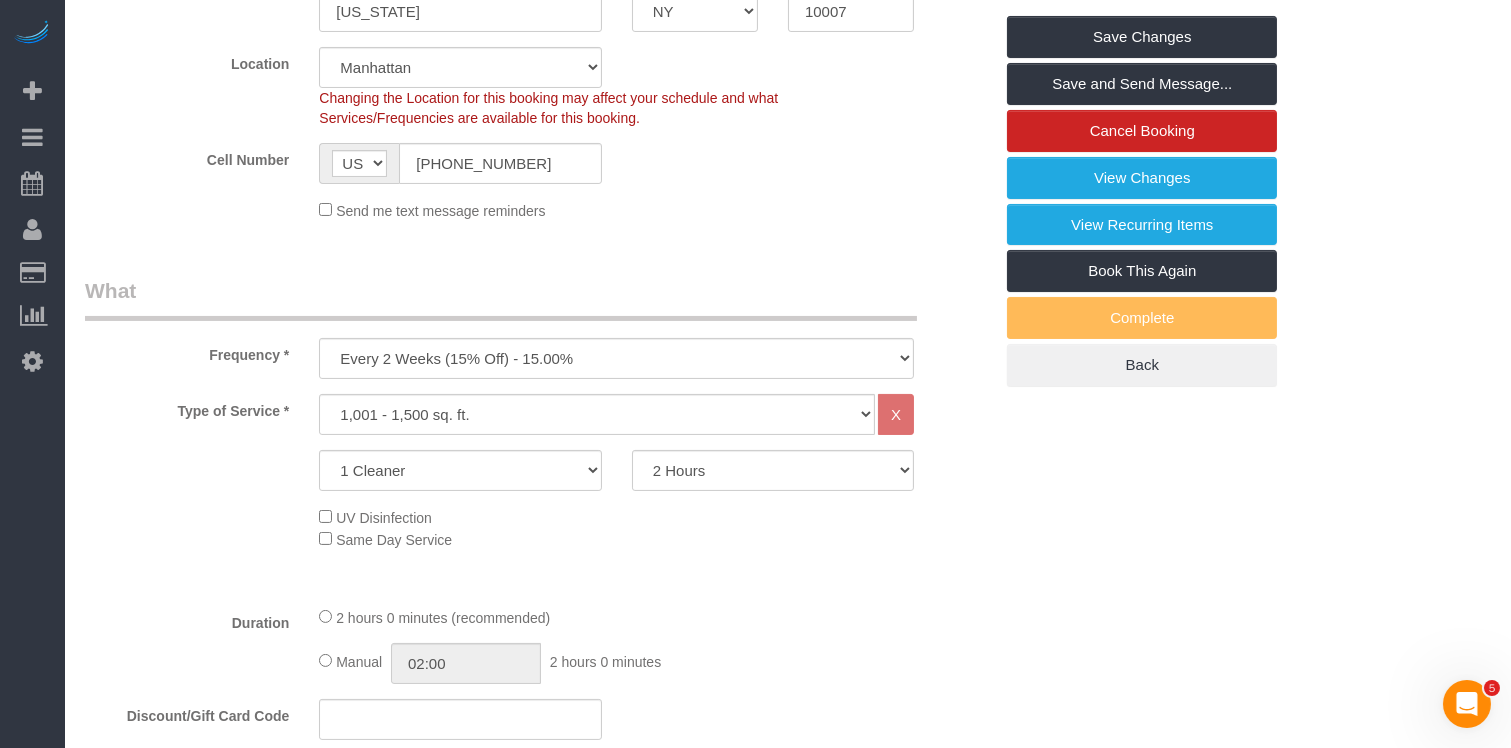 scroll, scrollTop: 0, scrollLeft: 0, axis: both 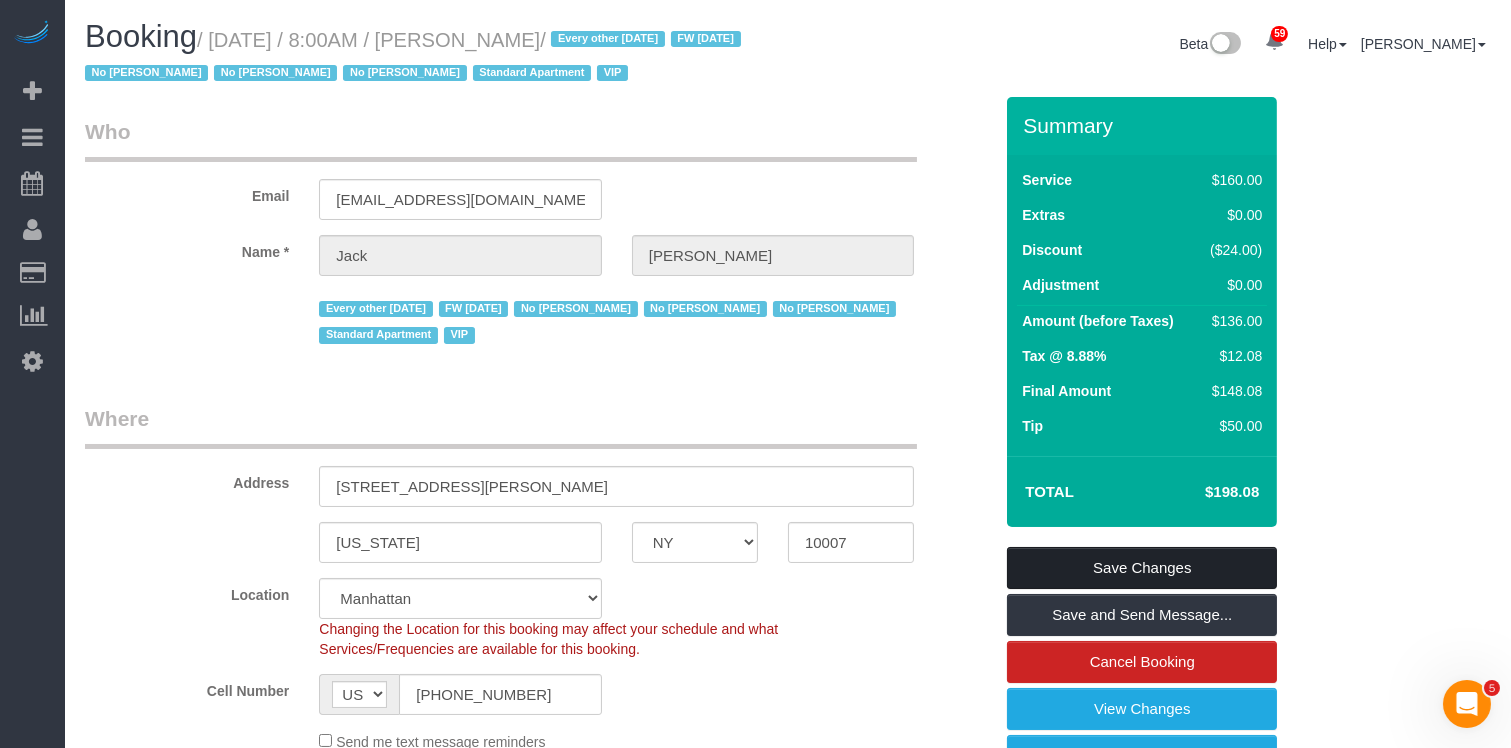 click on "Save Changes" at bounding box center [1142, 568] 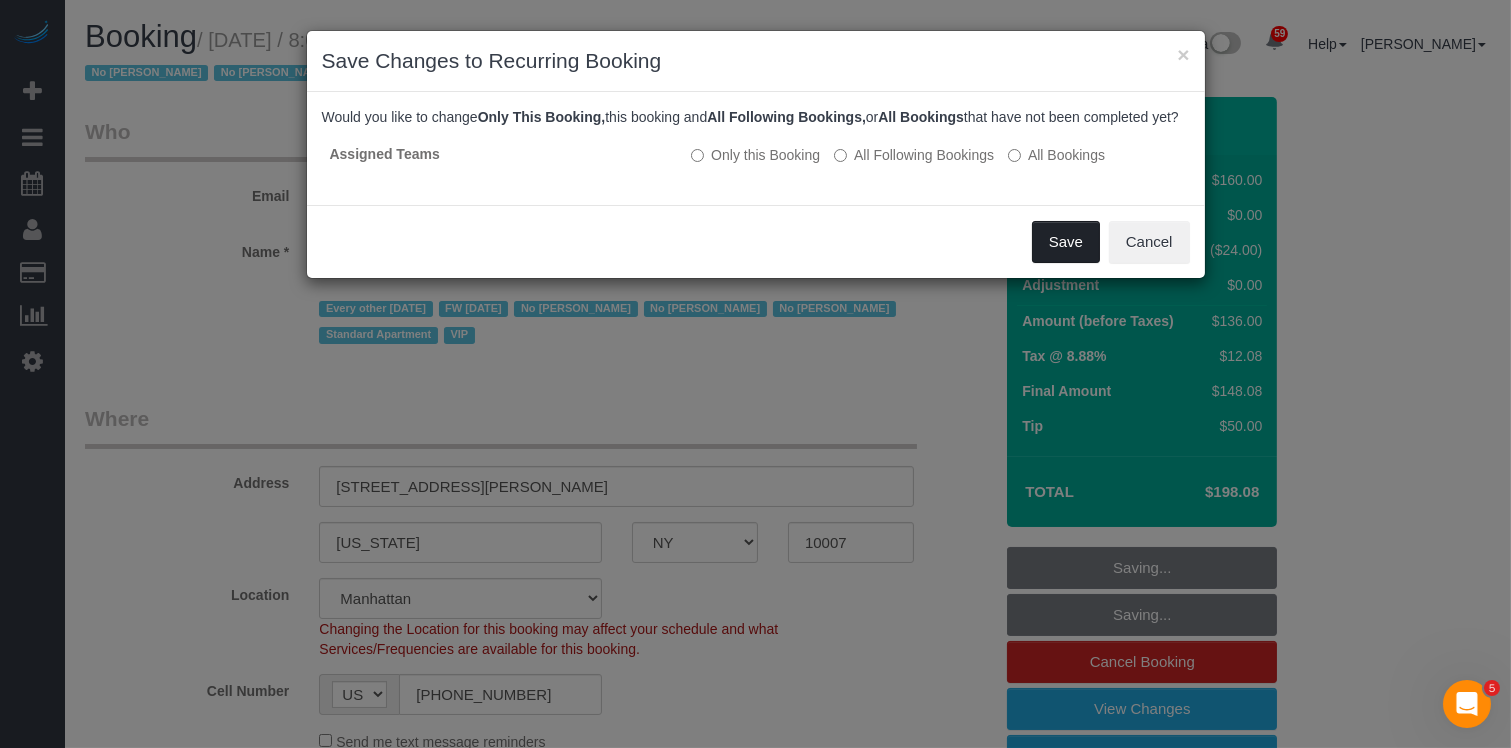 click on "Save" at bounding box center (1066, 242) 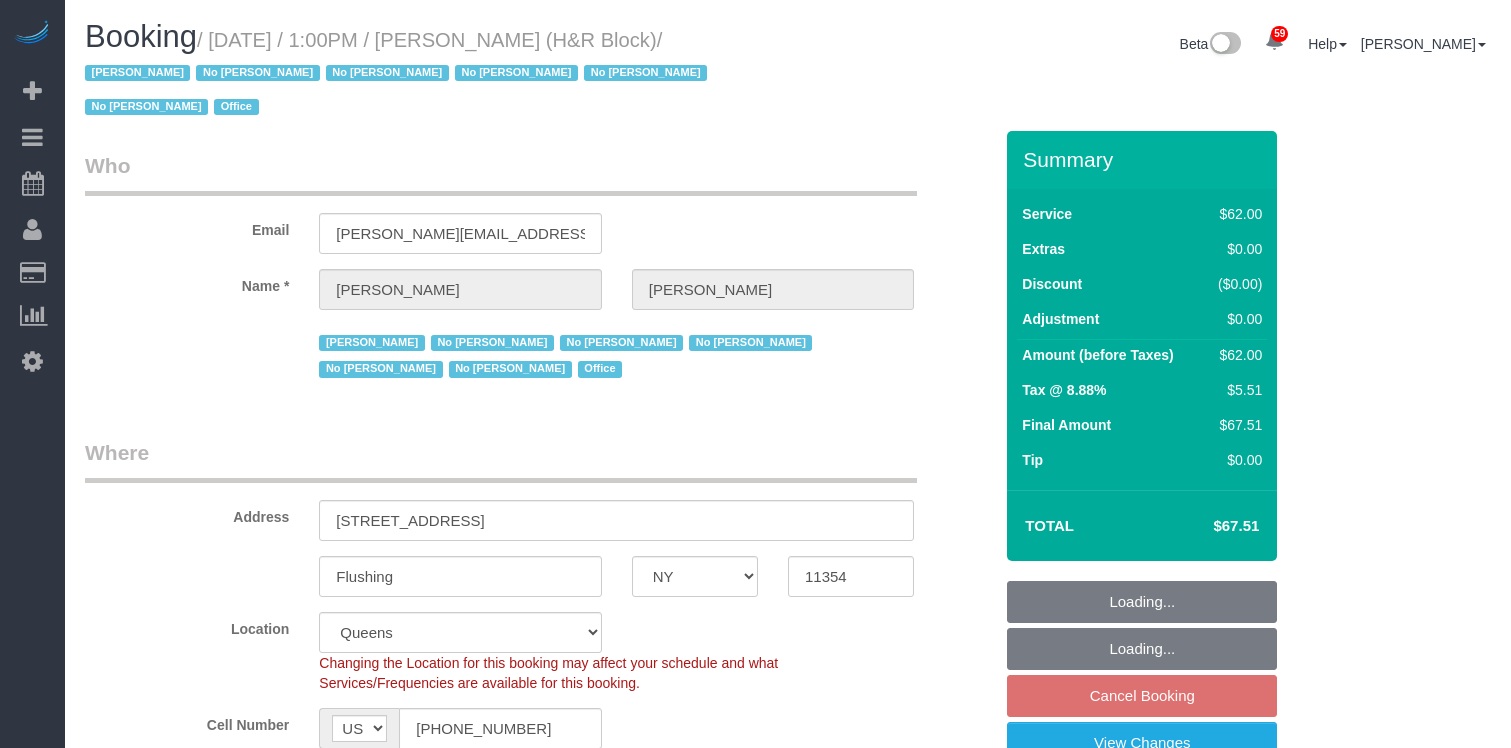 select on "NY" 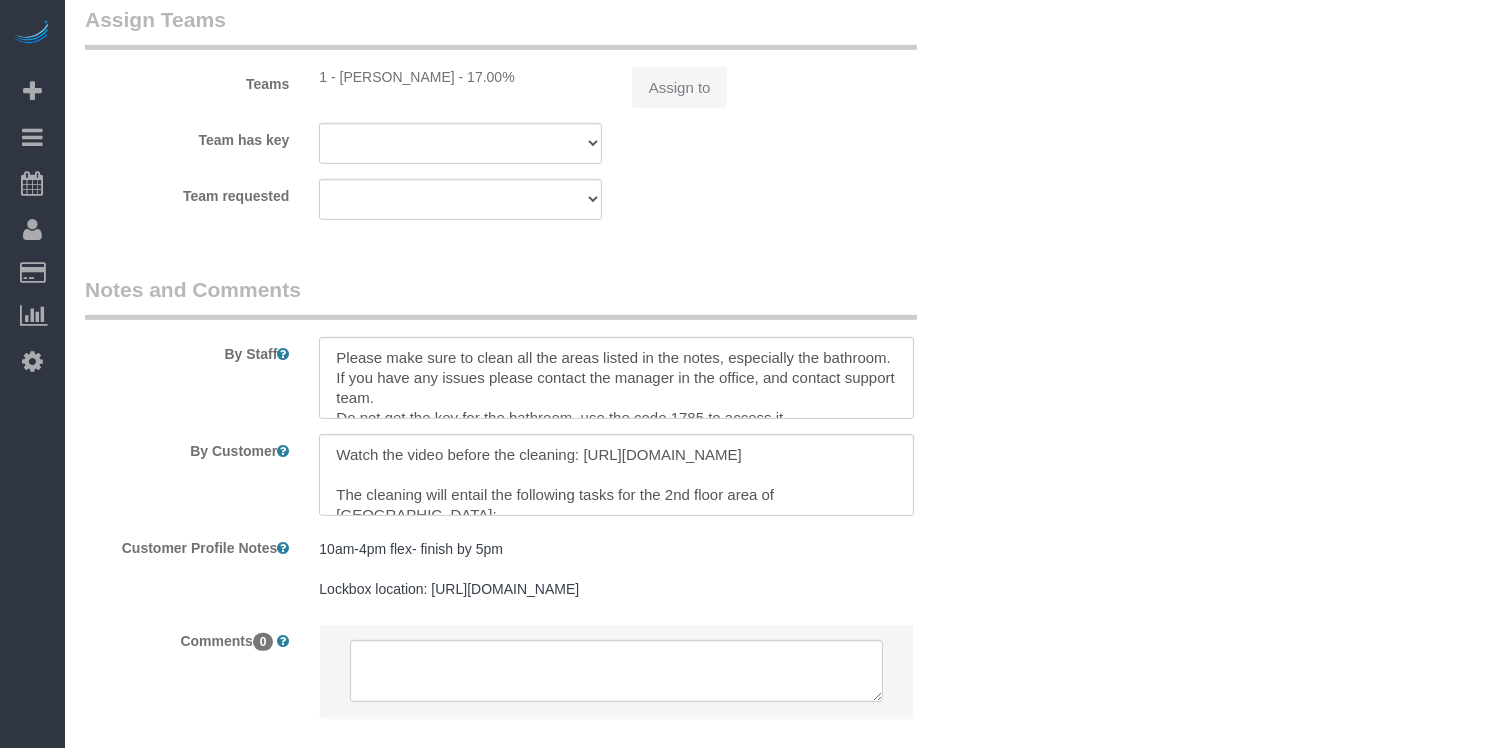 select on "spot4" 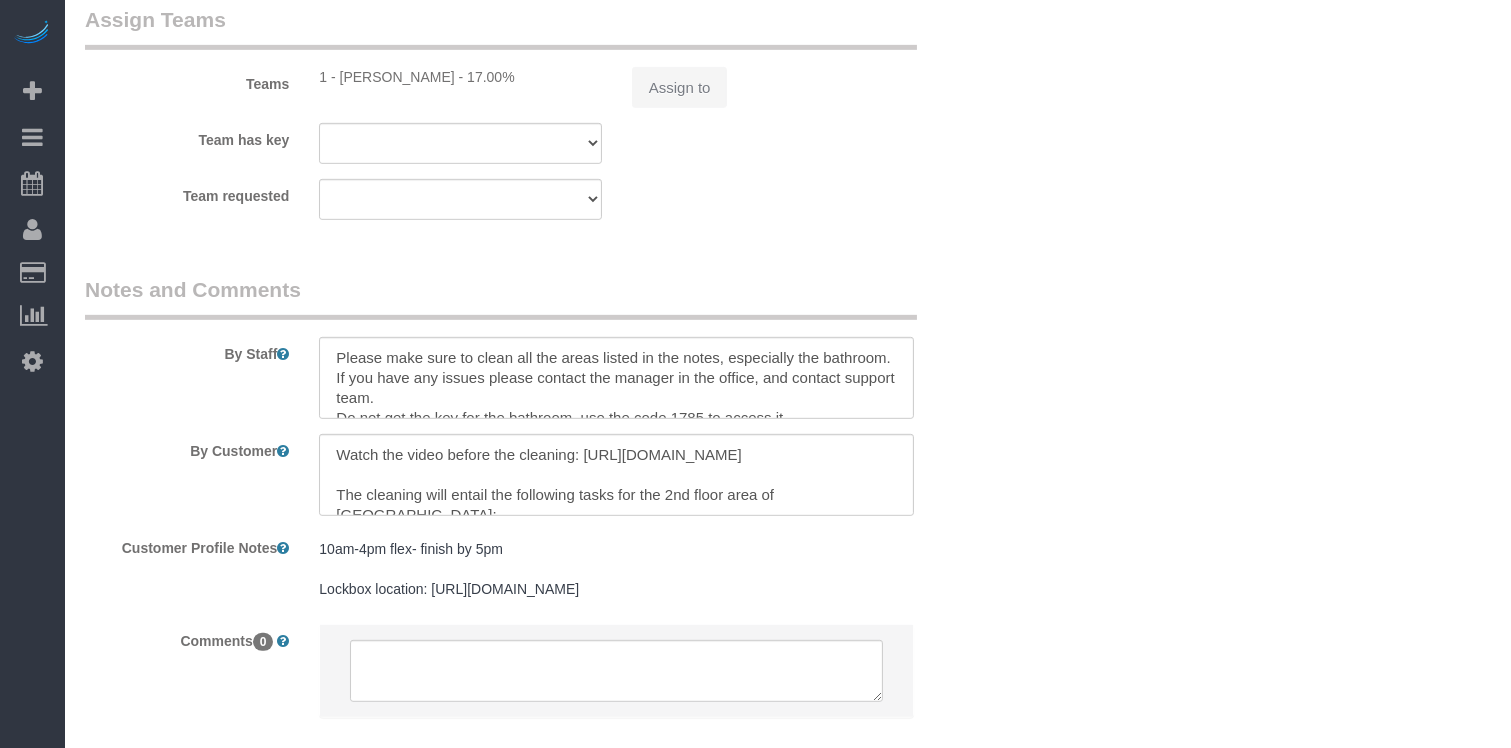 select on "number:89" 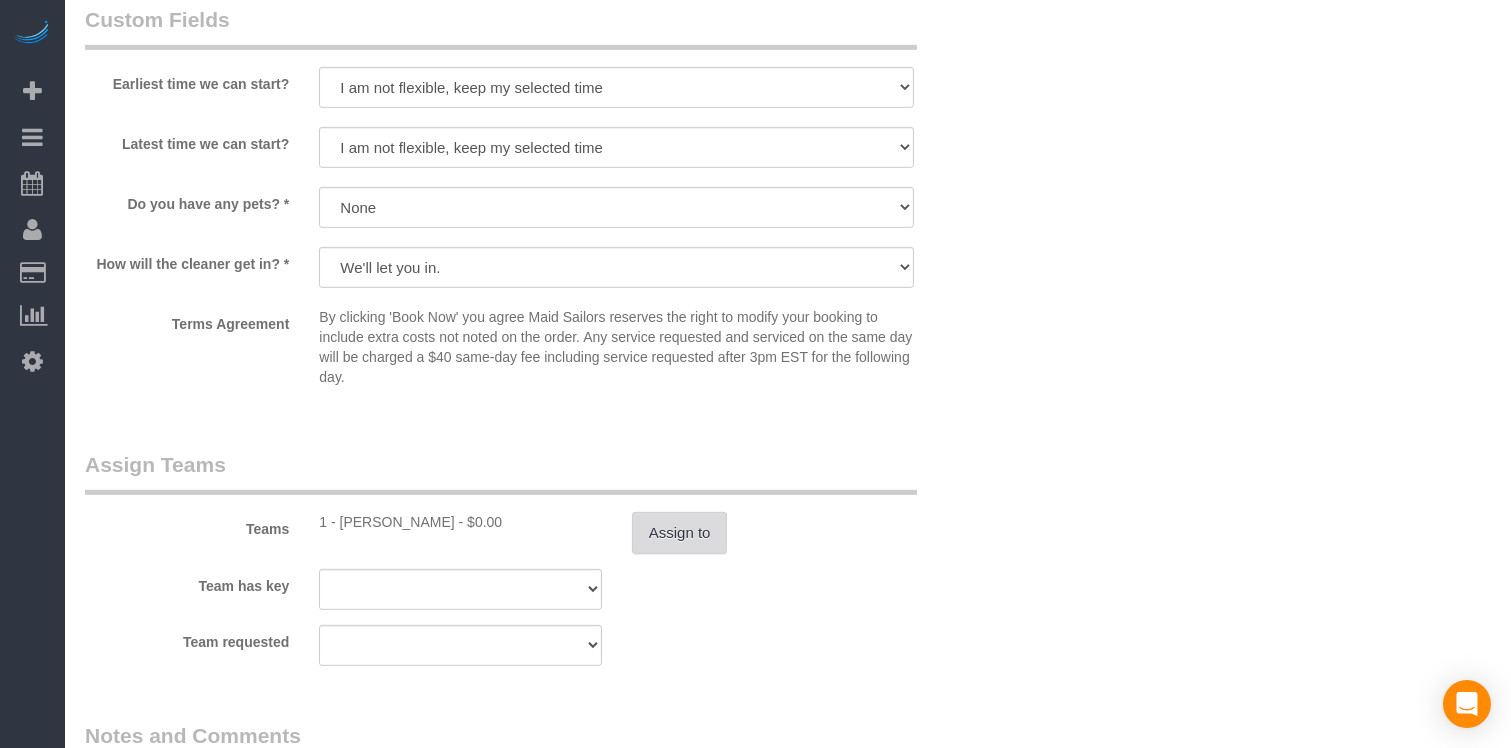 click on "Assign to" at bounding box center (680, 533) 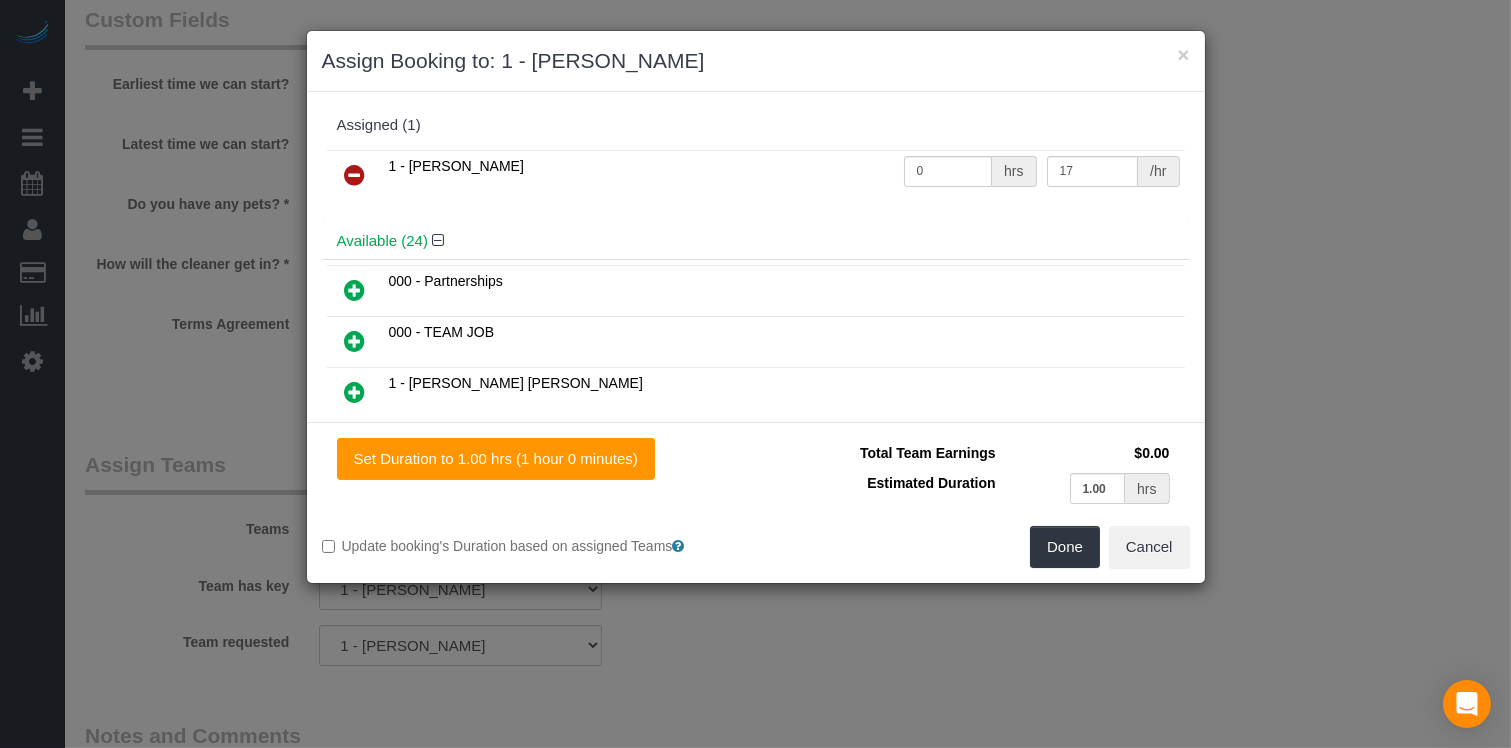 click at bounding box center [355, 175] 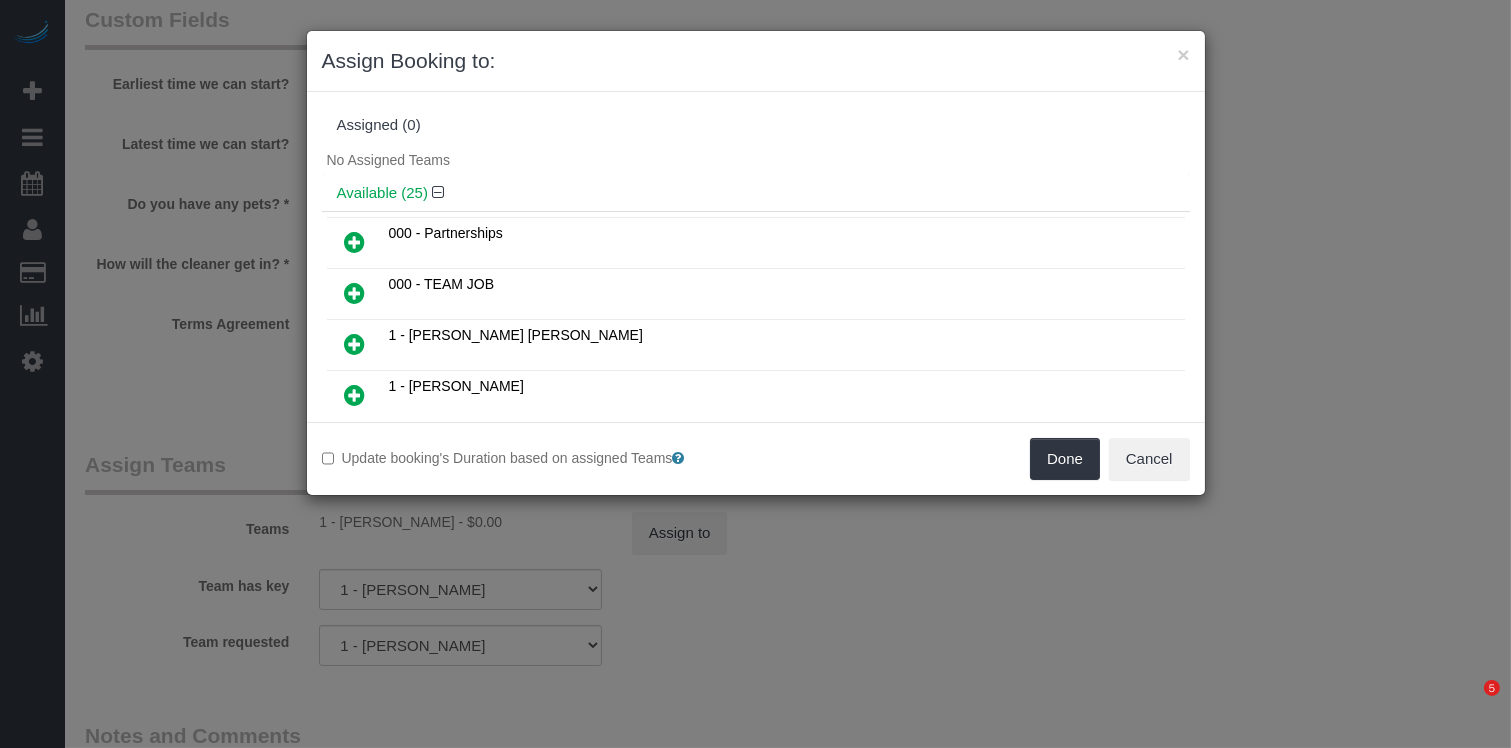 click at bounding box center (355, 242) 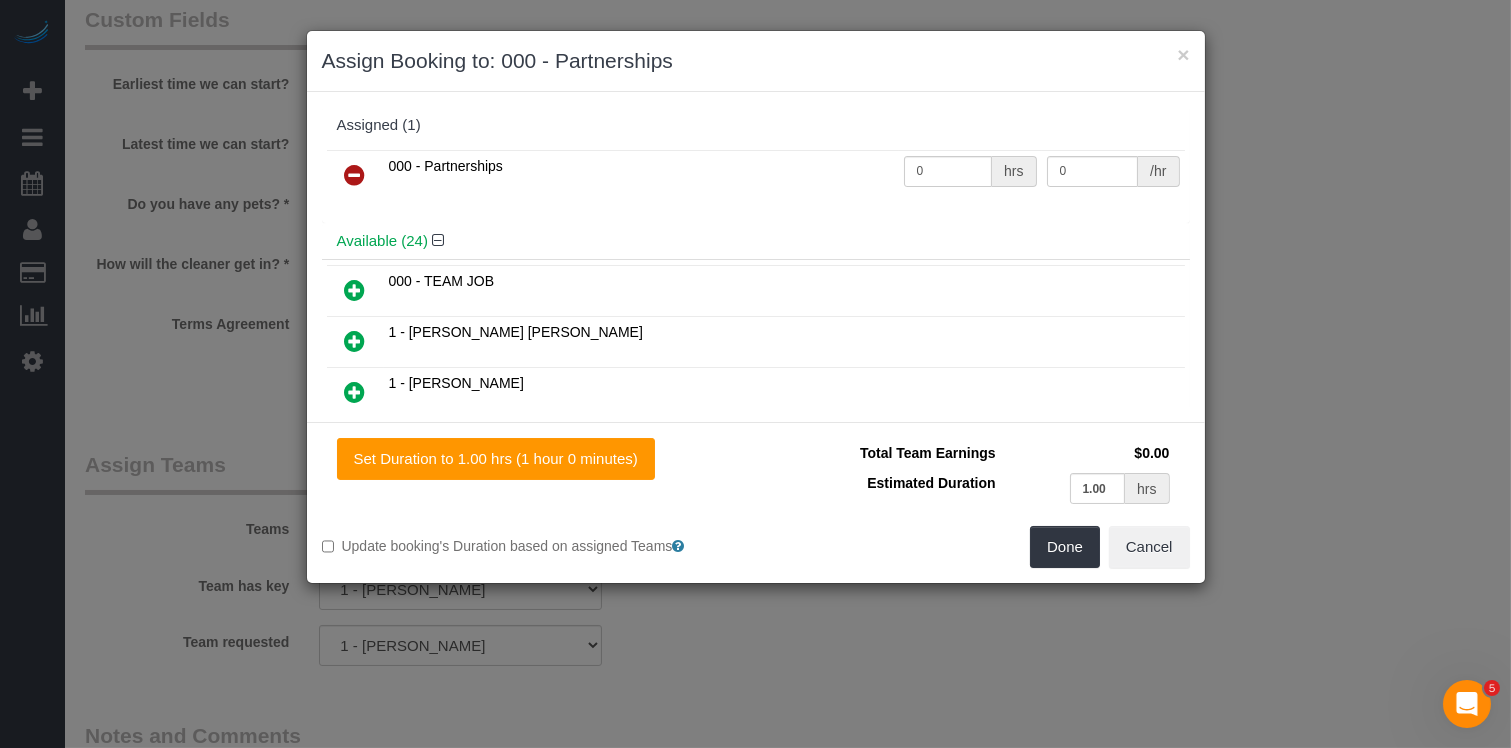 scroll, scrollTop: 0, scrollLeft: 0, axis: both 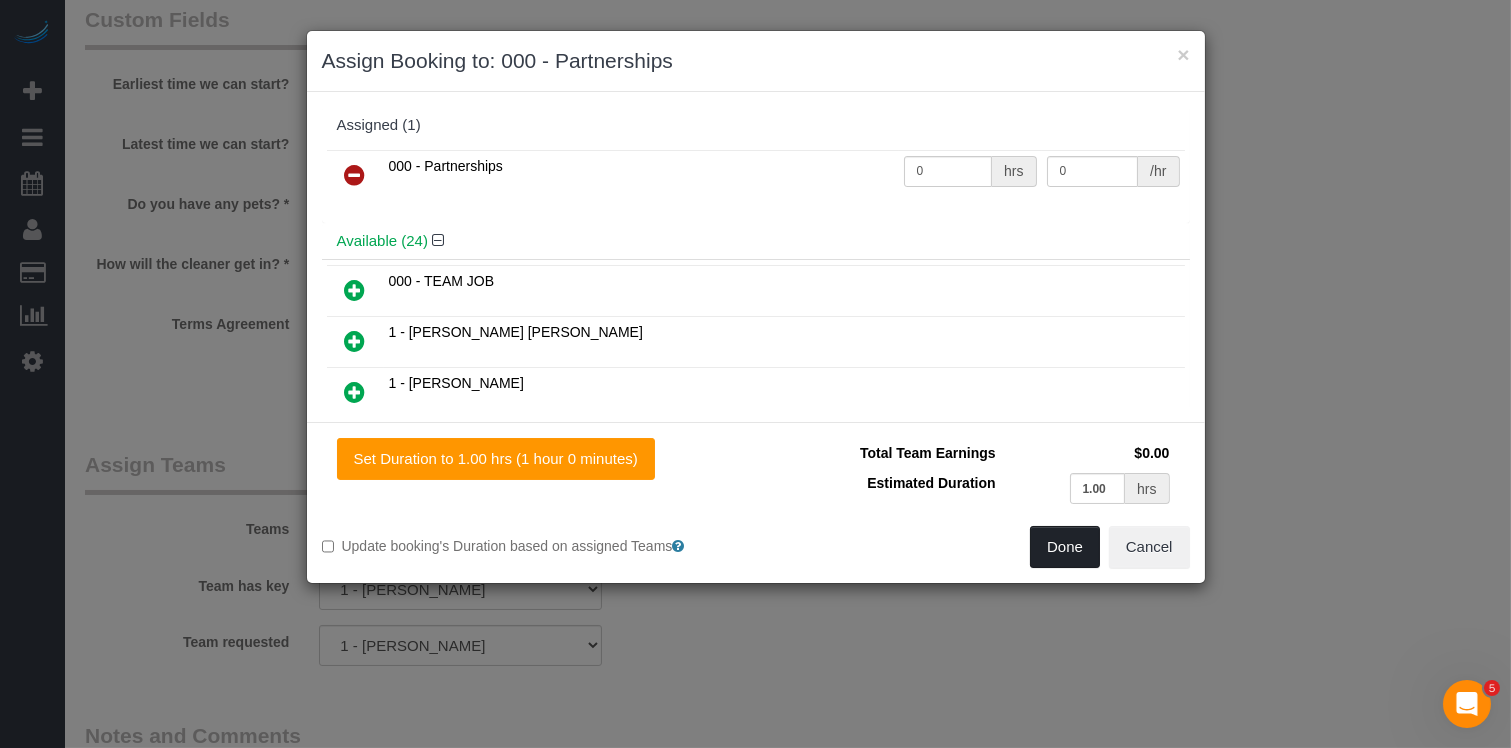 click on "Done" at bounding box center (1065, 547) 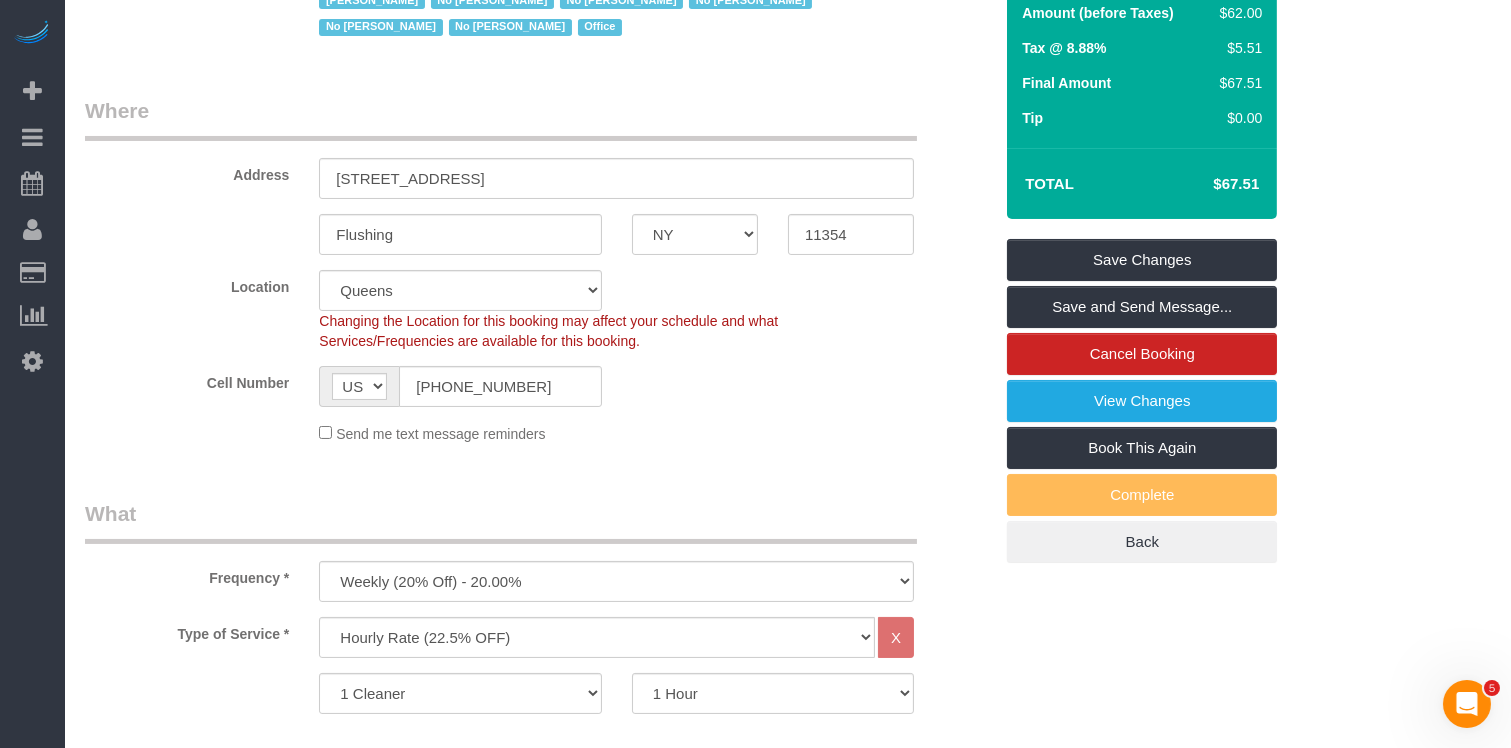 scroll, scrollTop: 0, scrollLeft: 0, axis: both 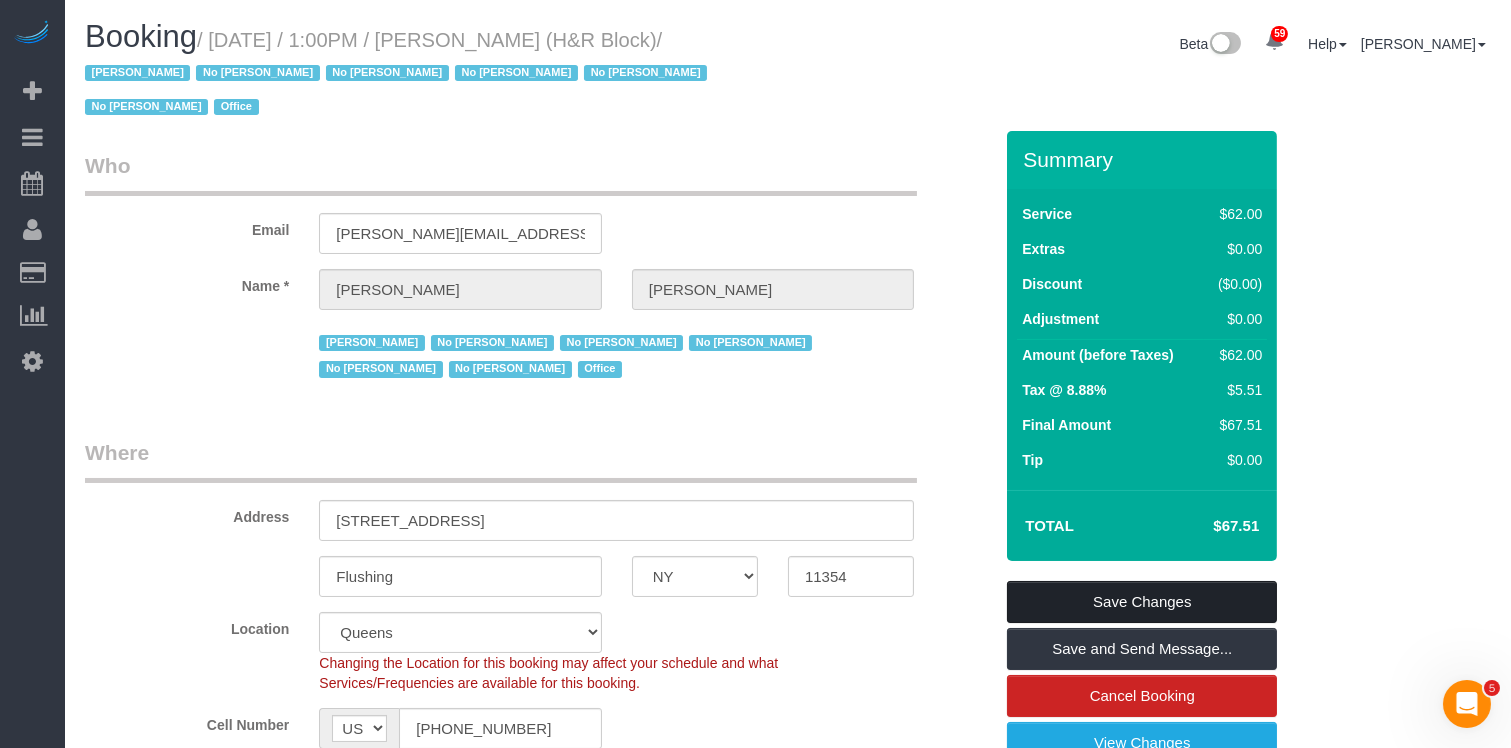 click on "Save Changes" at bounding box center (1142, 602) 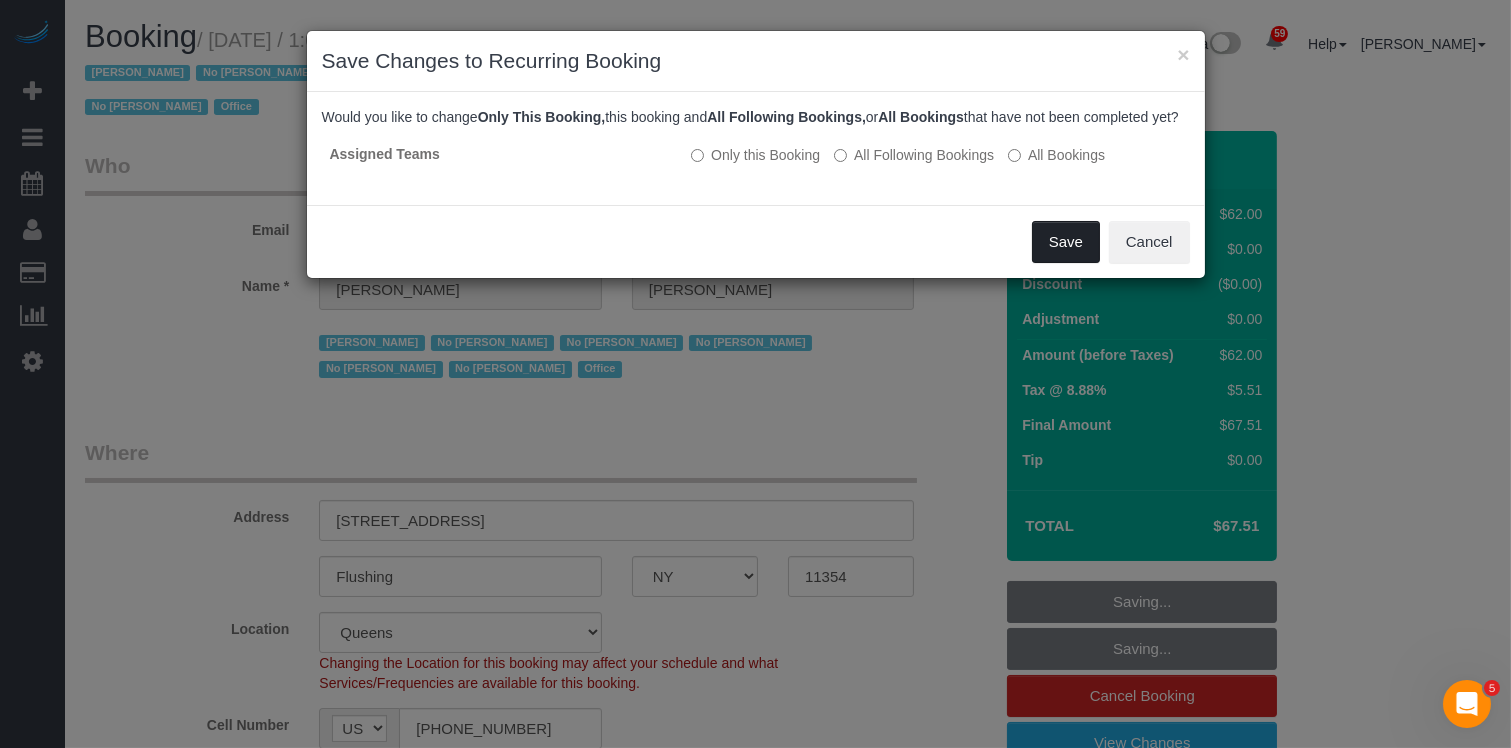 click on "Save" at bounding box center (1066, 242) 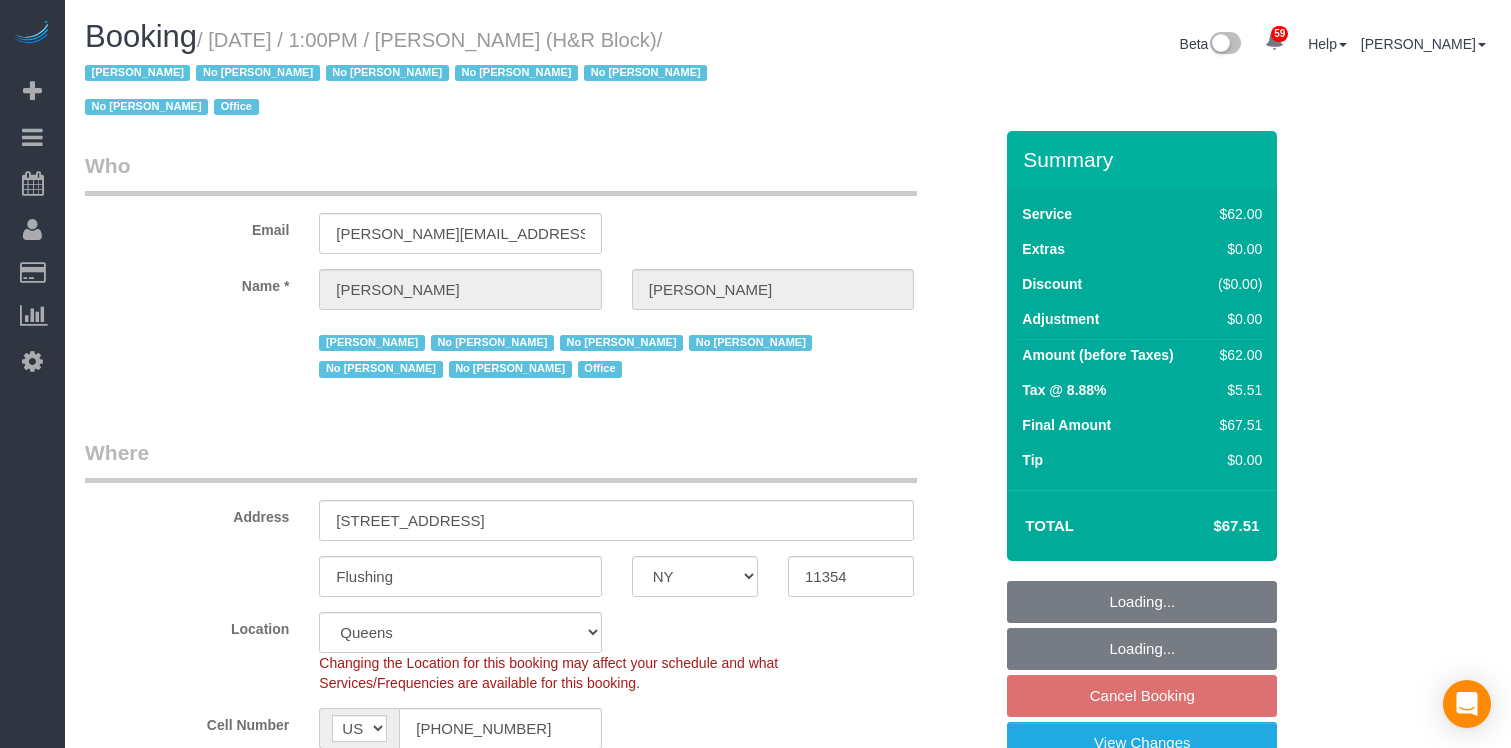 select on "NY" 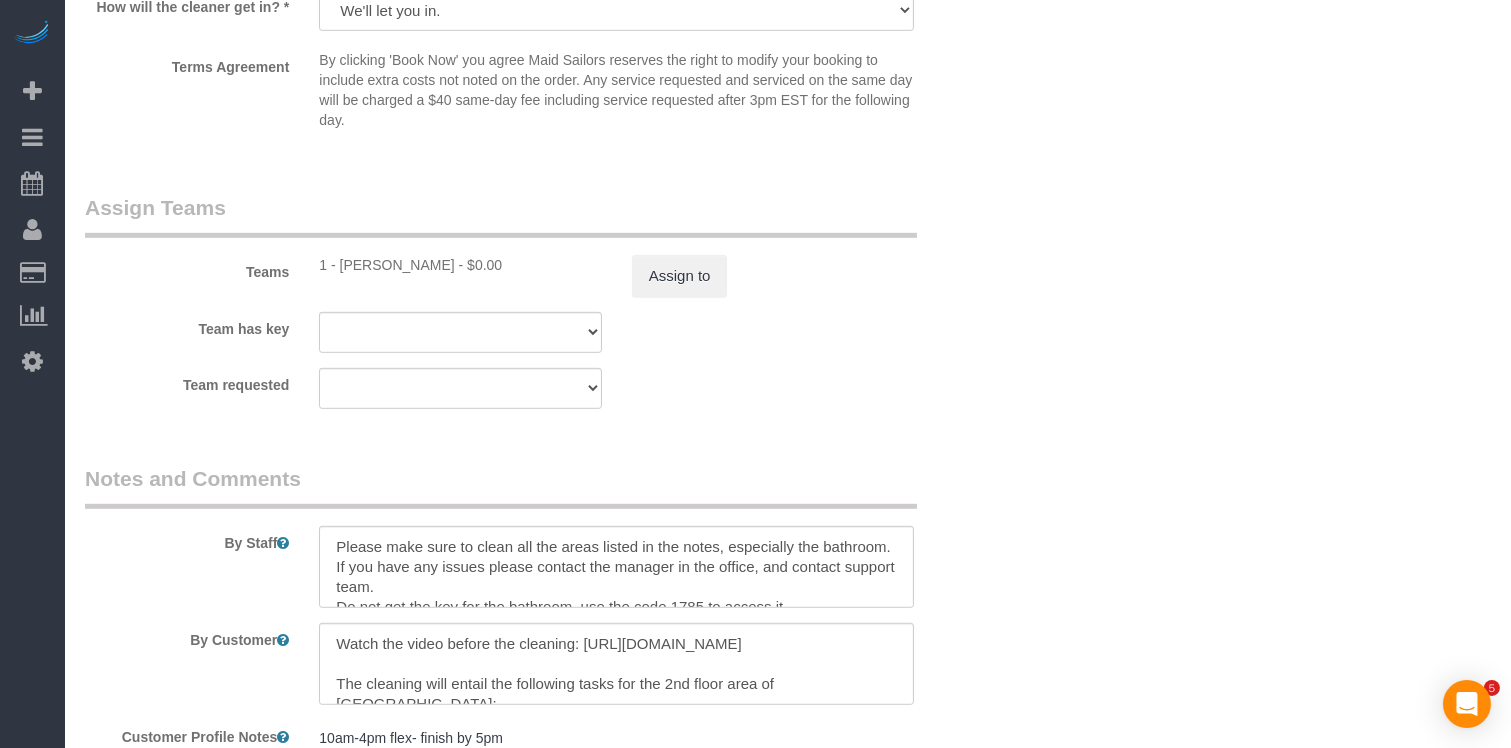 scroll, scrollTop: 1667, scrollLeft: 0, axis: vertical 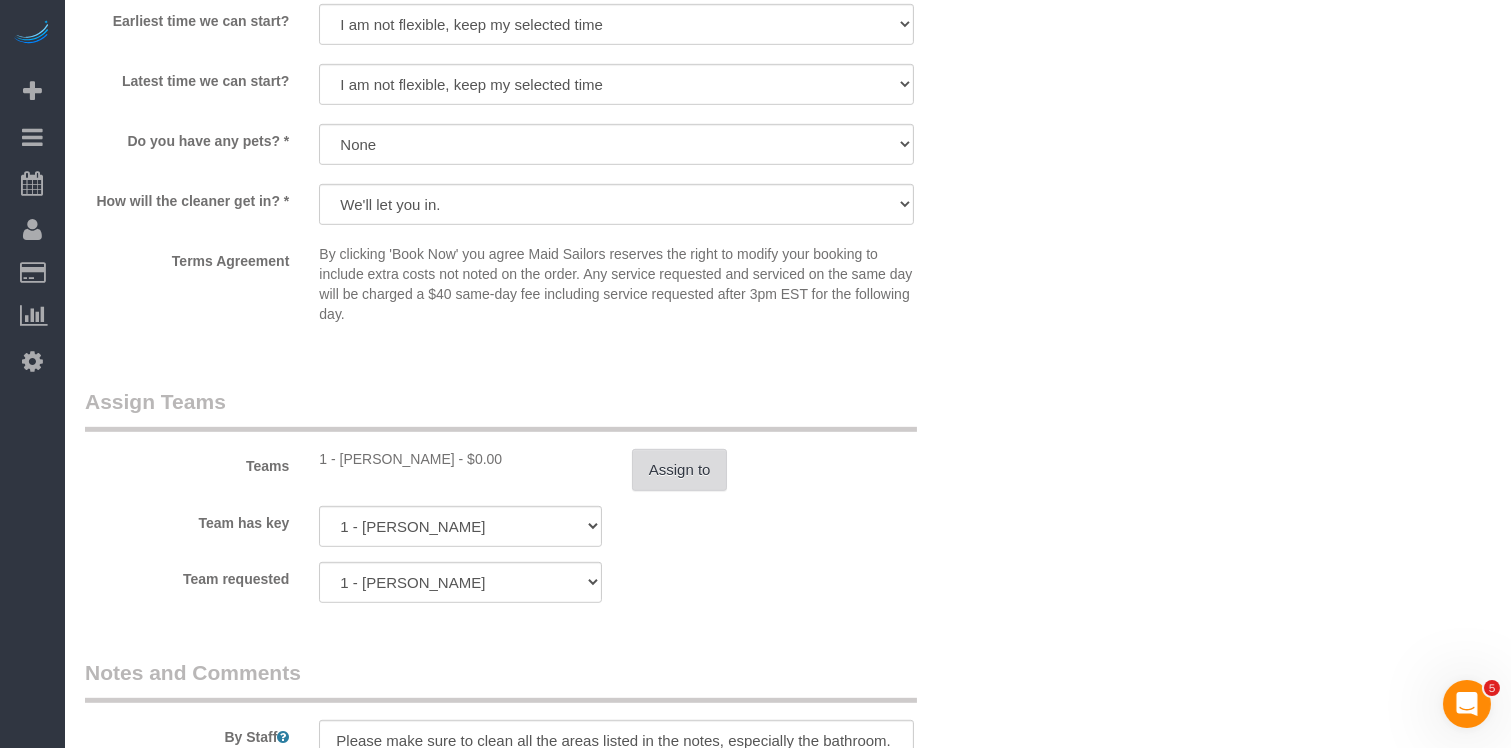 click on "Assign to" at bounding box center (680, 470) 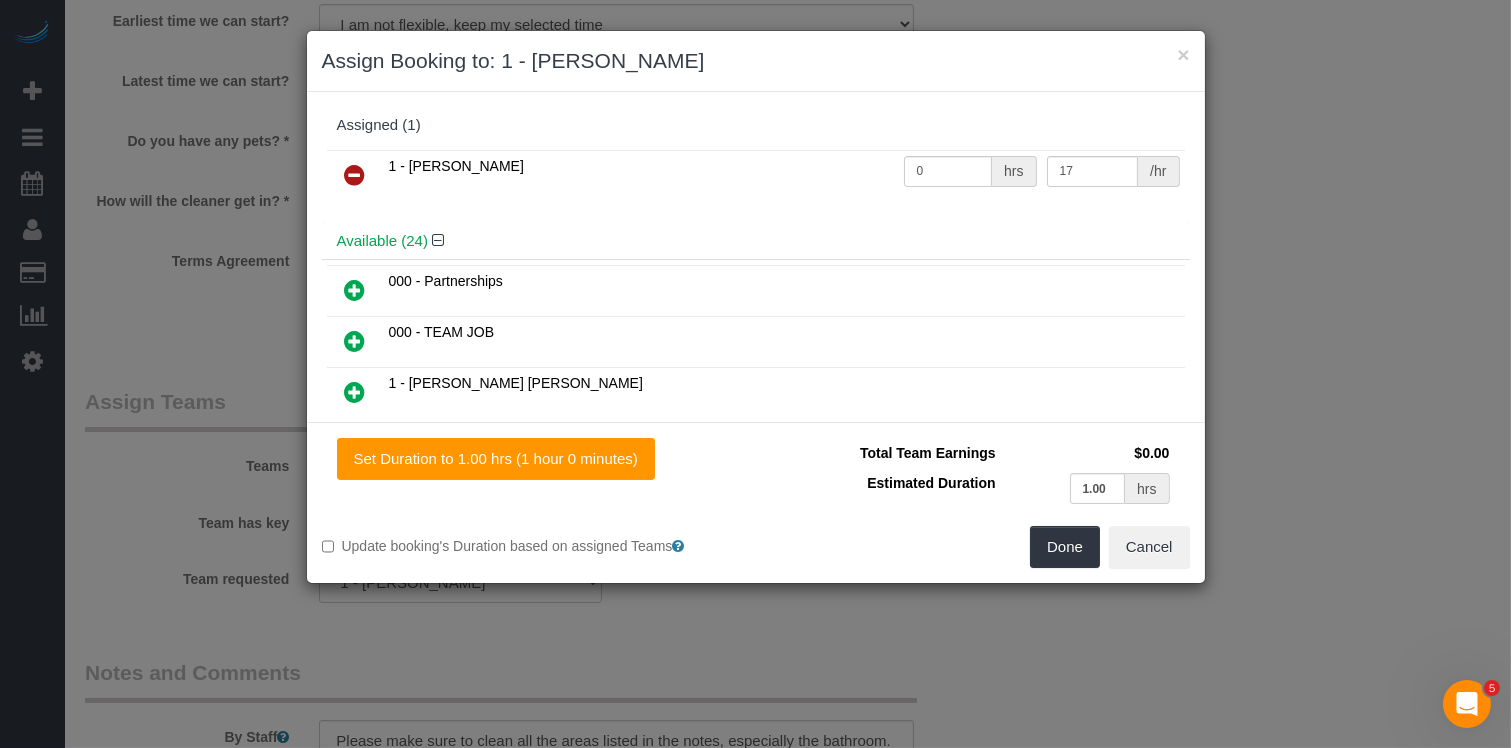 click at bounding box center (355, 175) 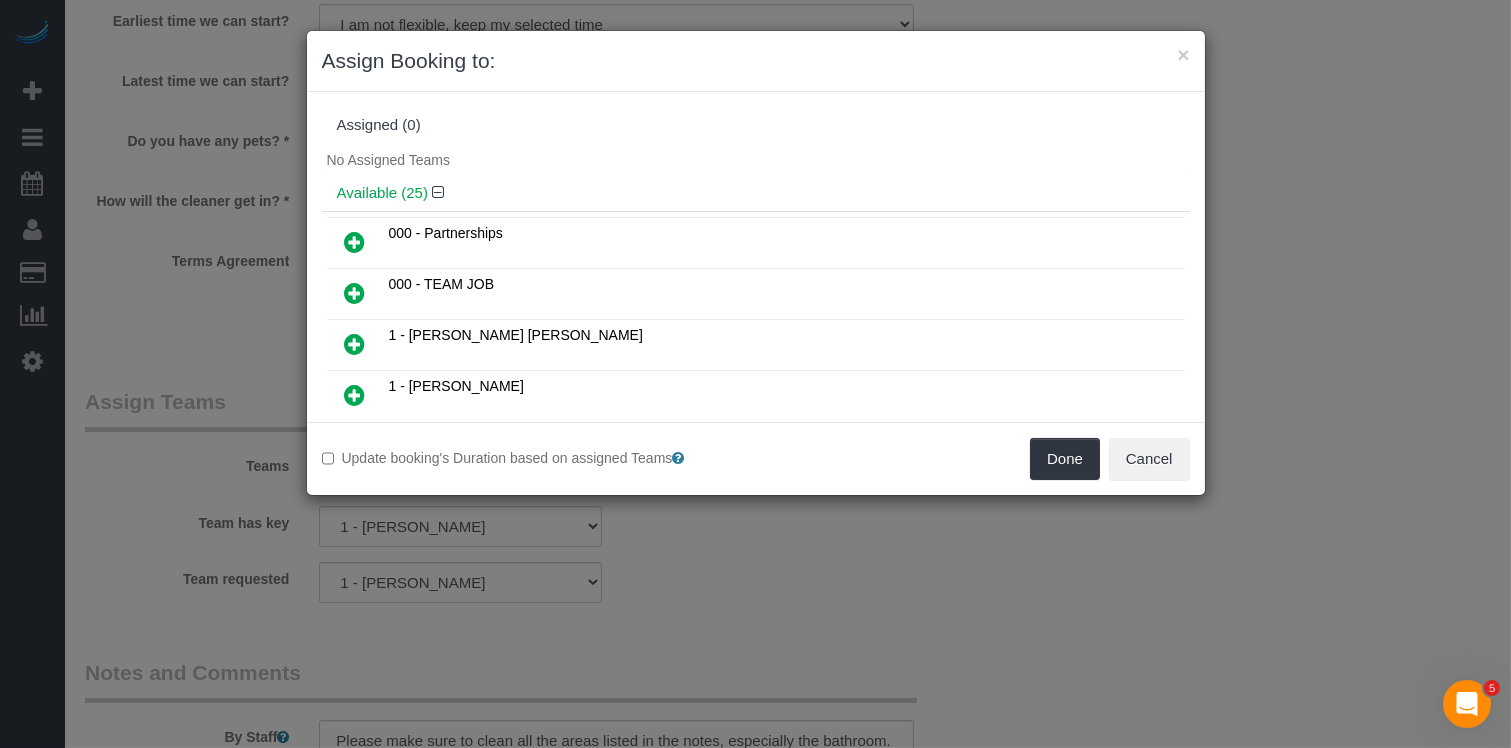 click at bounding box center [355, 242] 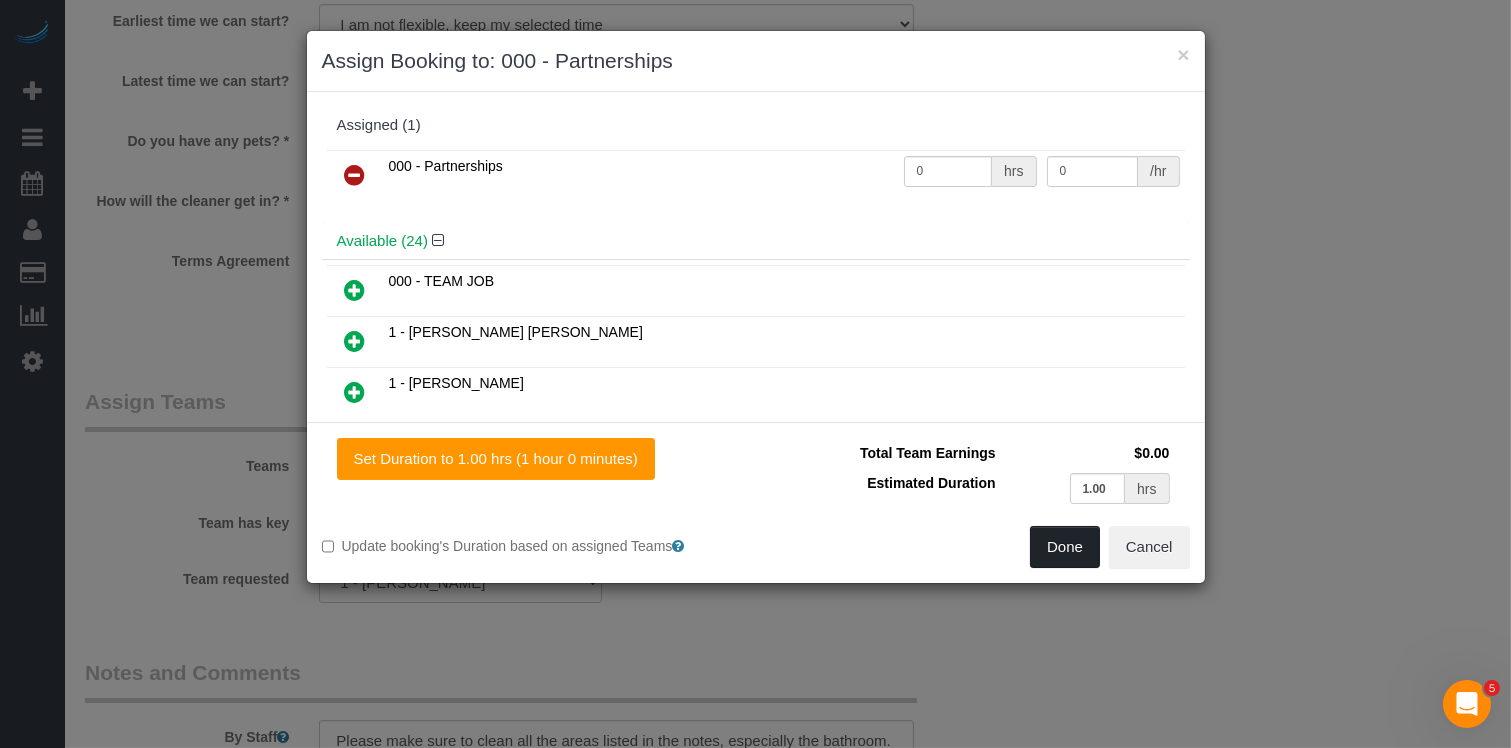 click on "Done" at bounding box center (1065, 547) 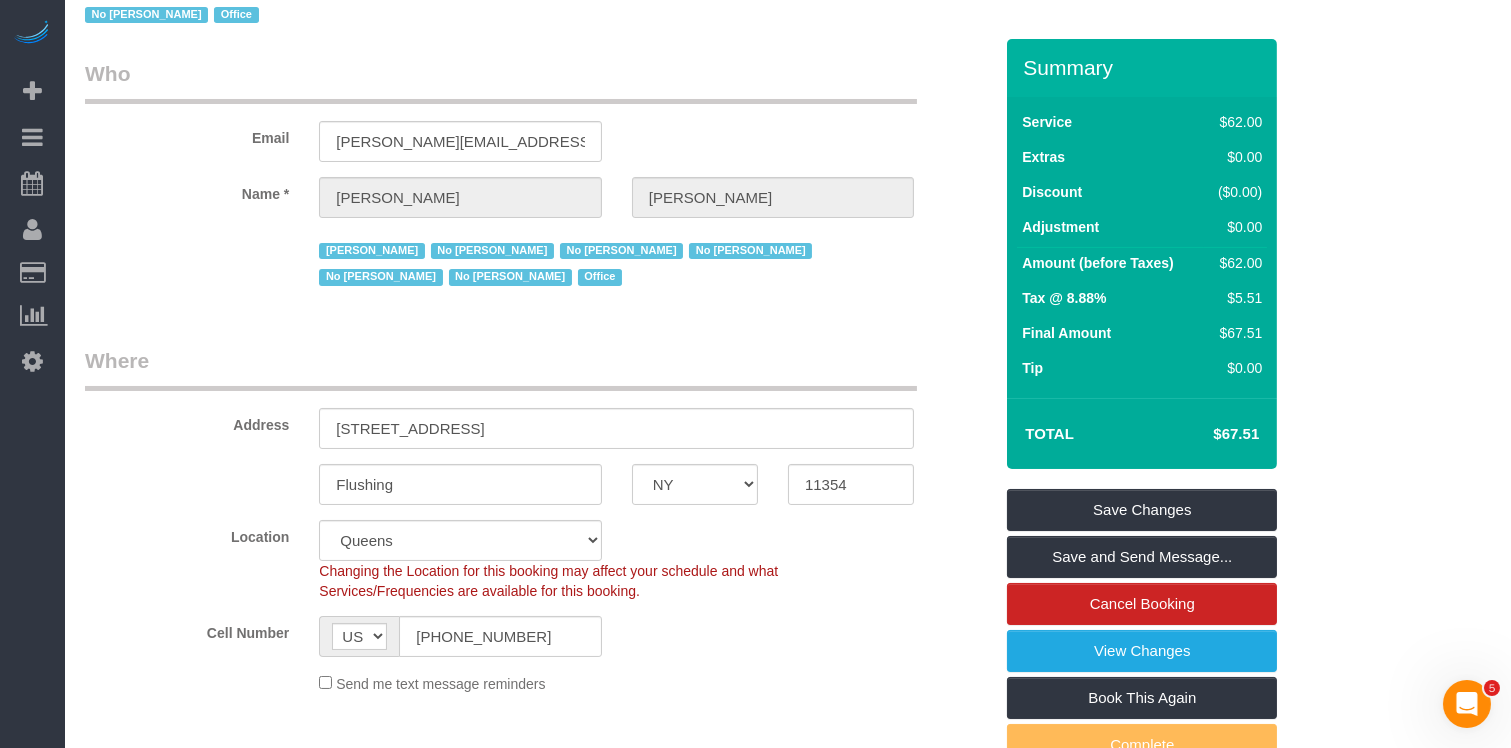 scroll, scrollTop: 0, scrollLeft: 0, axis: both 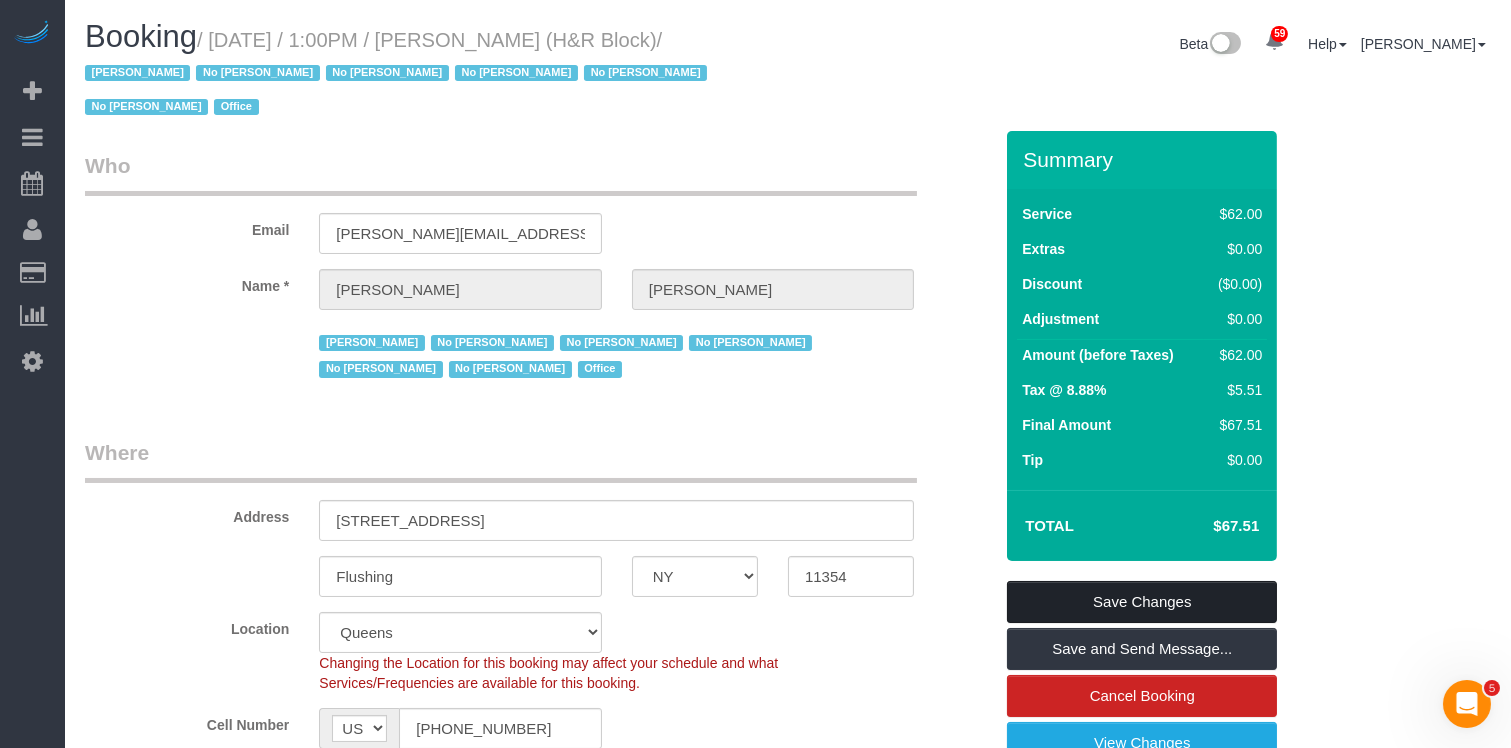 click on "Save Changes" at bounding box center [1142, 602] 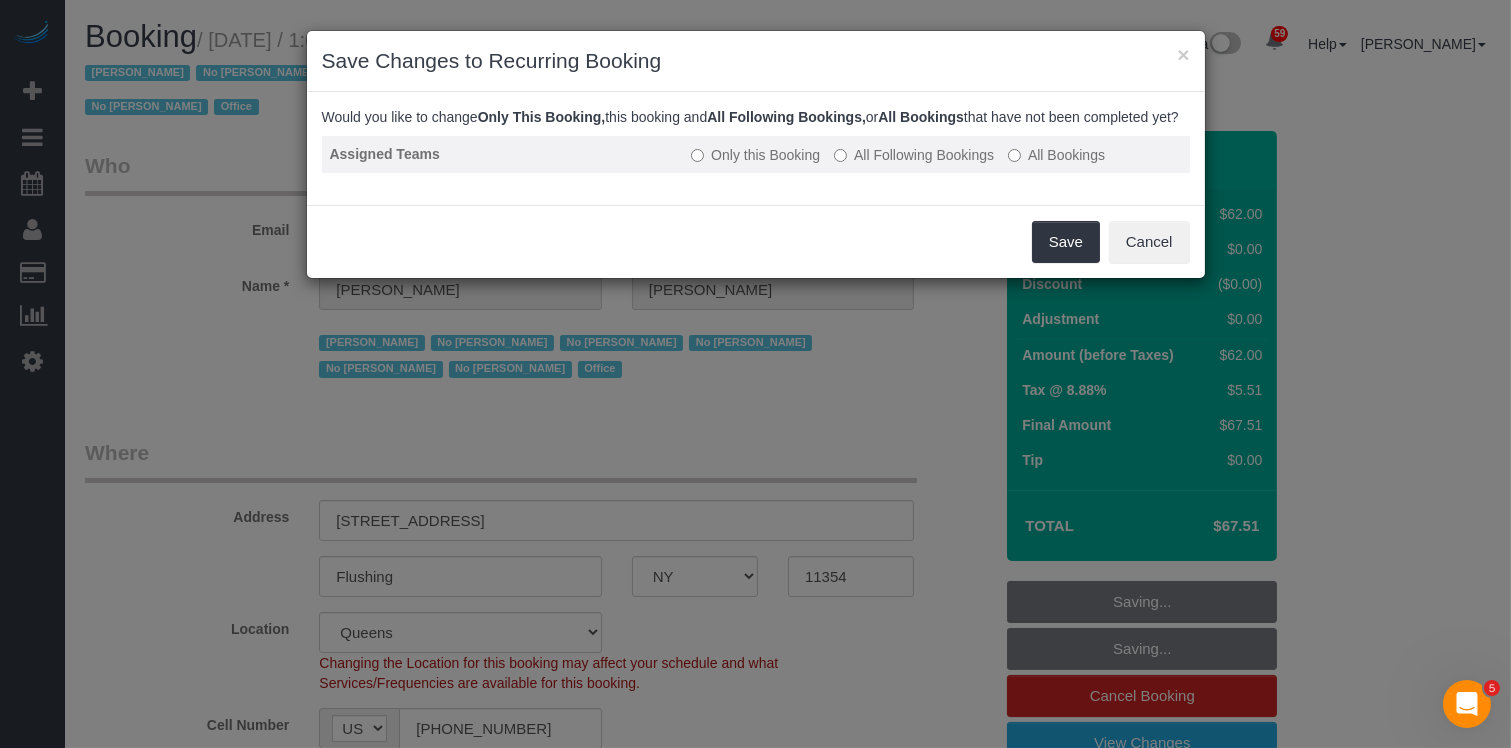 click on "All Following Bookings" at bounding box center (914, 155) 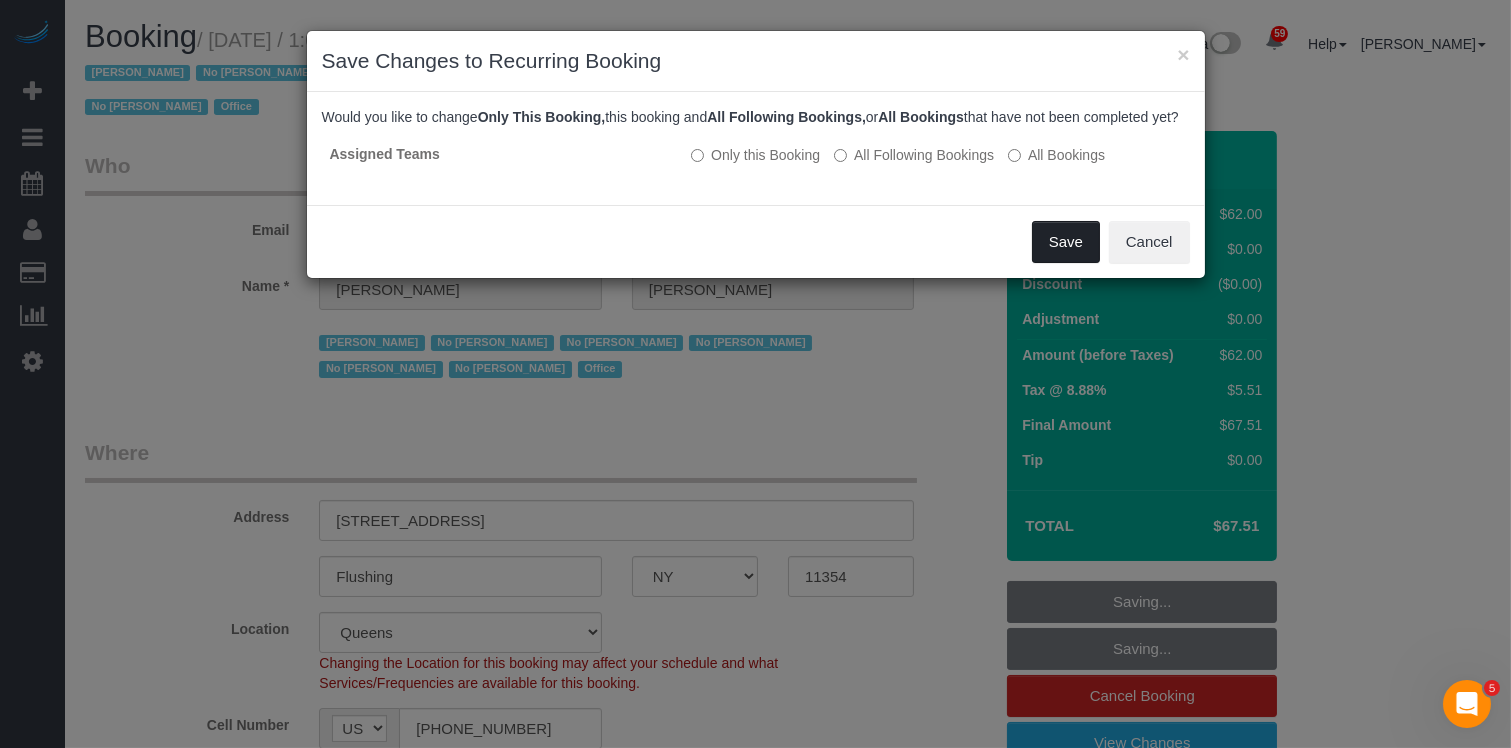 click on "Save" at bounding box center [1066, 242] 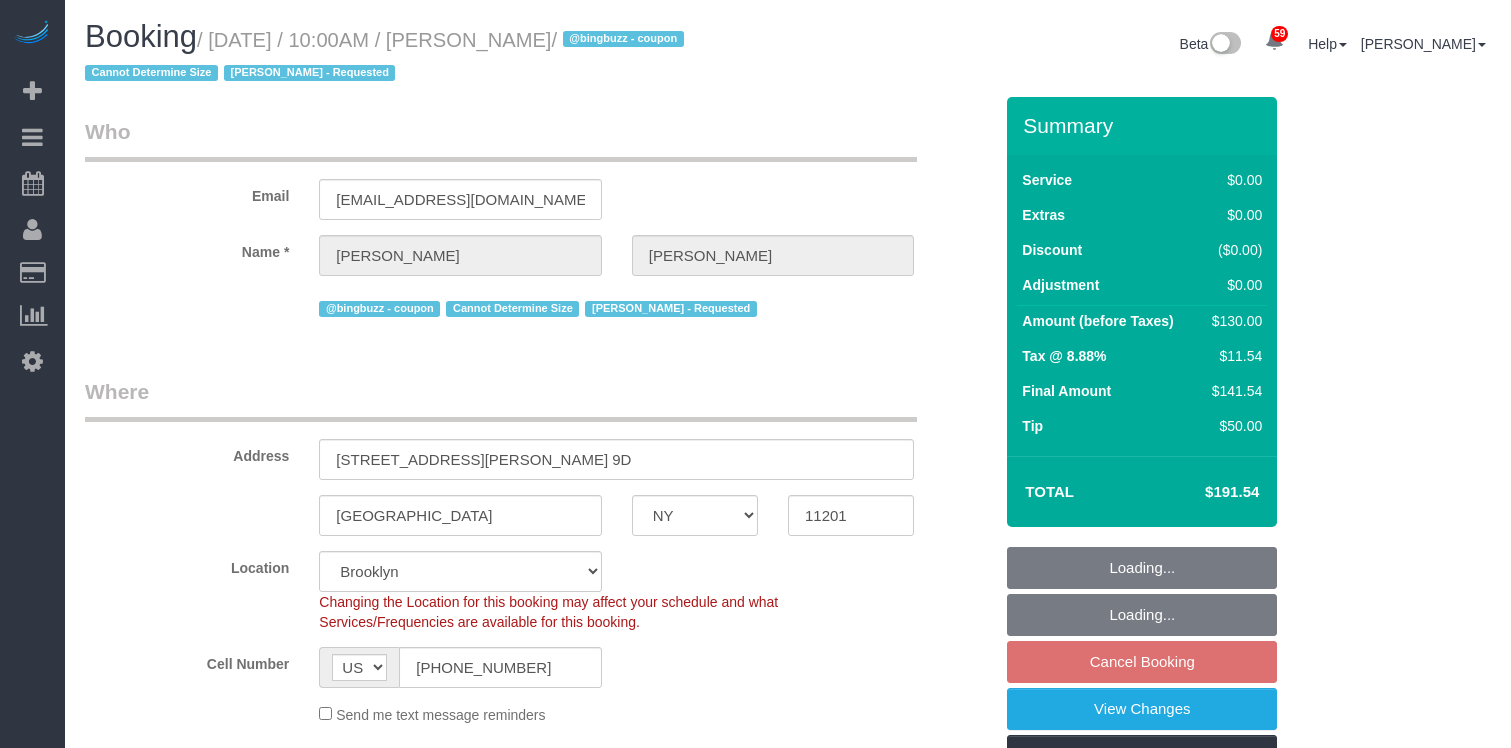select on "NY" 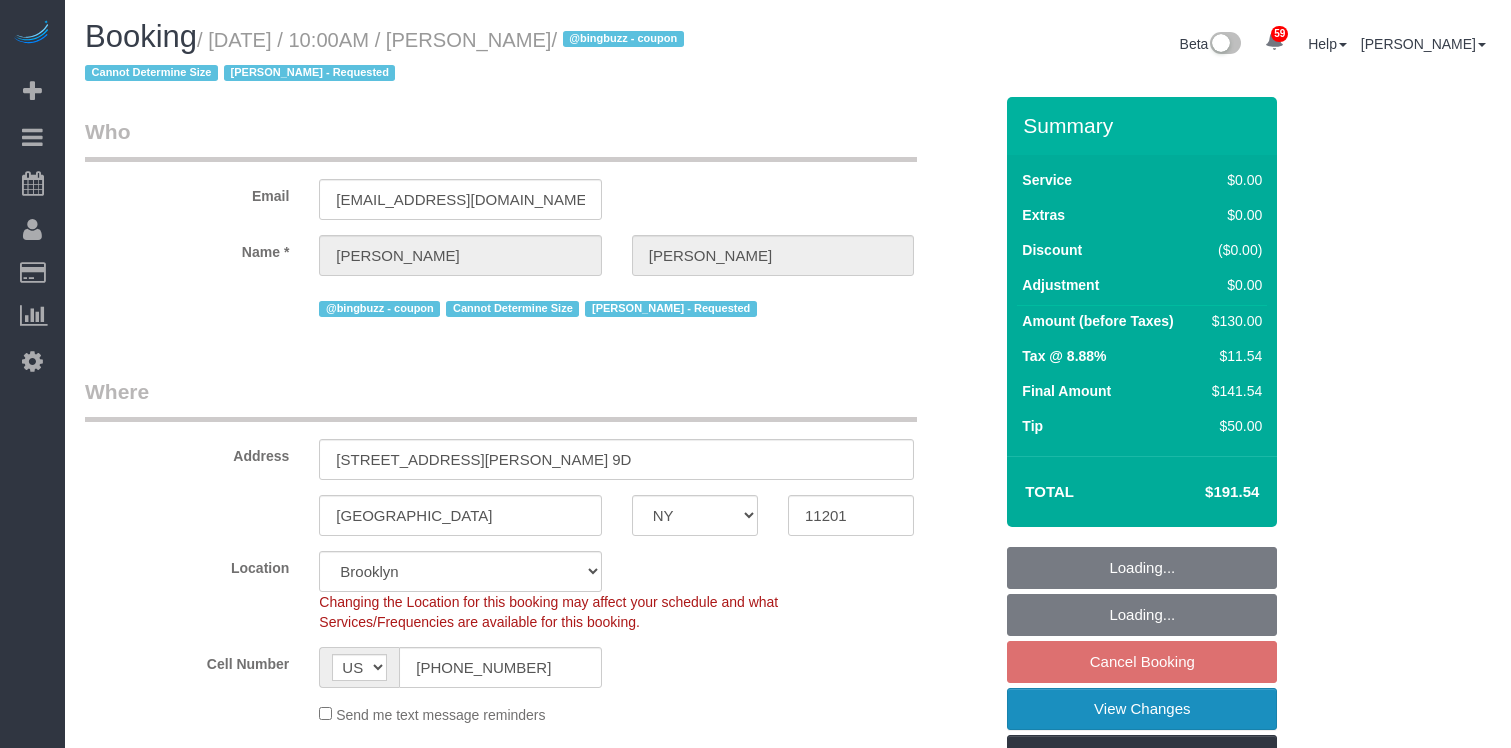 click on "View Changes" at bounding box center (1142, 709) 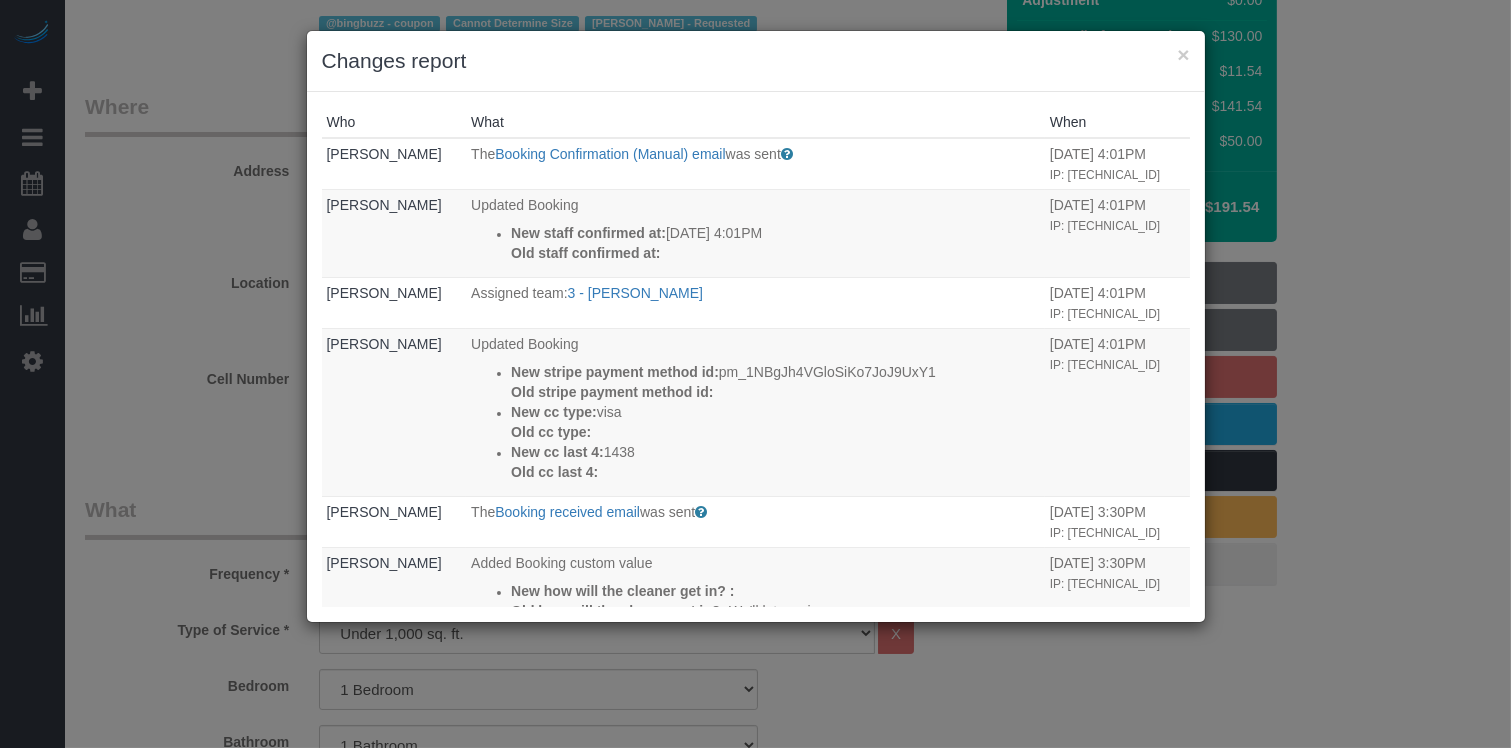 scroll, scrollTop: 285, scrollLeft: 0, axis: vertical 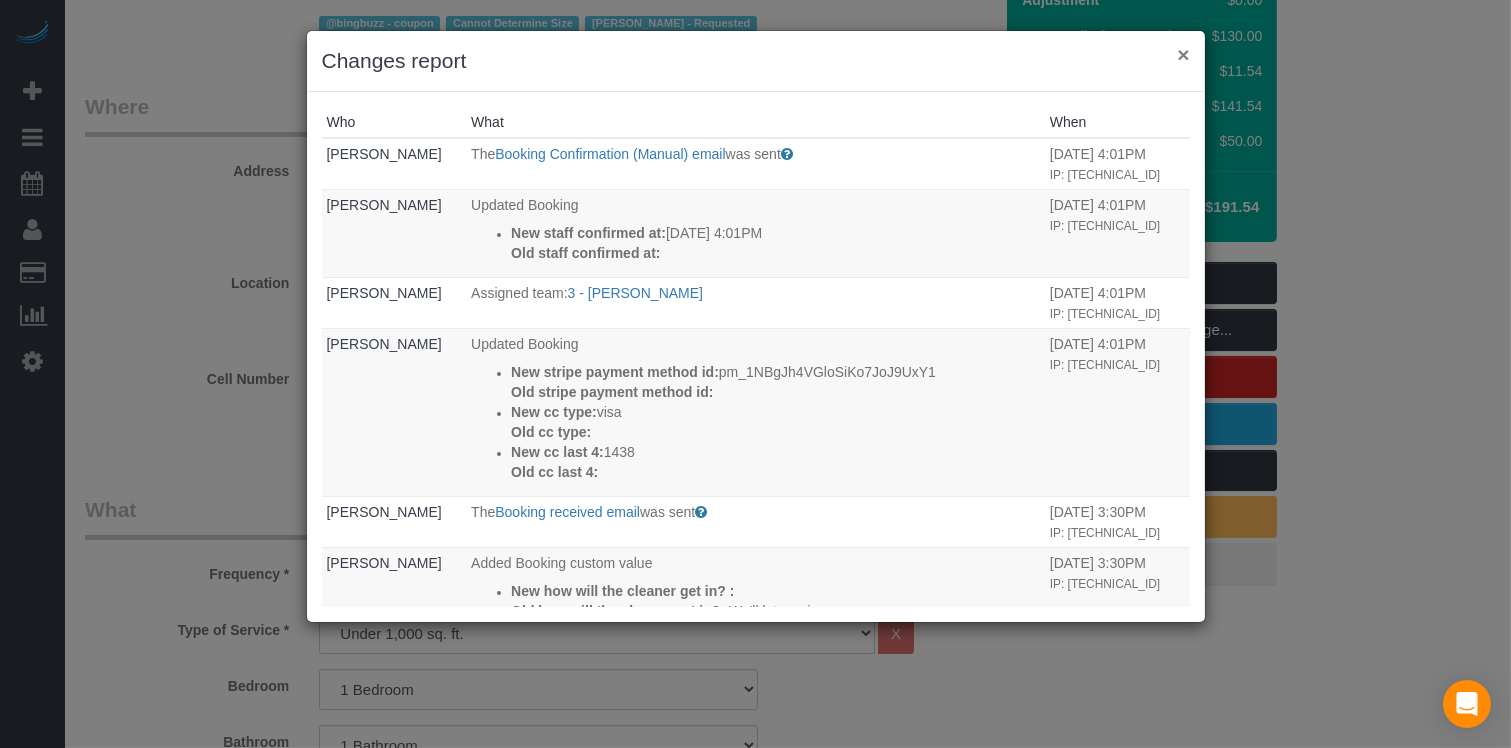 click on "×" at bounding box center (1183, 54) 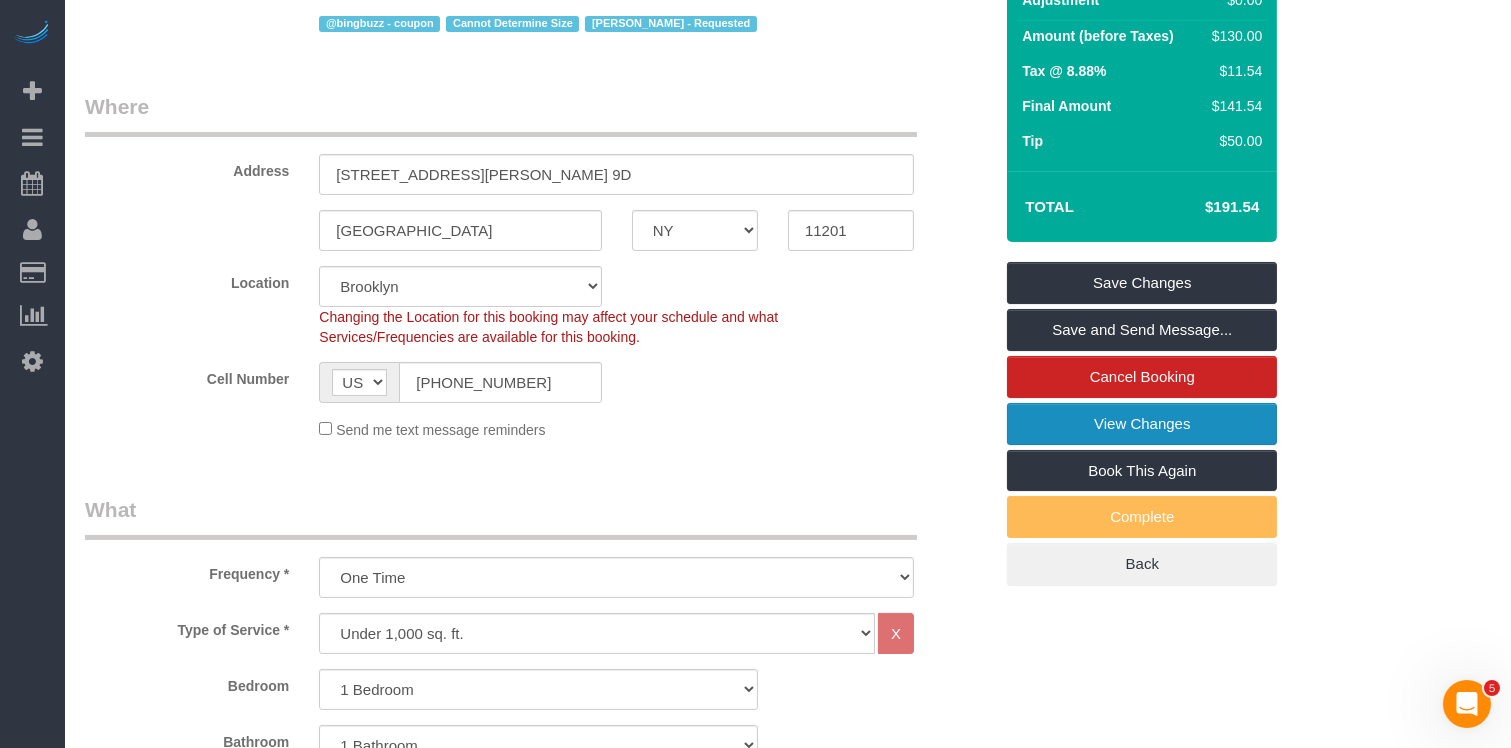 scroll, scrollTop: 0, scrollLeft: 0, axis: both 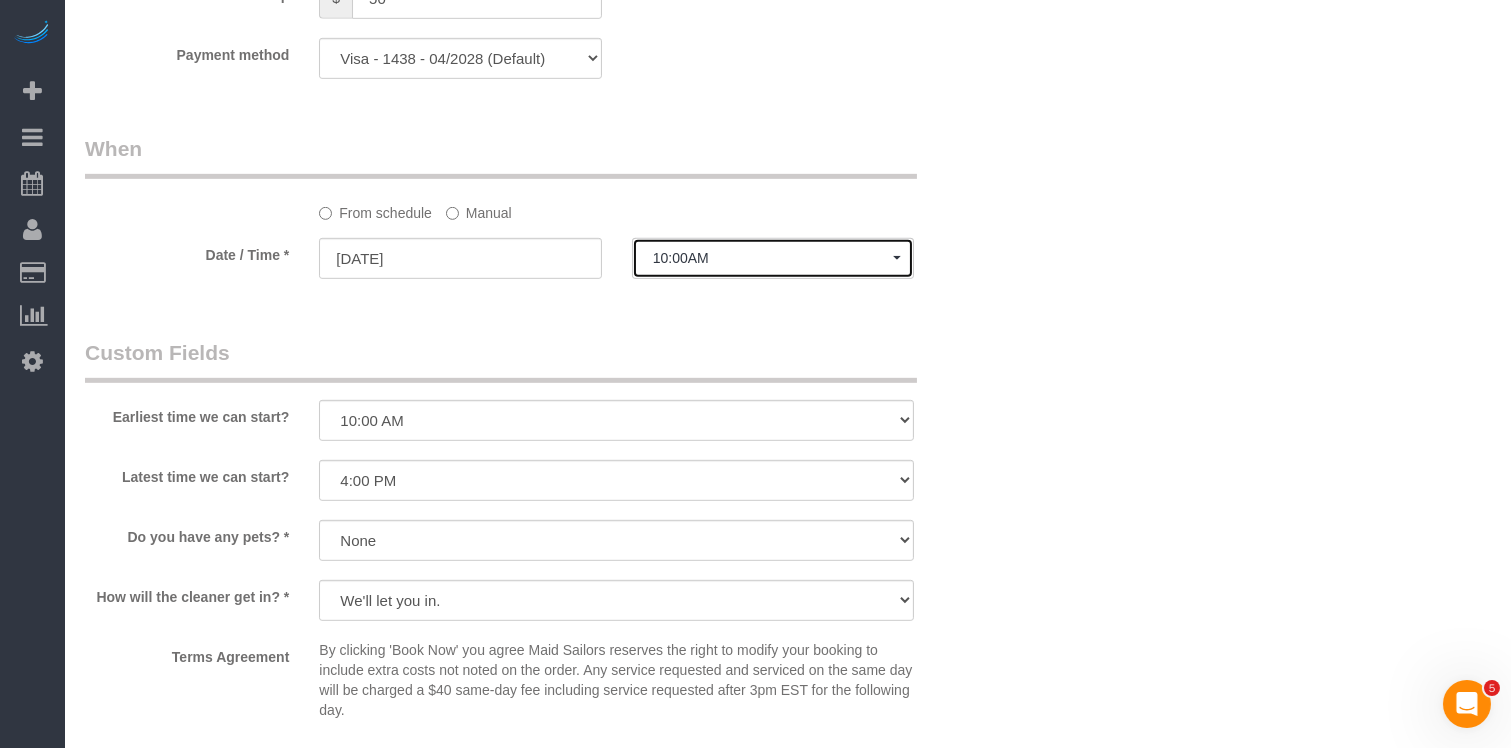 click on "10:00AM" 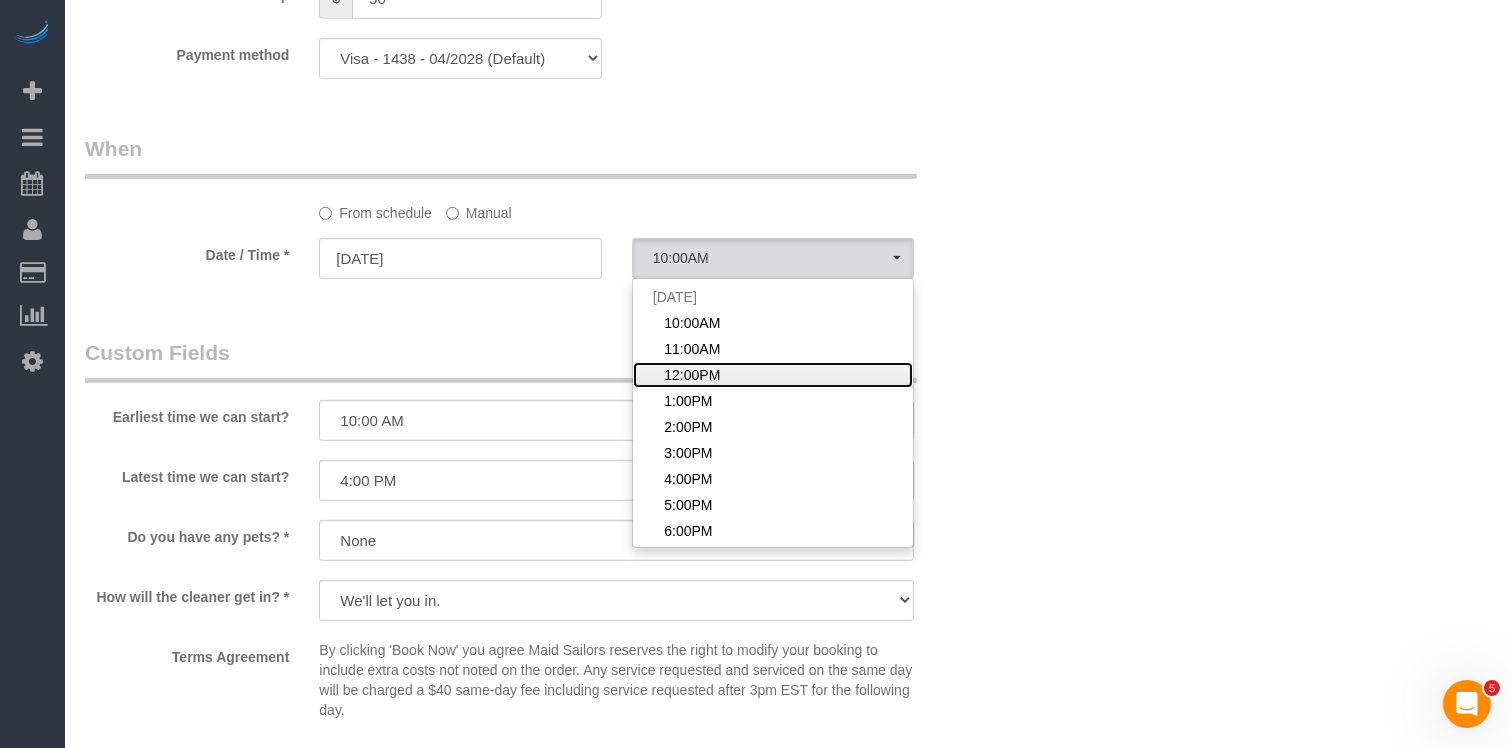 click on "12:00PM" 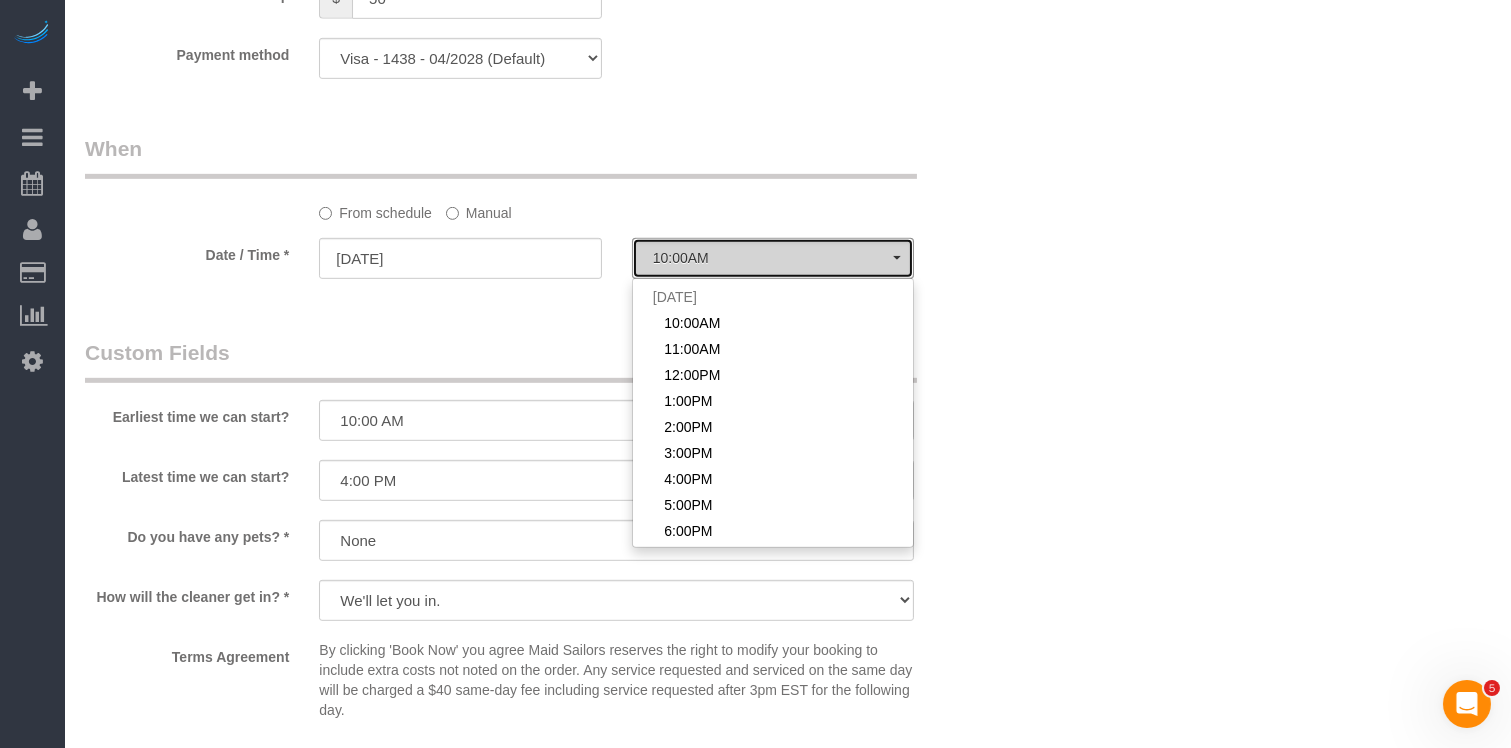 select on "spot61" 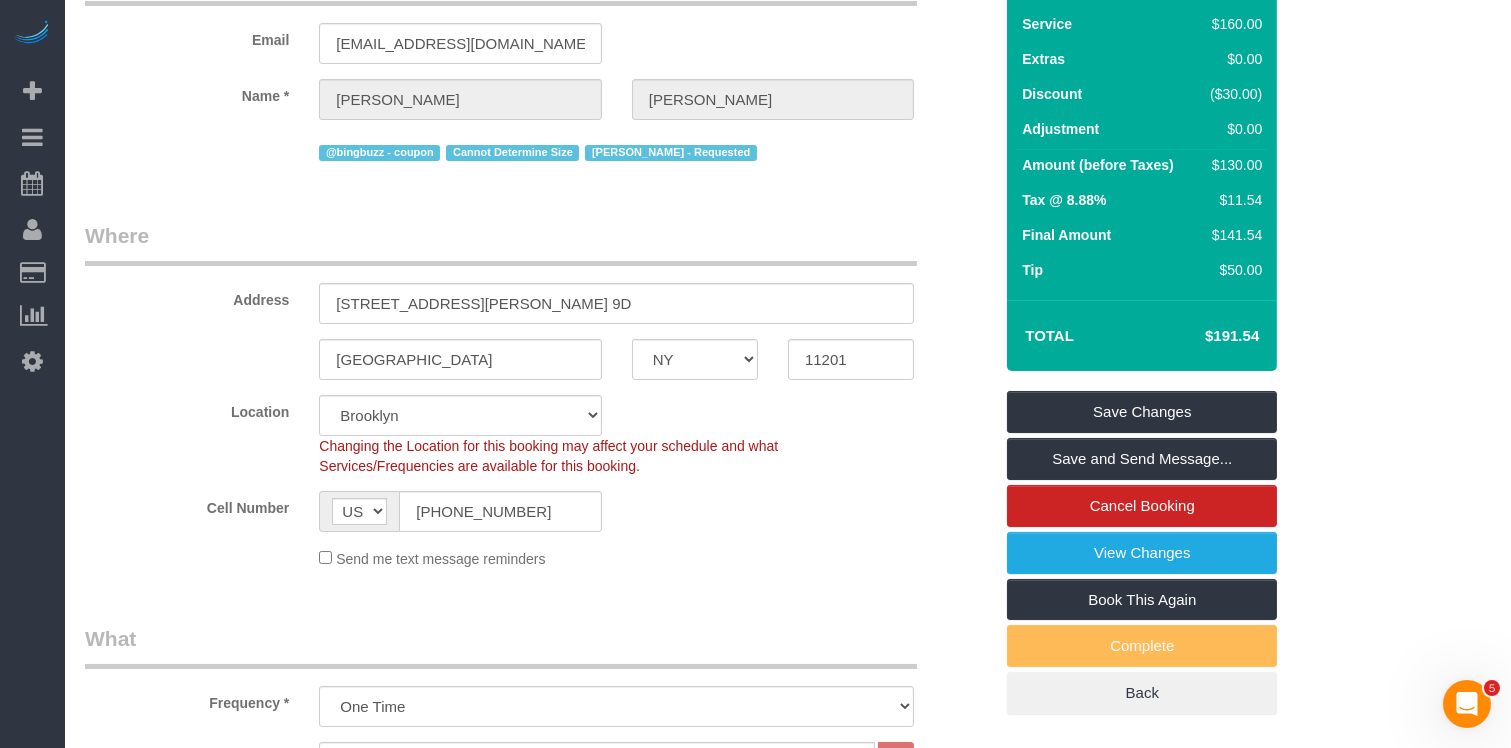 scroll, scrollTop: 0, scrollLeft: 0, axis: both 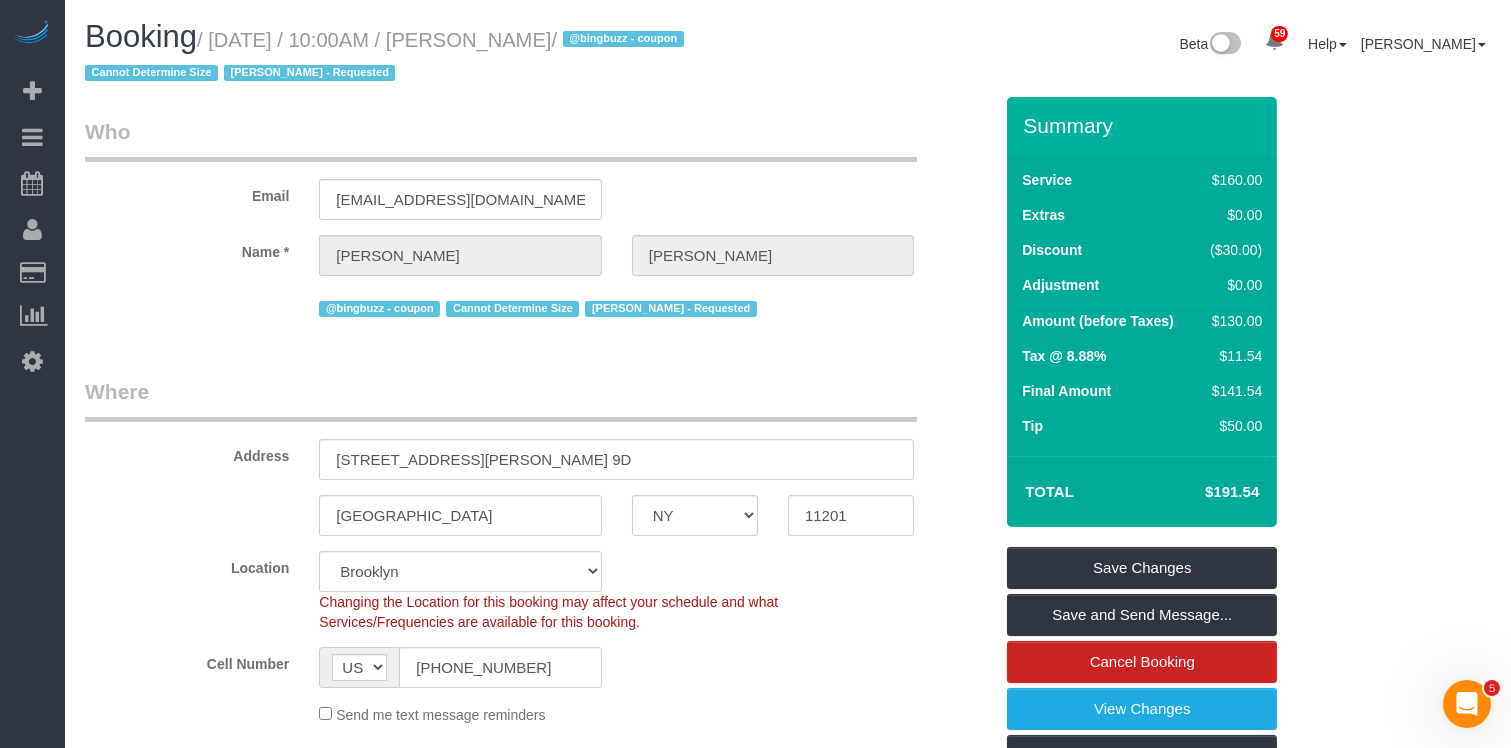 copy on "[PERSON_NAME]
/" 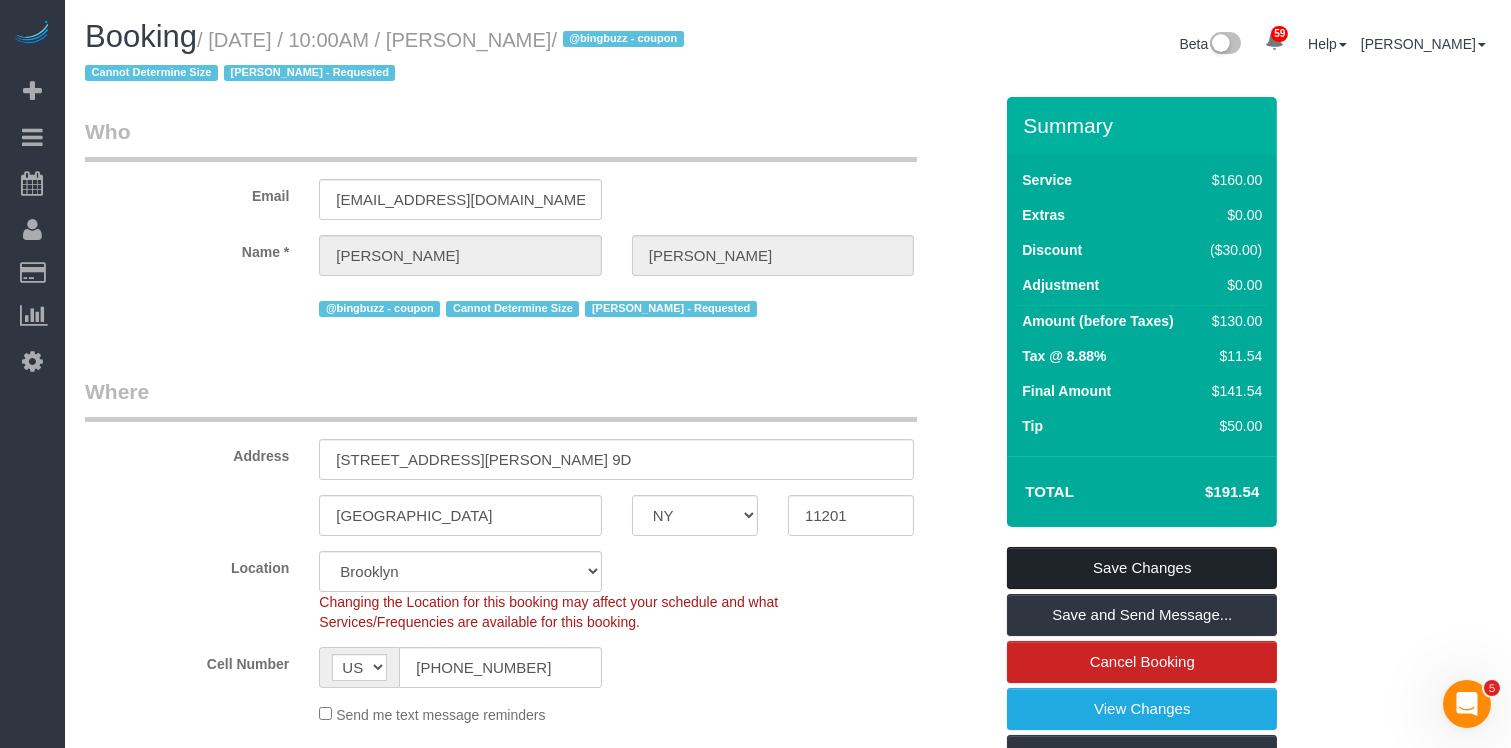 click on "Save Changes" at bounding box center (1142, 568) 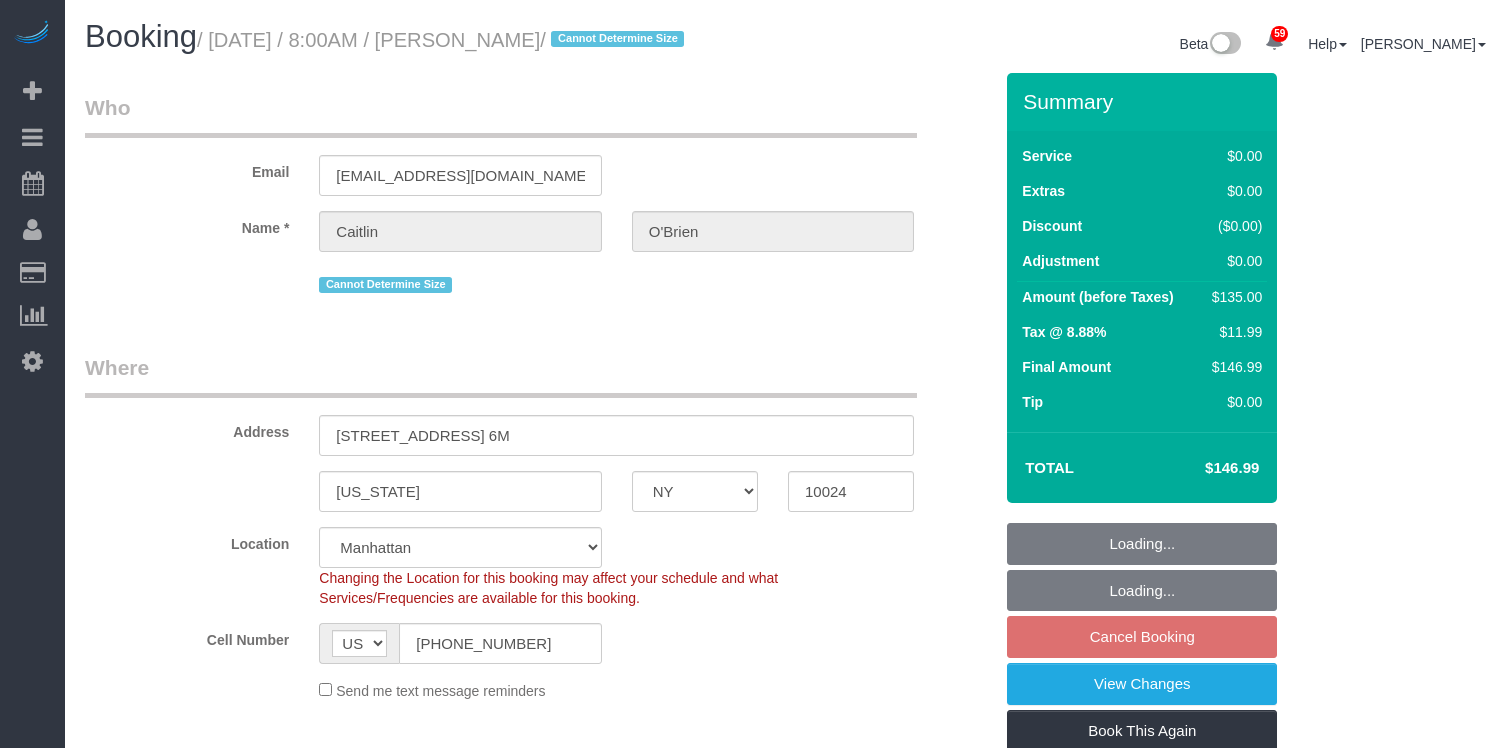 select on "NY" 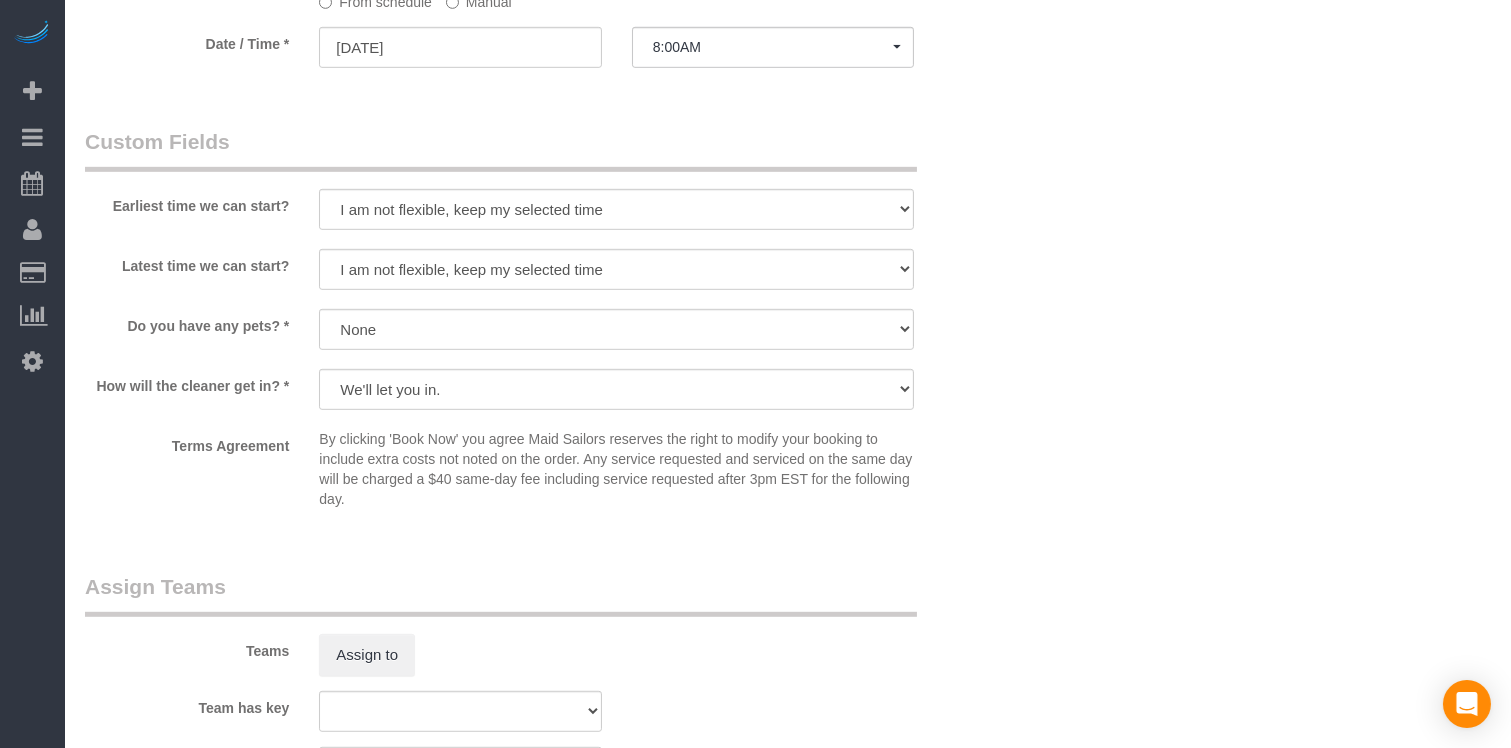 scroll, scrollTop: 2493, scrollLeft: 0, axis: vertical 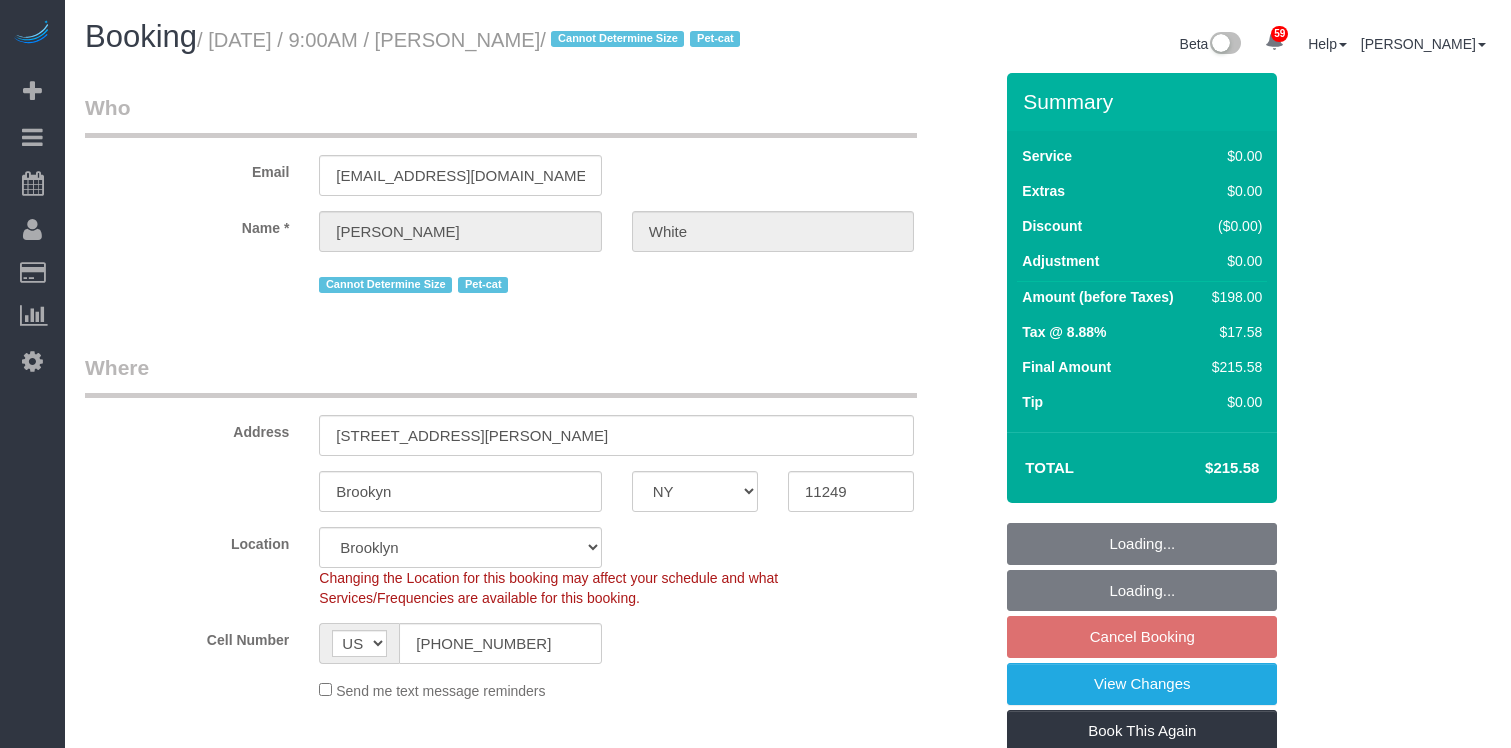 select on "NY" 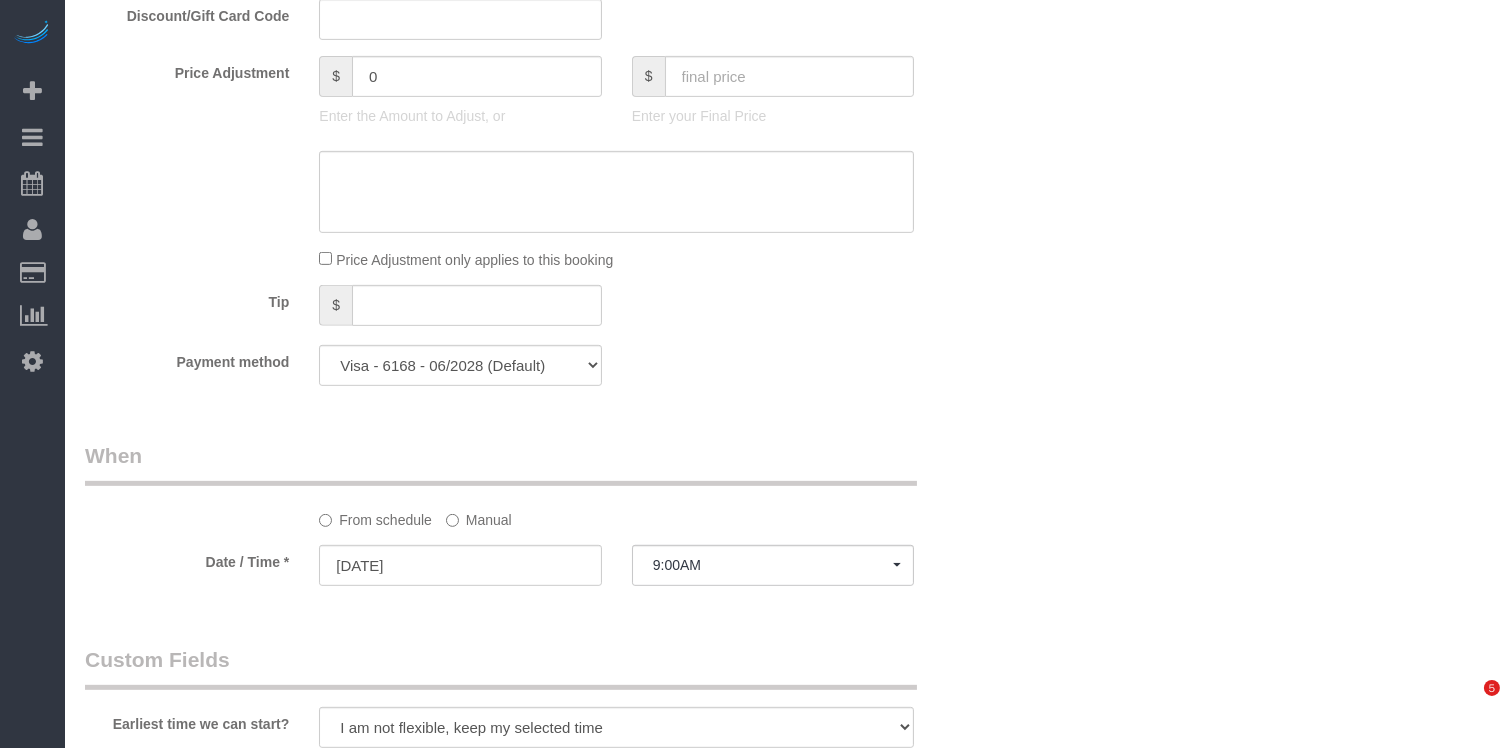 scroll, scrollTop: 1908, scrollLeft: 0, axis: vertical 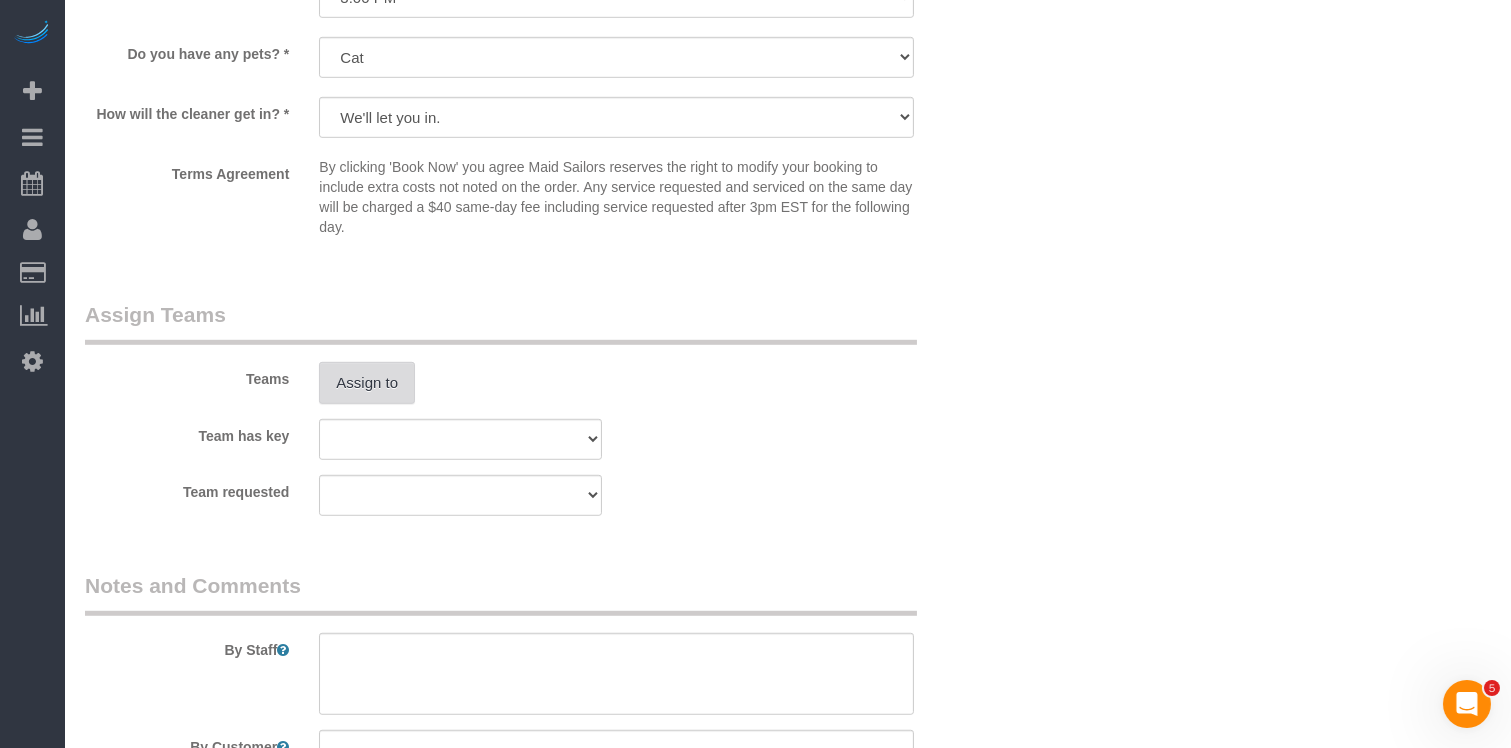 click on "Assign to" at bounding box center [367, 383] 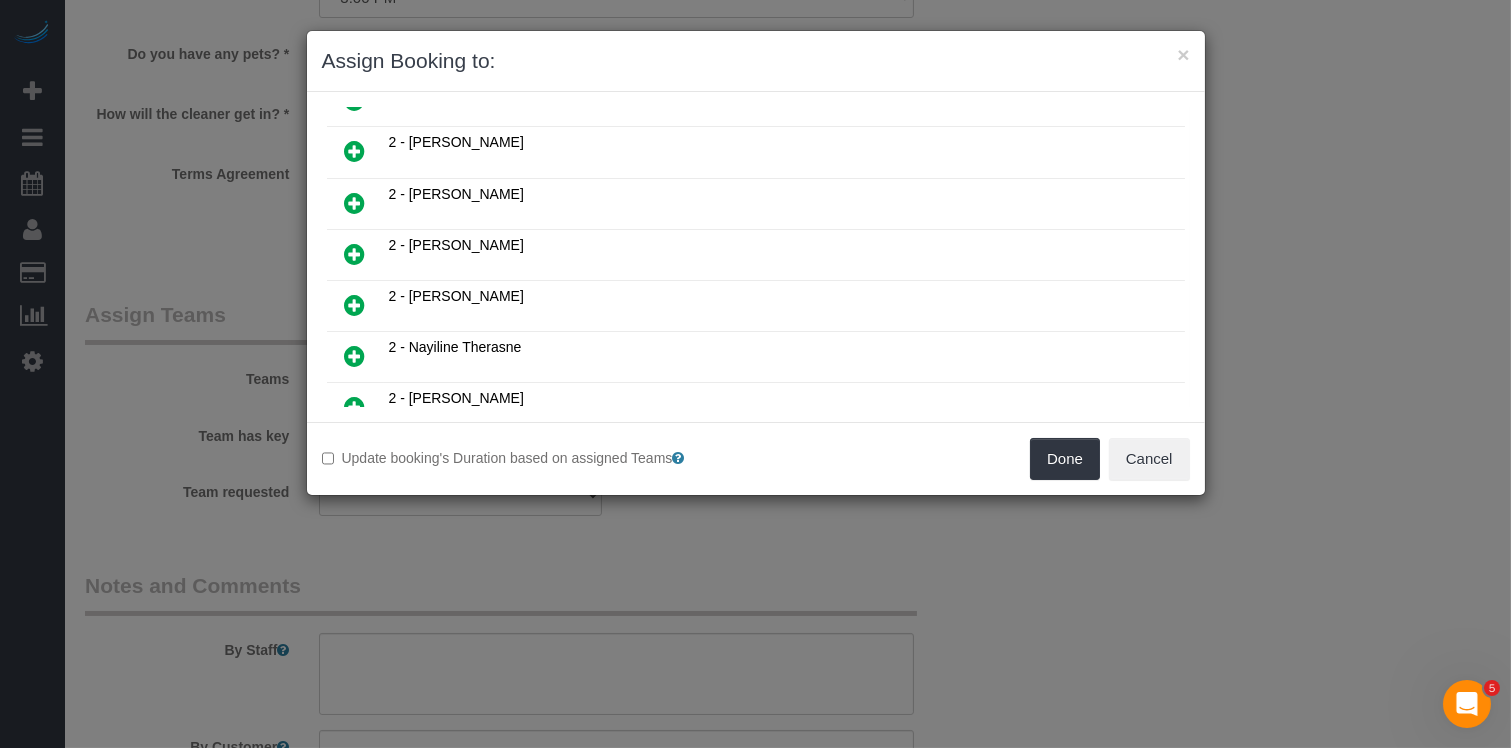 click at bounding box center (355, 305) 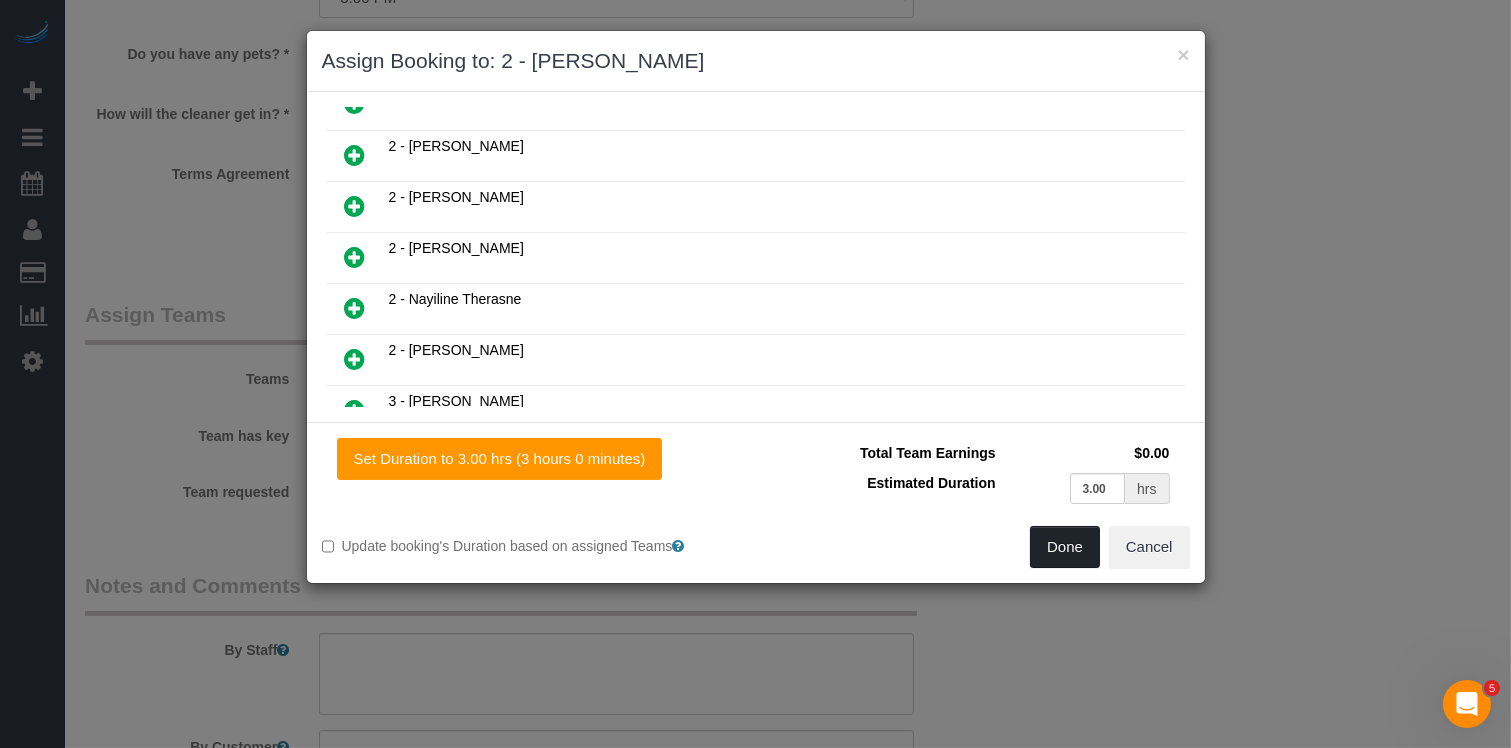 click on "Done" at bounding box center (1065, 547) 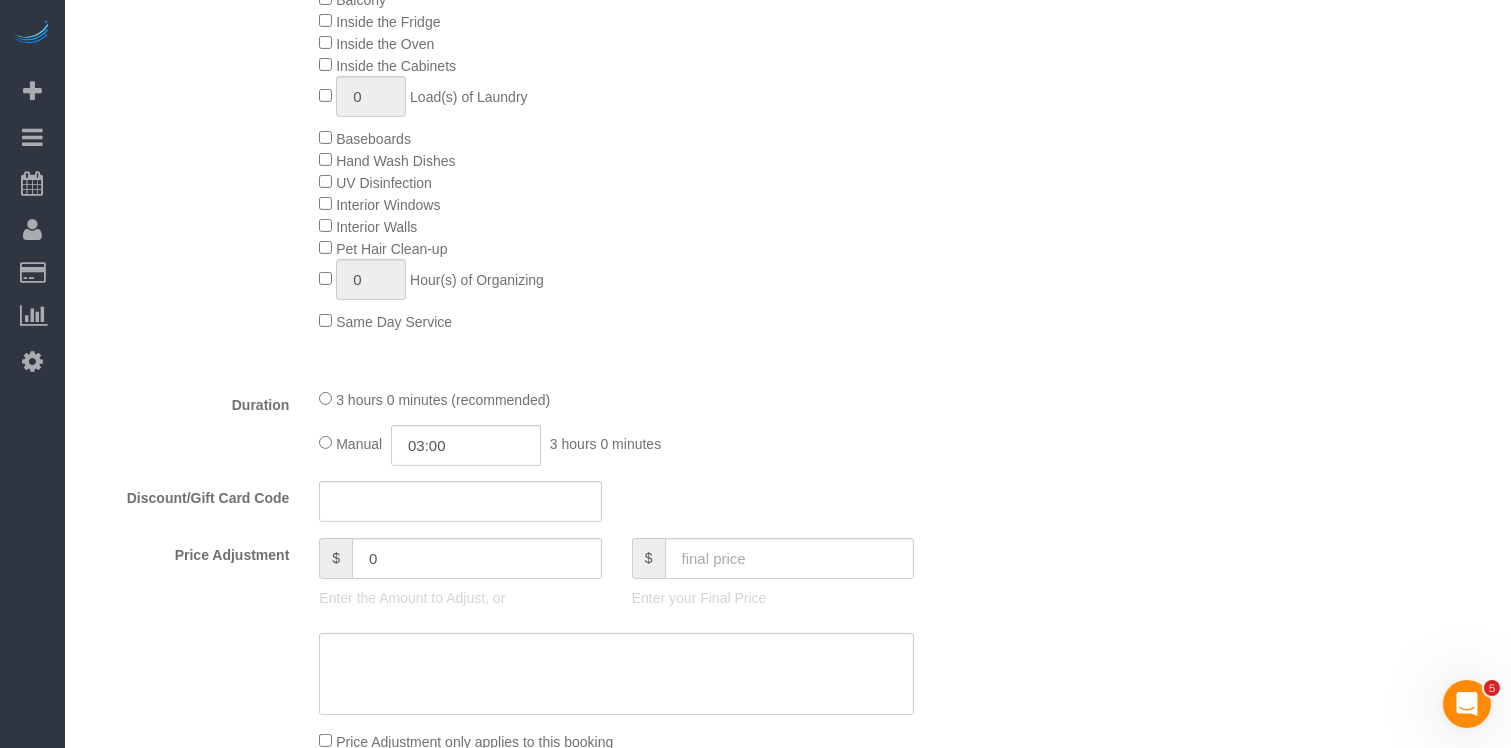 scroll, scrollTop: 0, scrollLeft: 0, axis: both 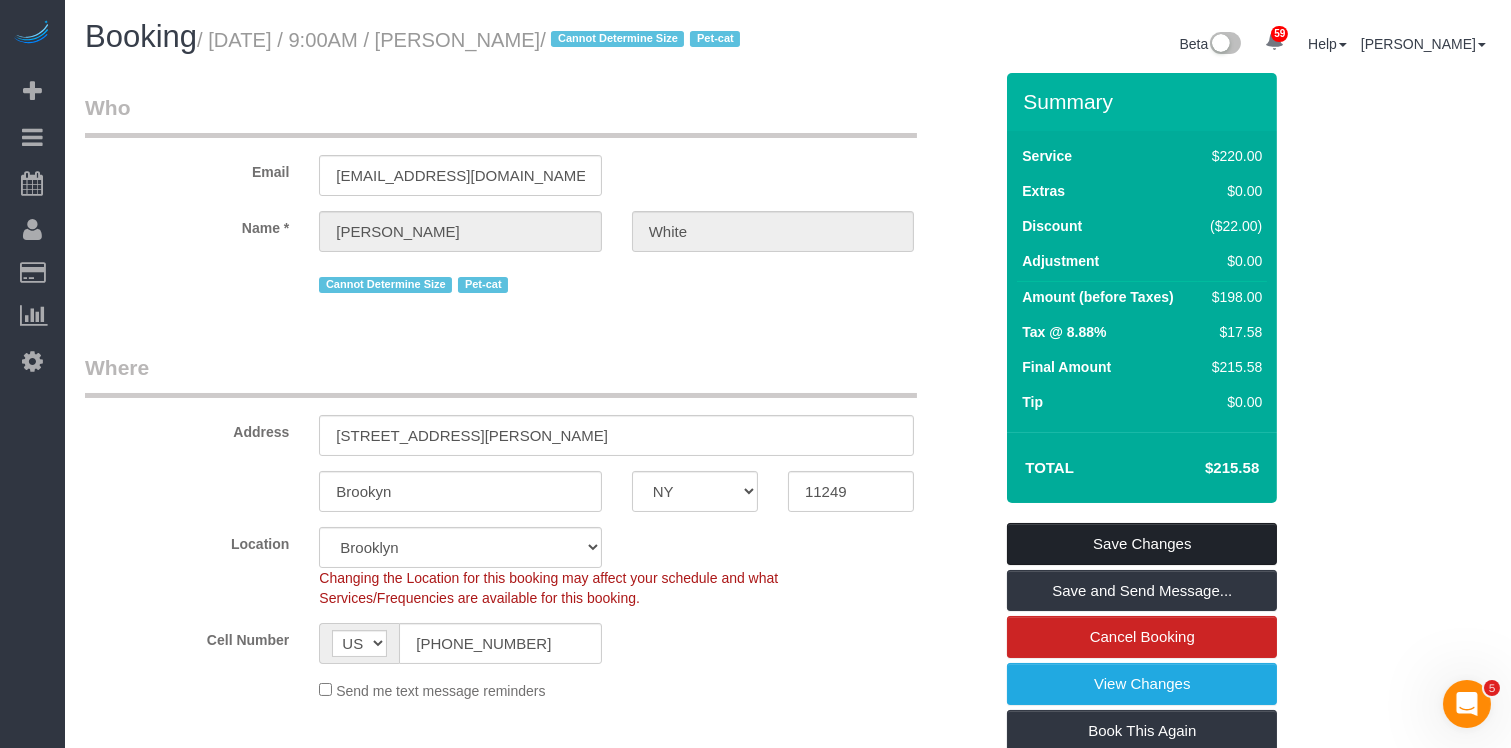 click on "Save Changes" at bounding box center [1142, 544] 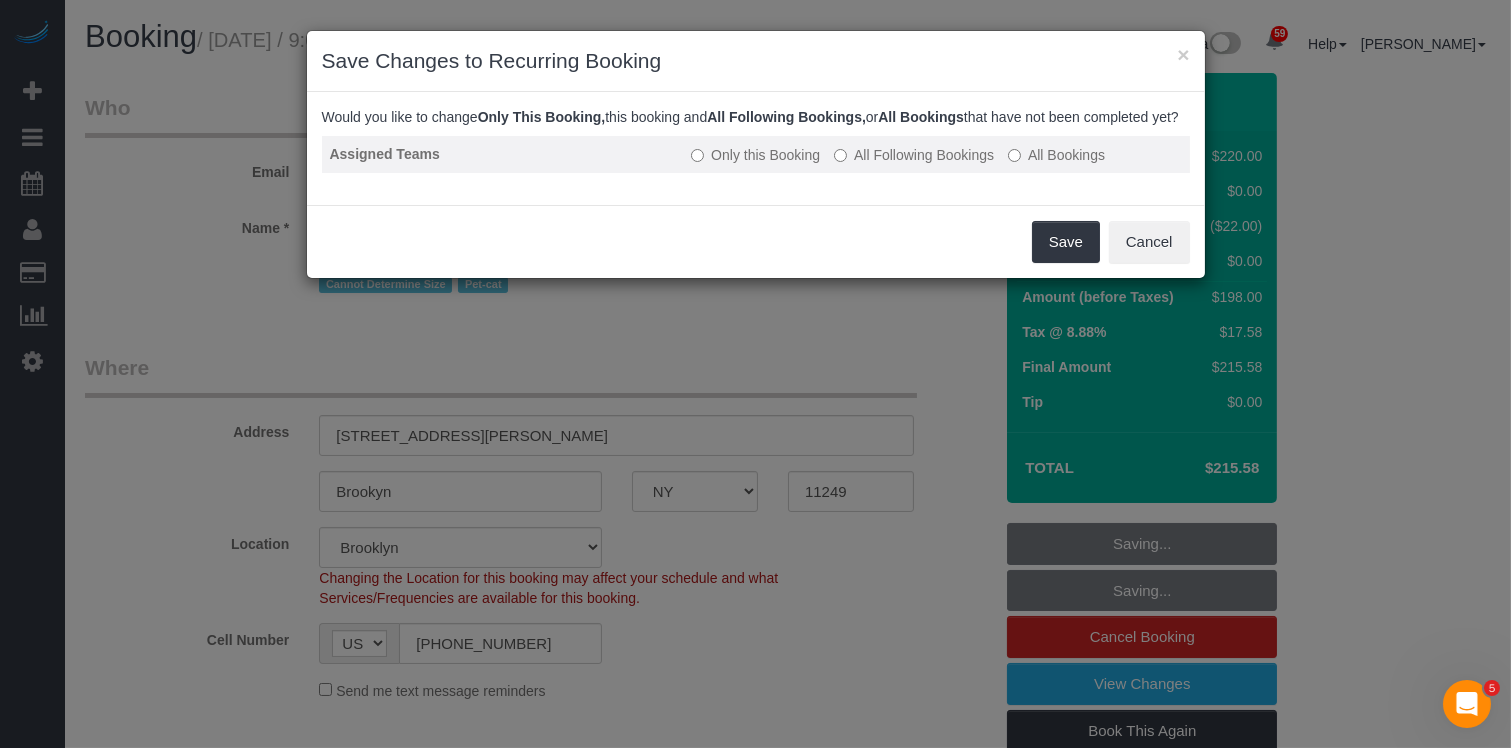 click on "All Following Bookings" at bounding box center (914, 155) 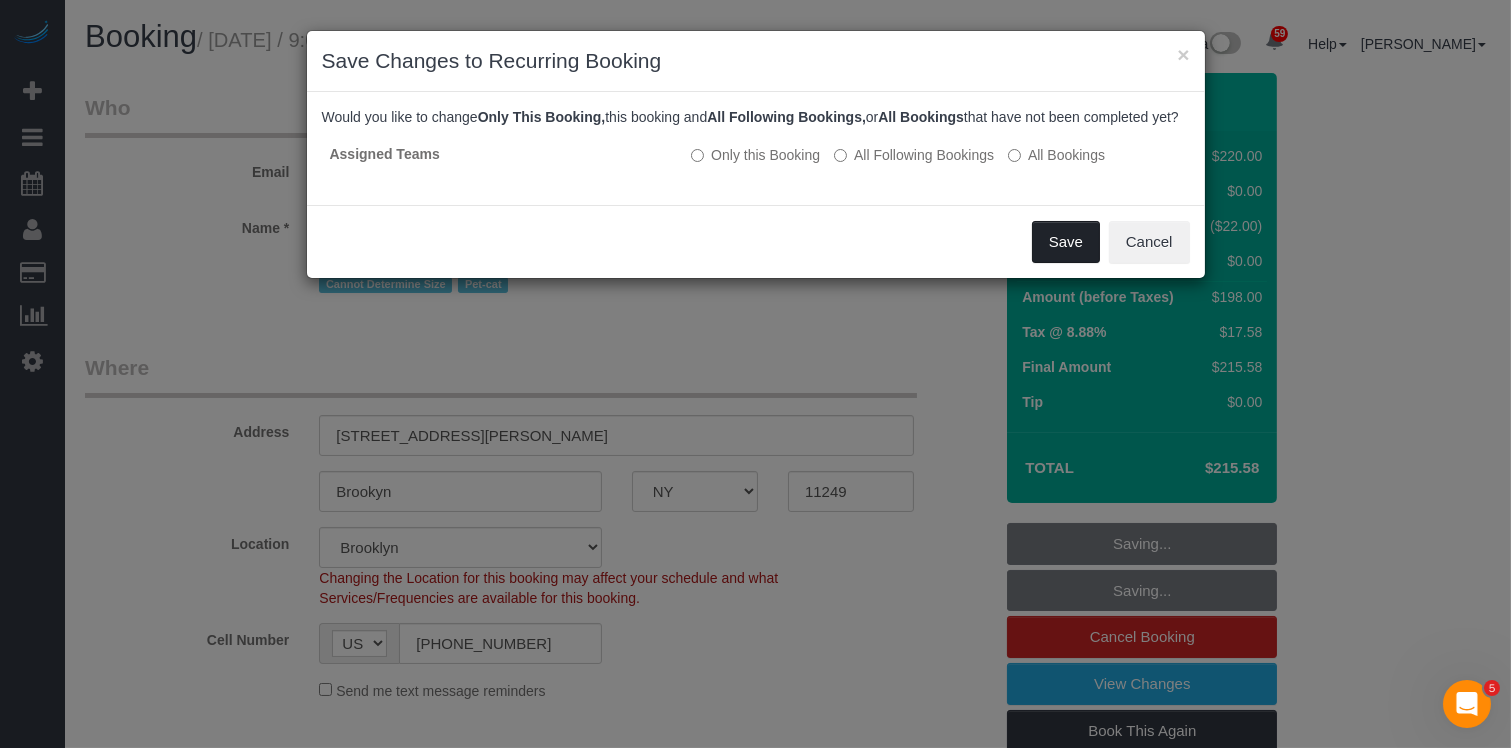 click on "Save" at bounding box center [1066, 242] 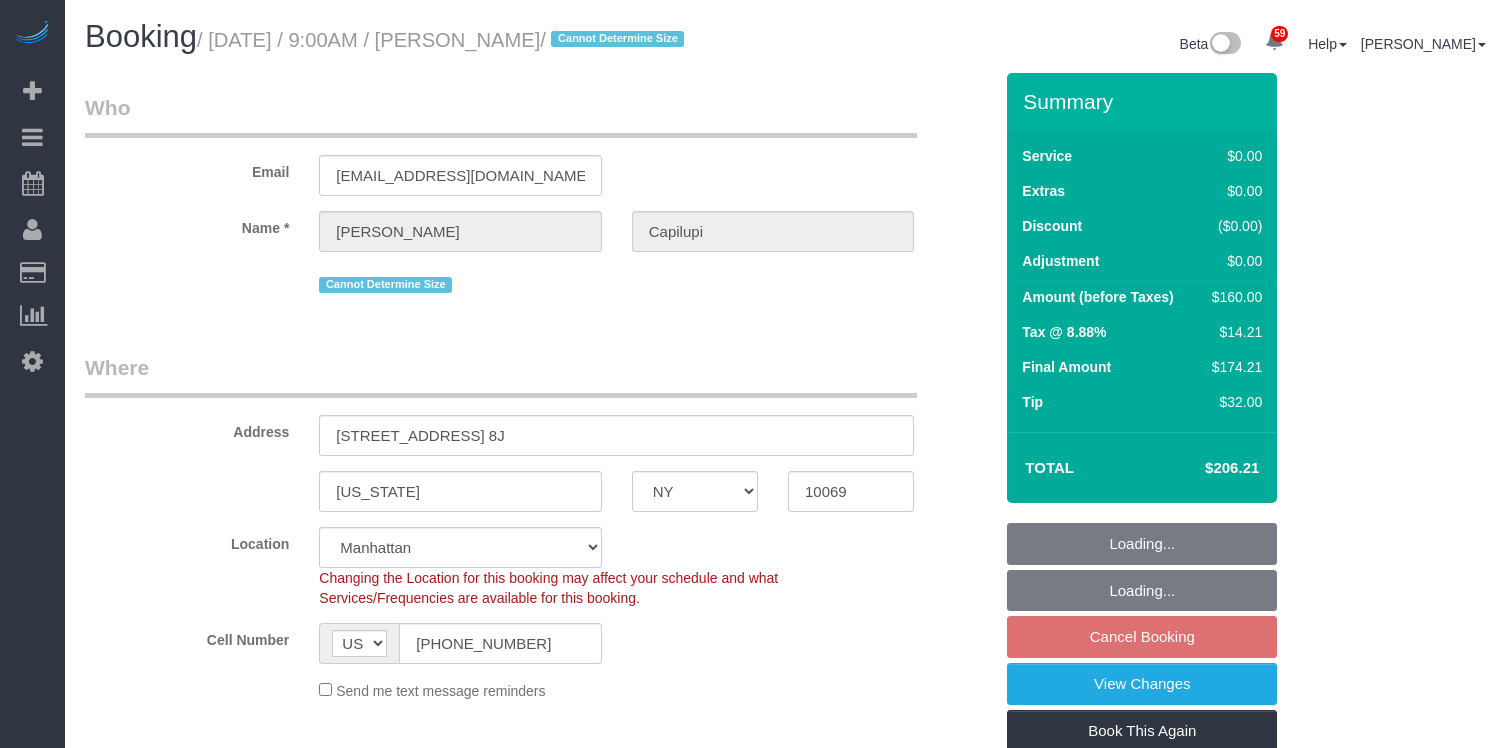 select on "NY" 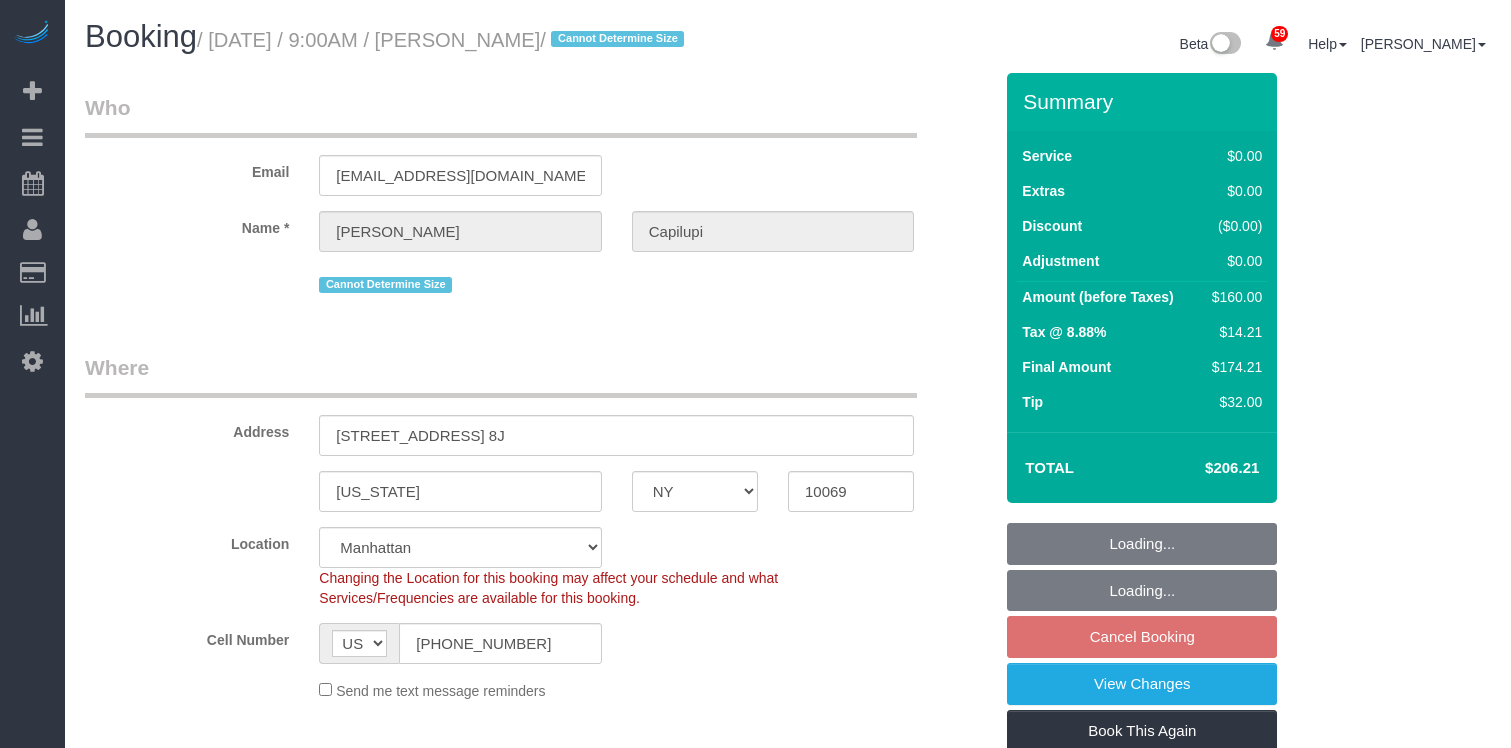 scroll, scrollTop: 2136, scrollLeft: 0, axis: vertical 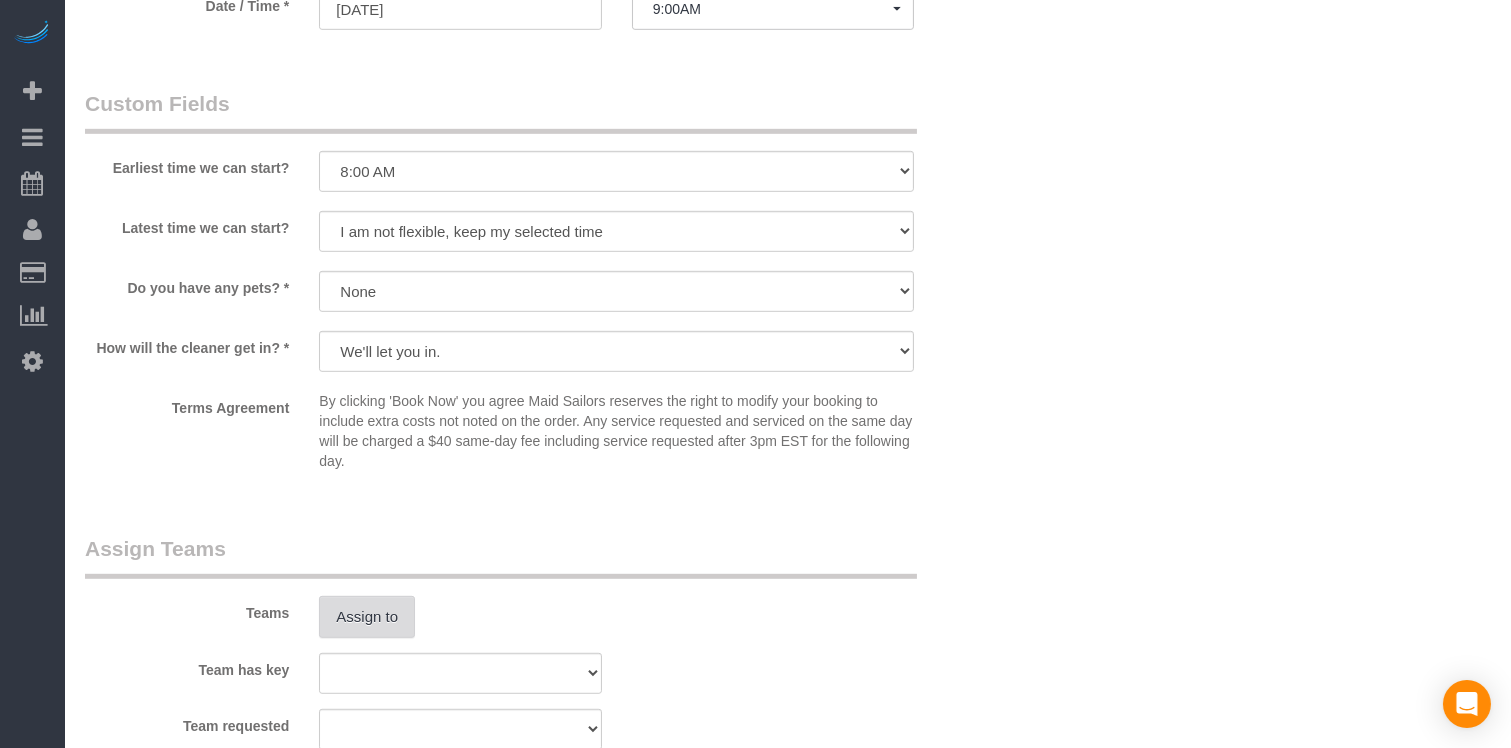 click on "Assign to" at bounding box center (367, 617) 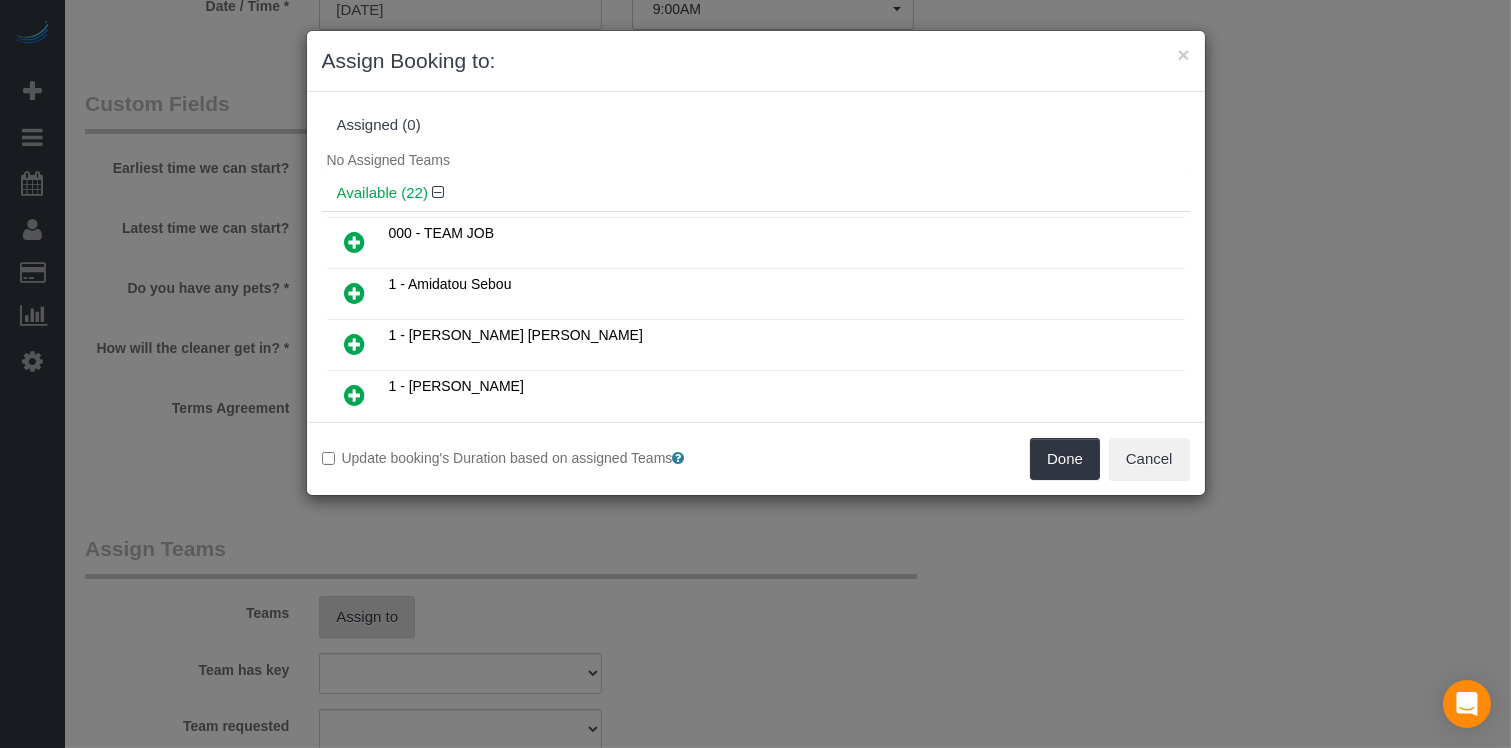 scroll, scrollTop: 2356, scrollLeft: 0, axis: vertical 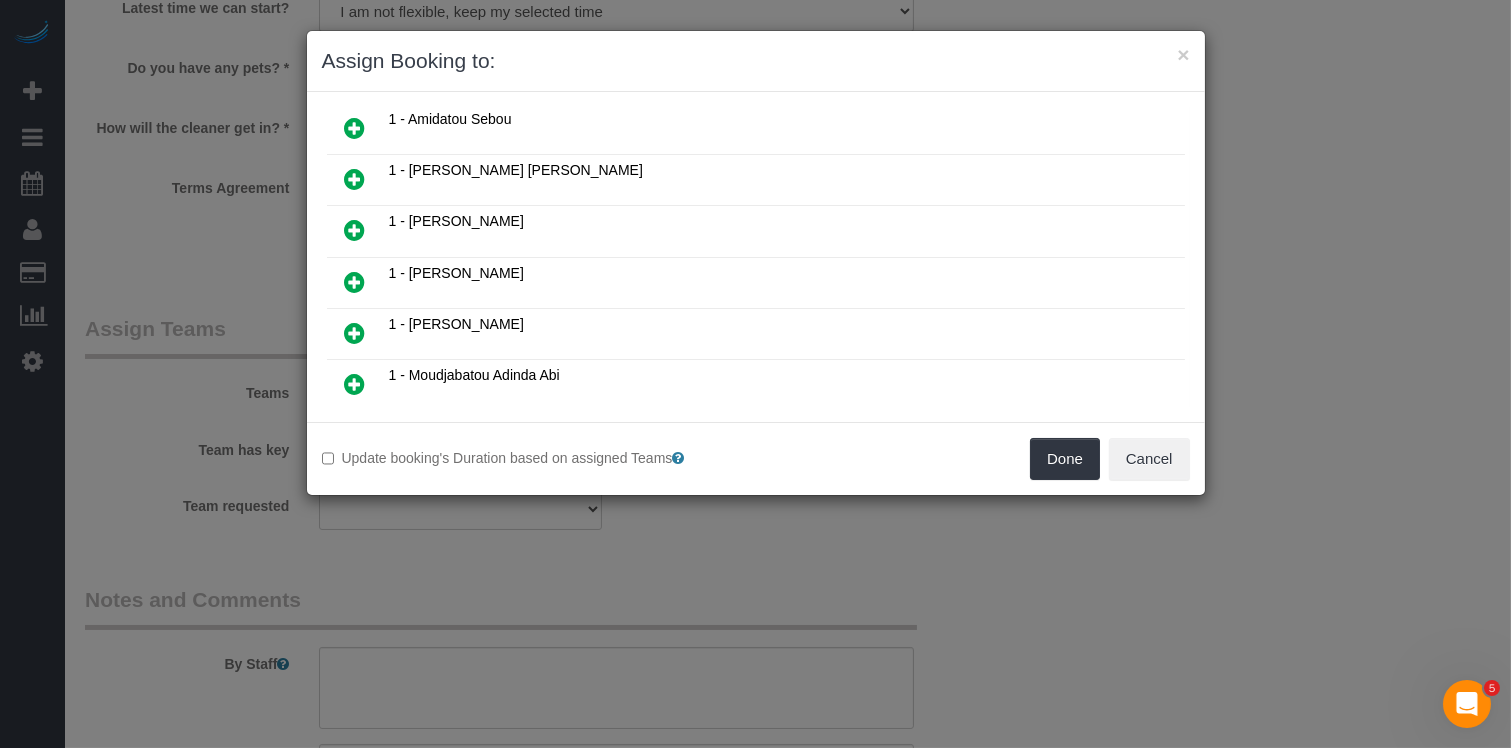 click at bounding box center [355, 179] 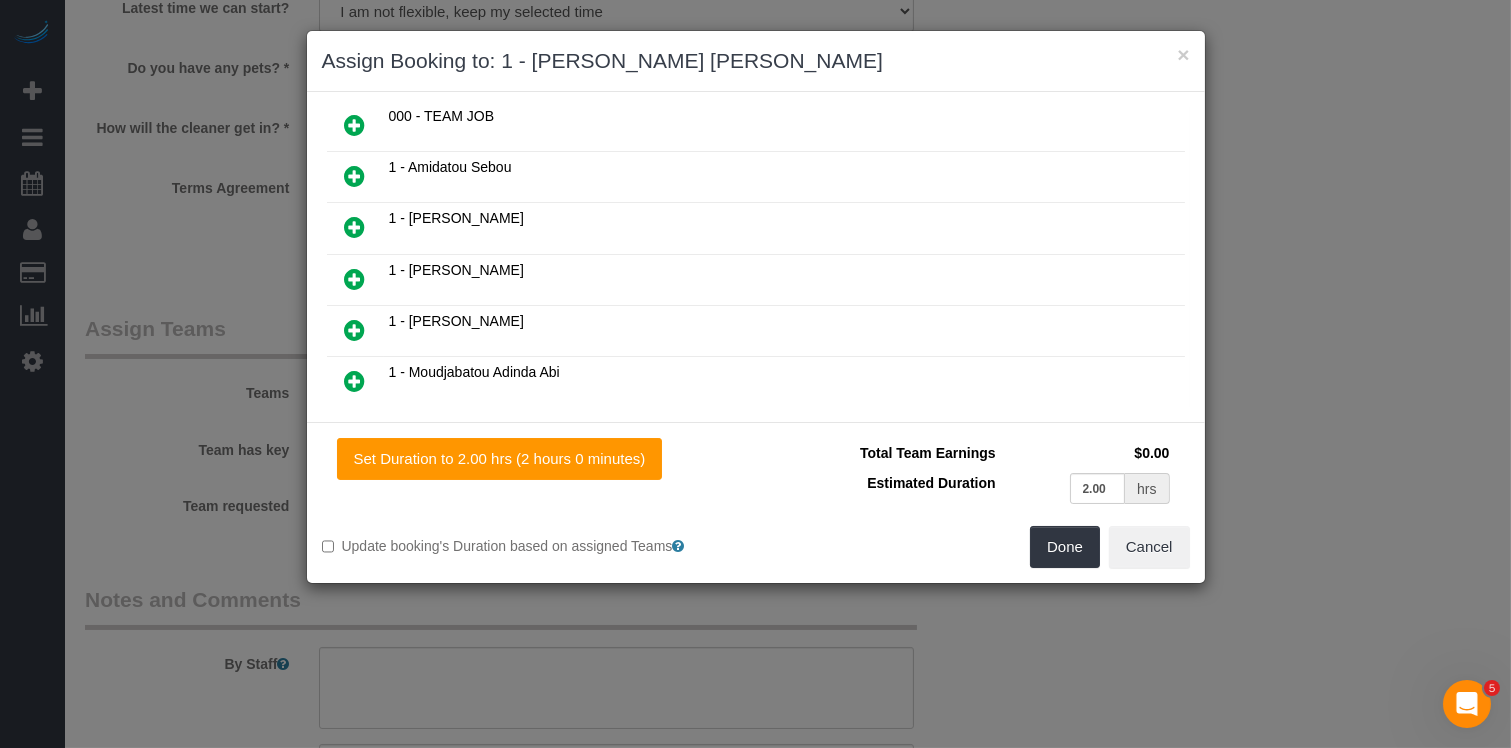 scroll, scrollTop: 211, scrollLeft: 0, axis: vertical 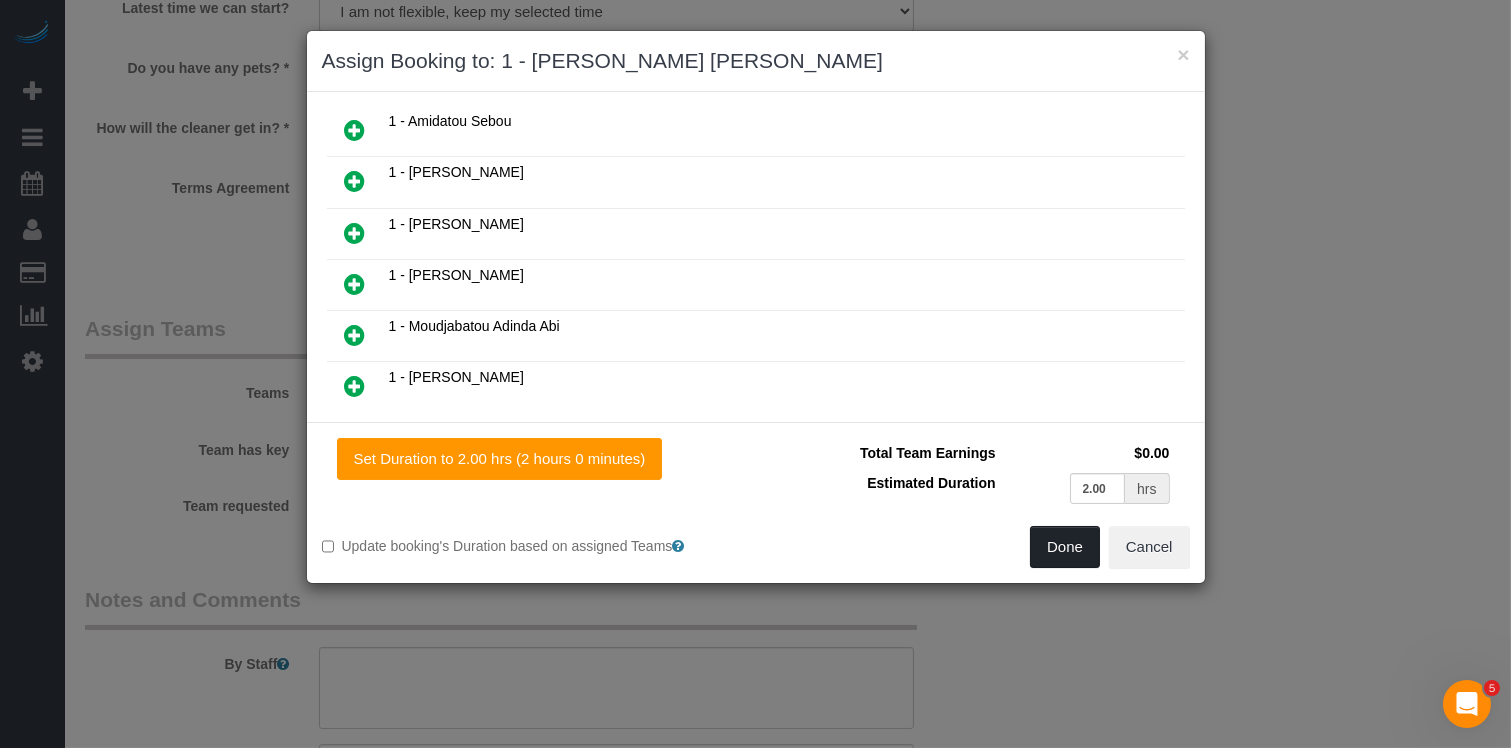 click on "Done" at bounding box center [1065, 547] 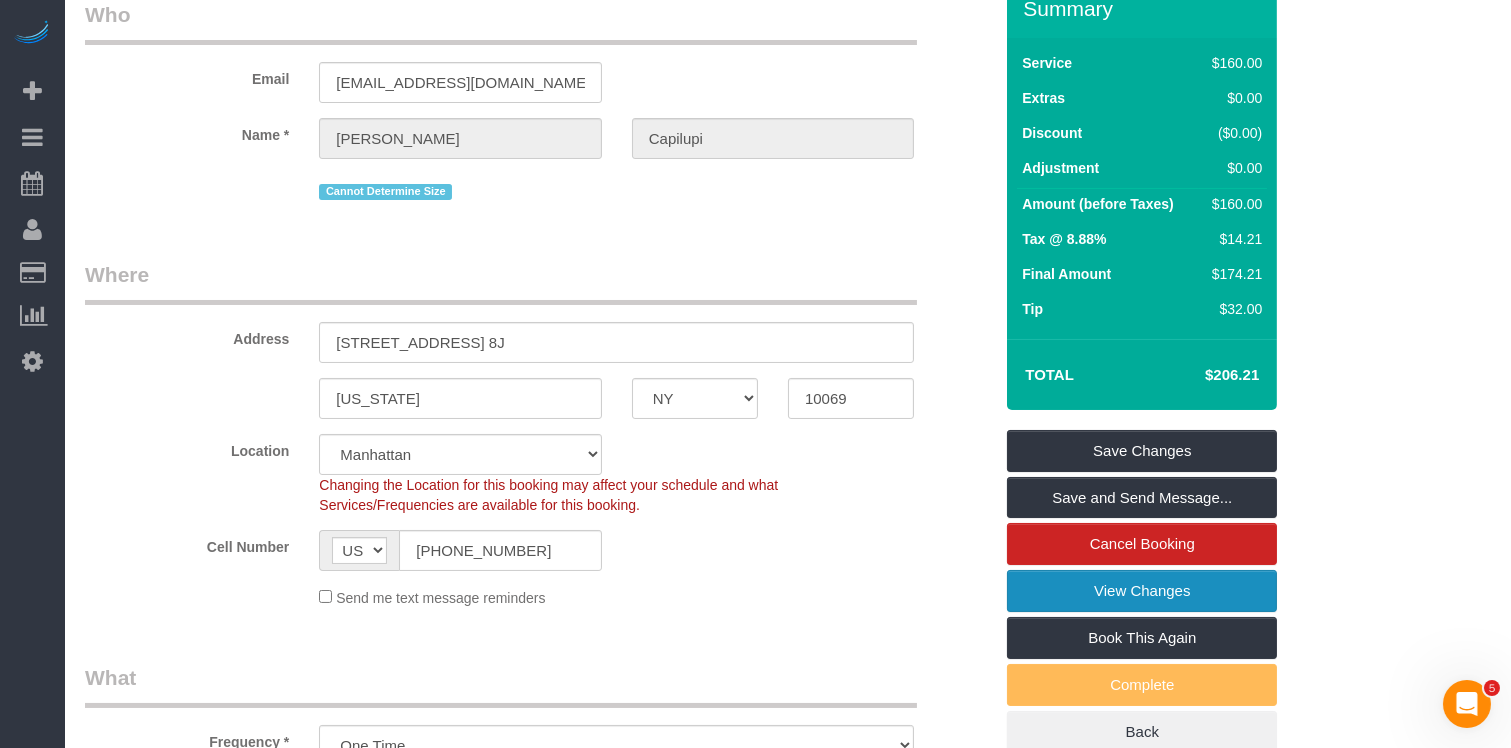 scroll, scrollTop: 89, scrollLeft: 0, axis: vertical 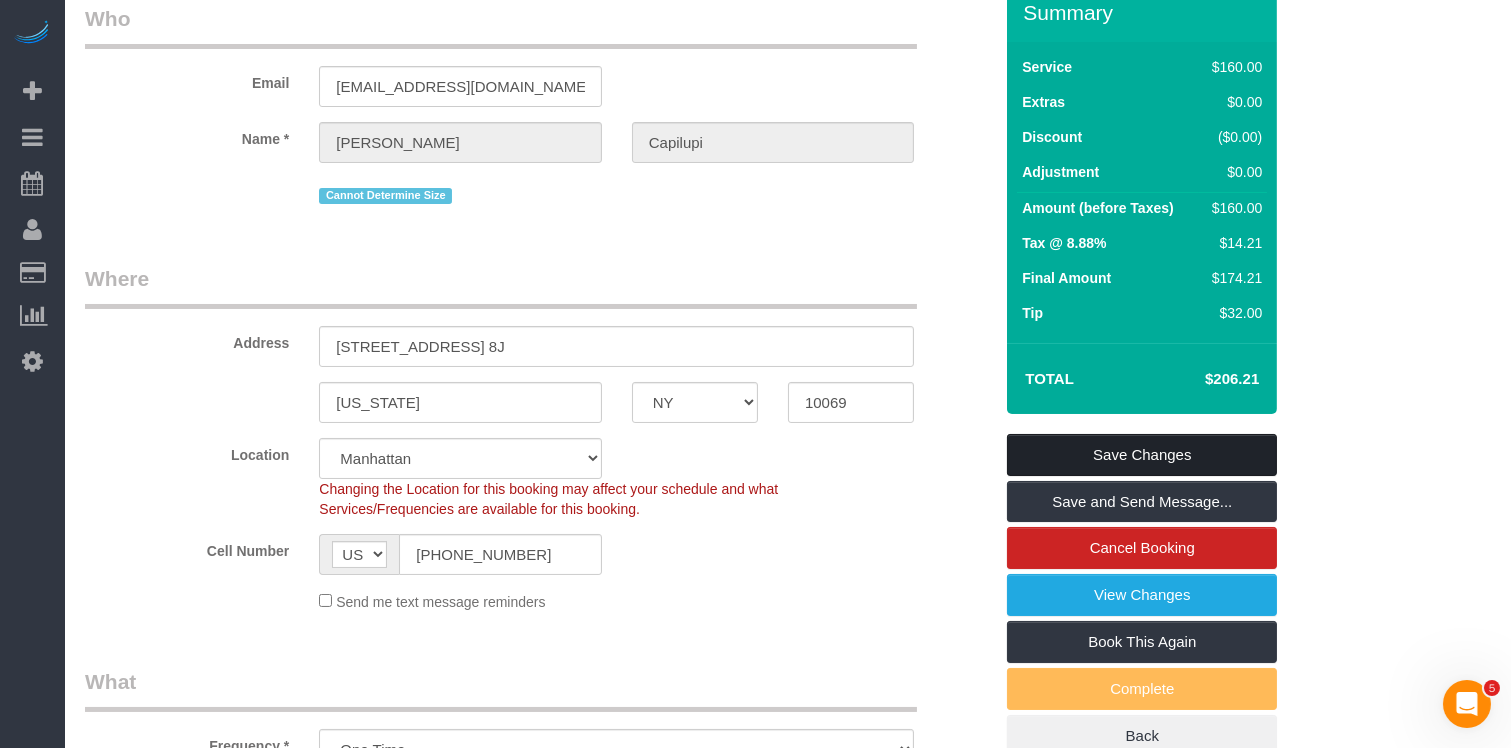 click on "Save Changes" at bounding box center [1142, 455] 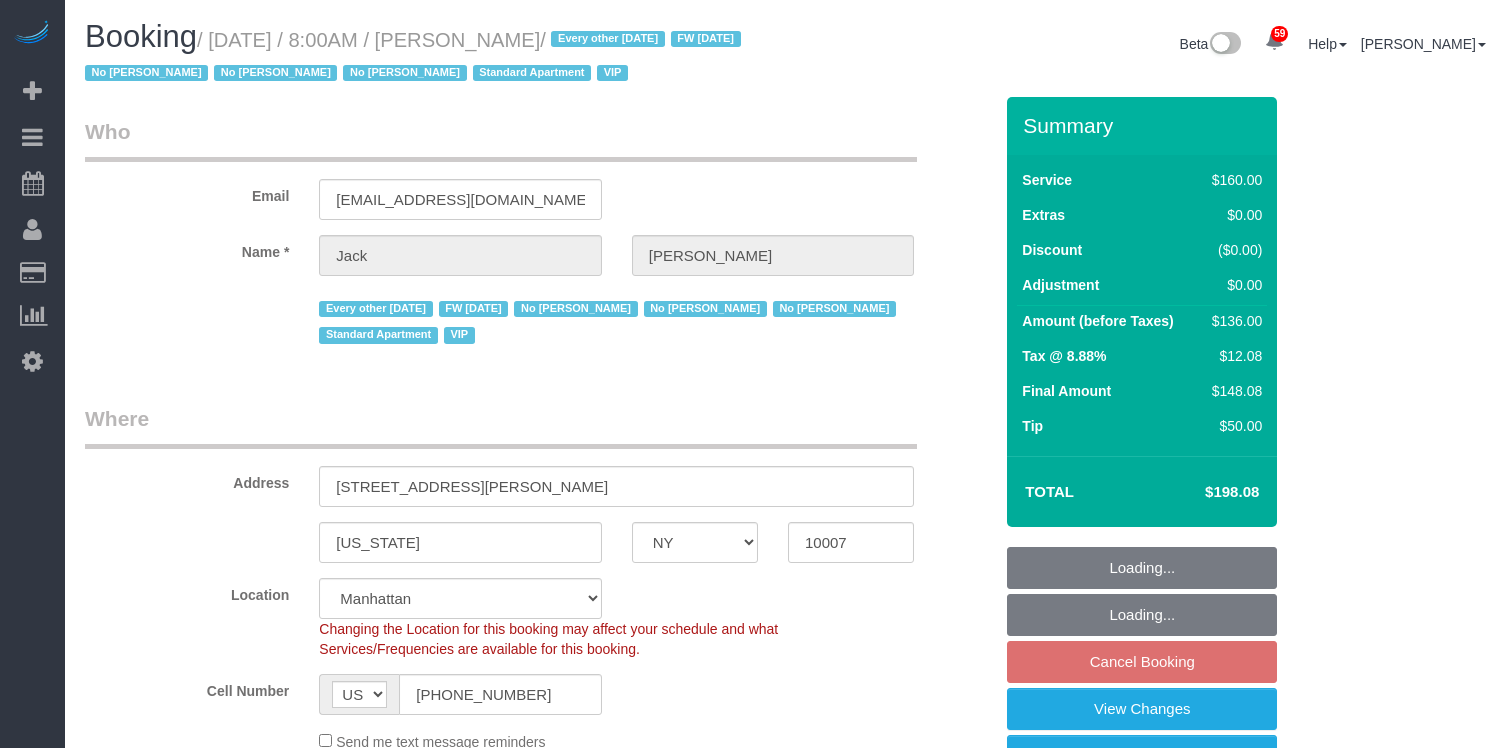 select on "NY" 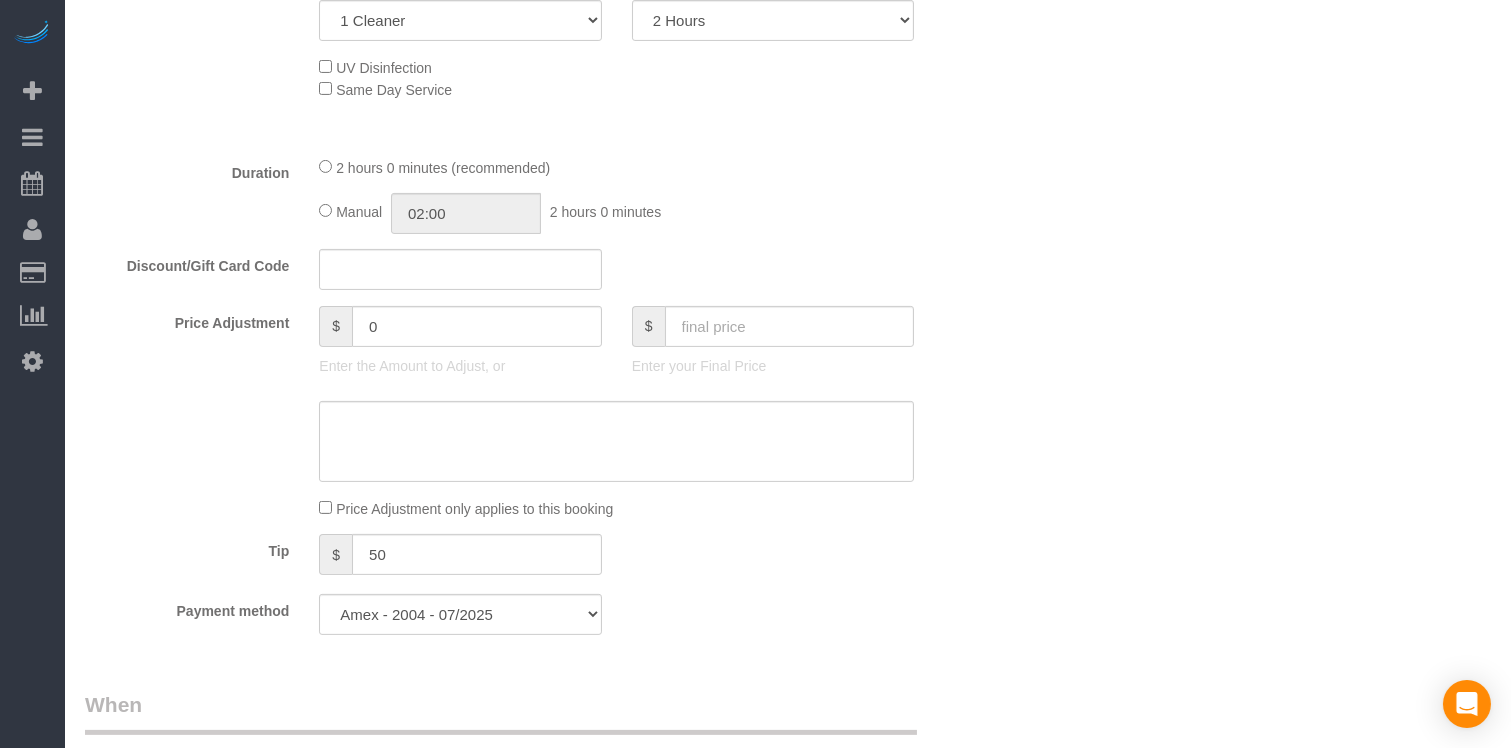scroll, scrollTop: 1569, scrollLeft: 0, axis: vertical 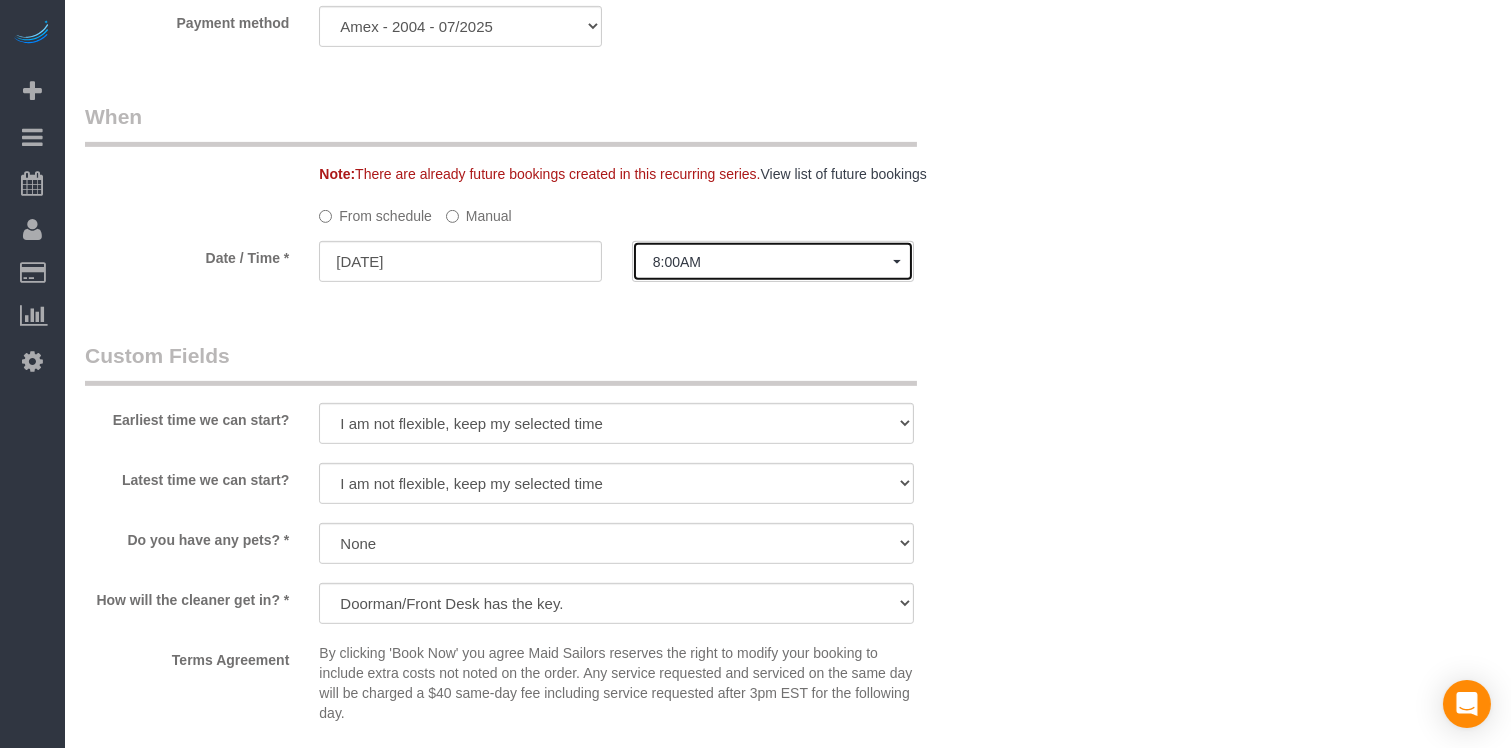 click on "8:00AM" 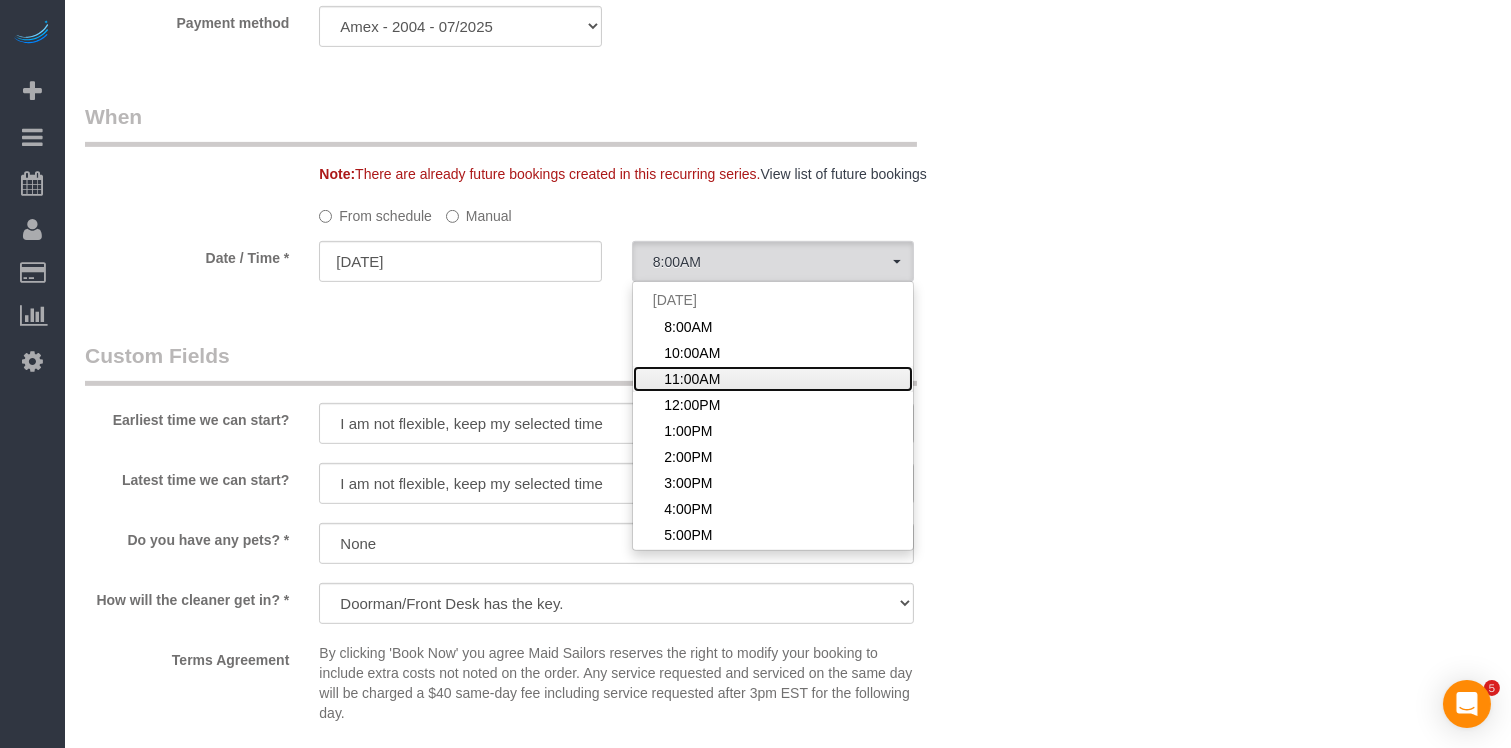 click on "11:00AM" 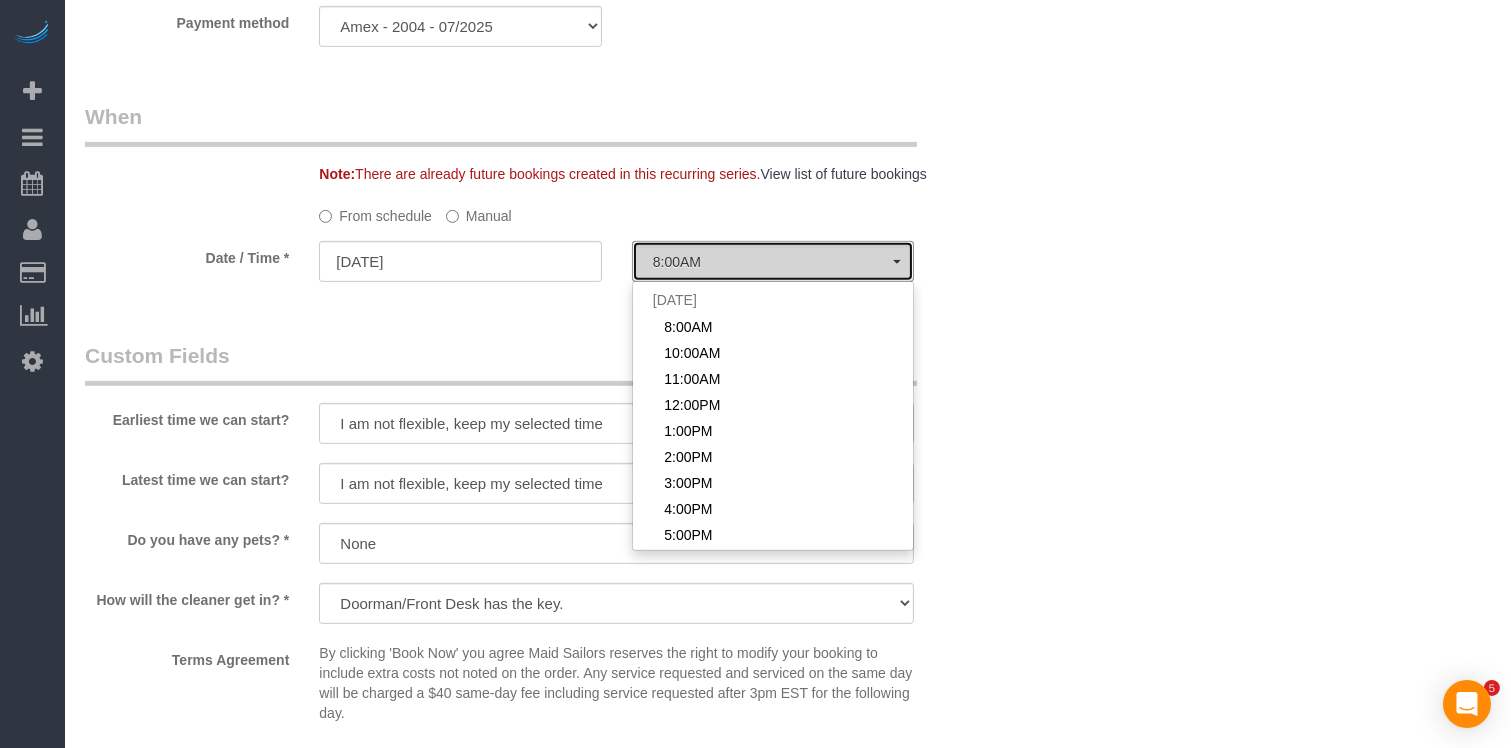 select on "spot3" 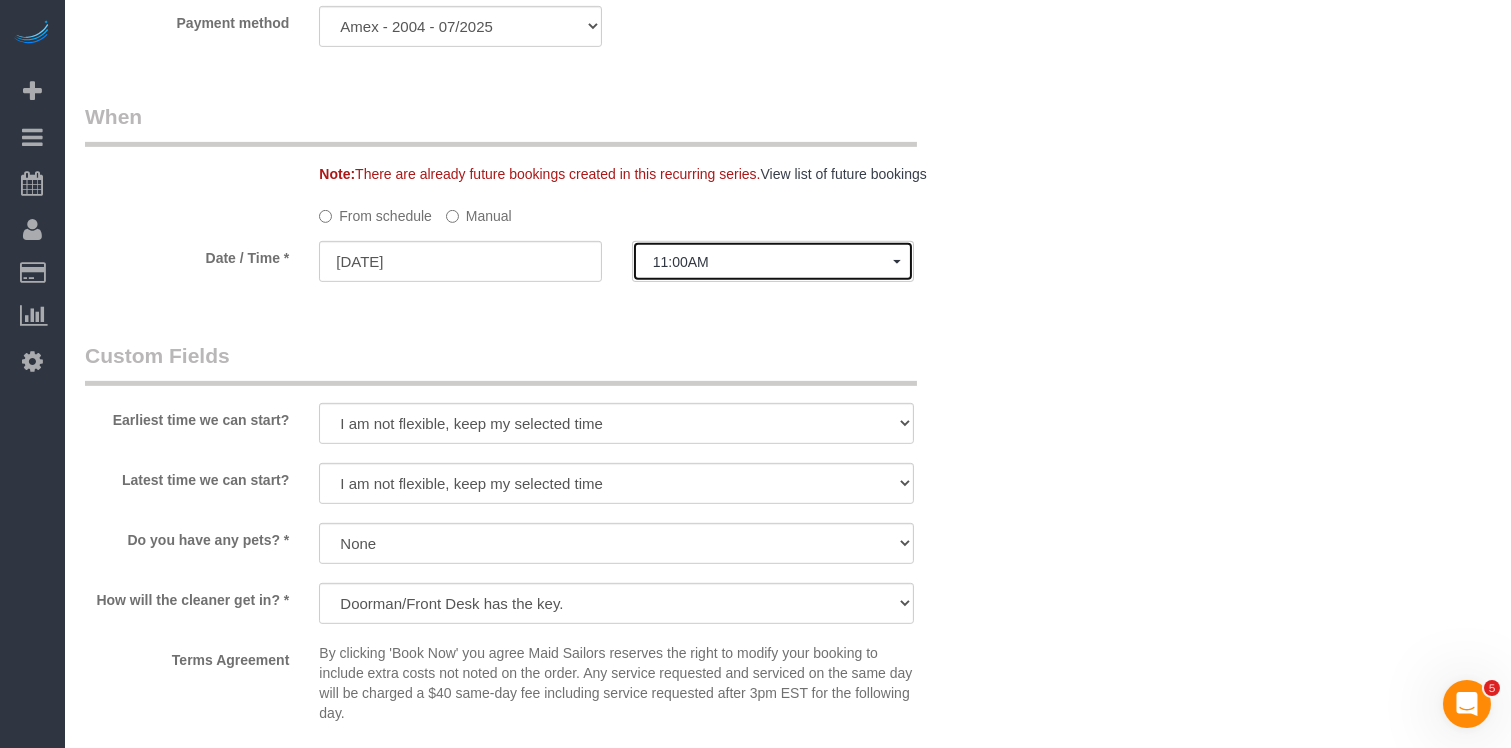 scroll, scrollTop: 0, scrollLeft: 0, axis: both 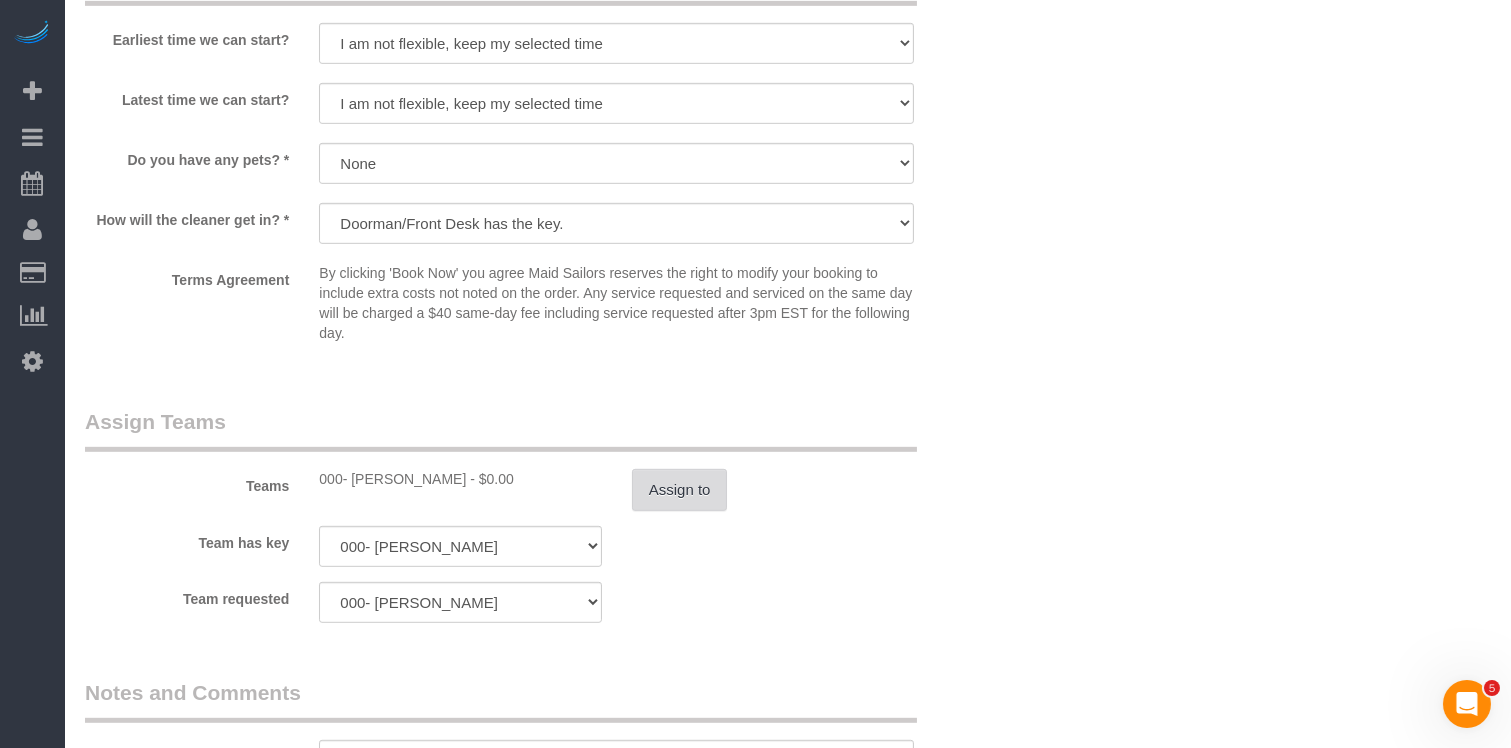click on "Assign to" at bounding box center (680, 490) 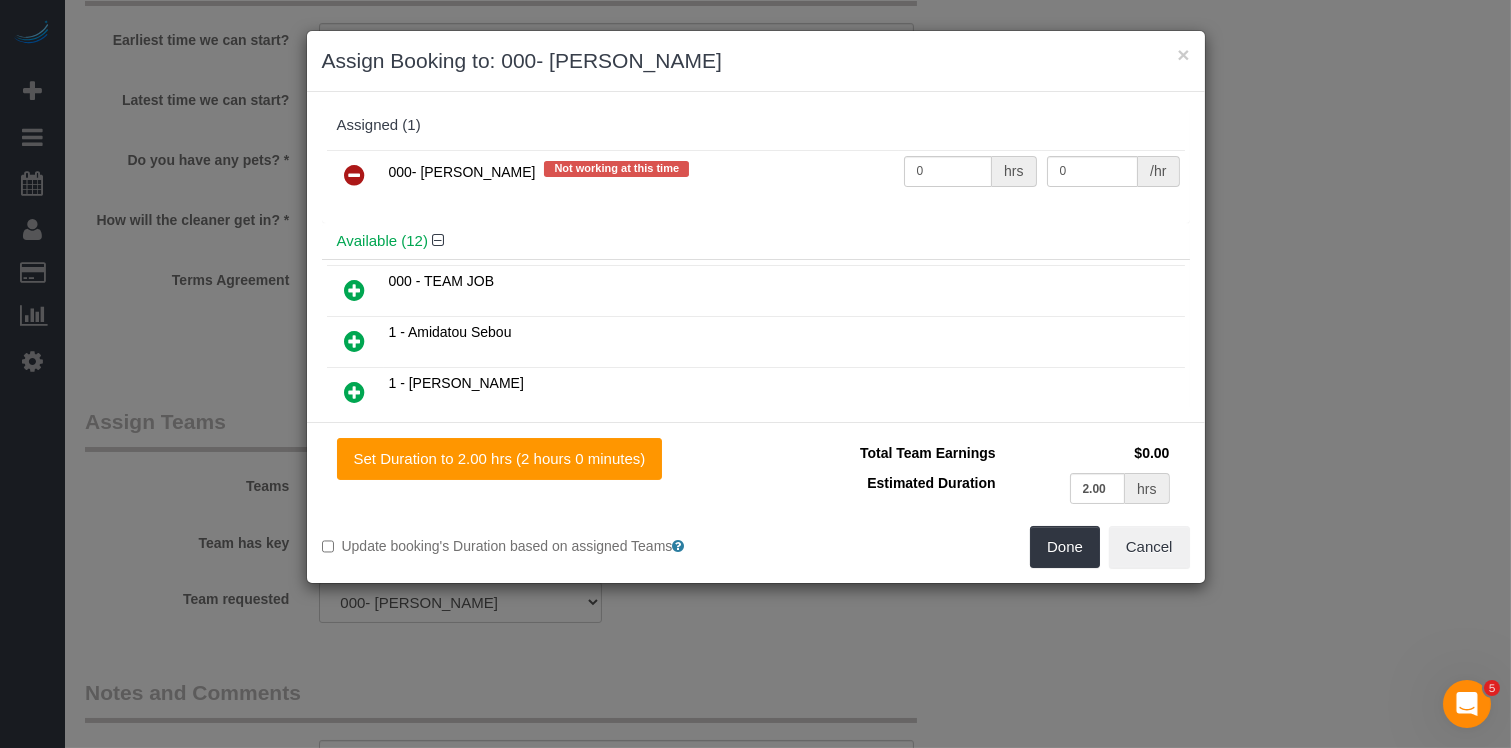 click at bounding box center [355, 175] 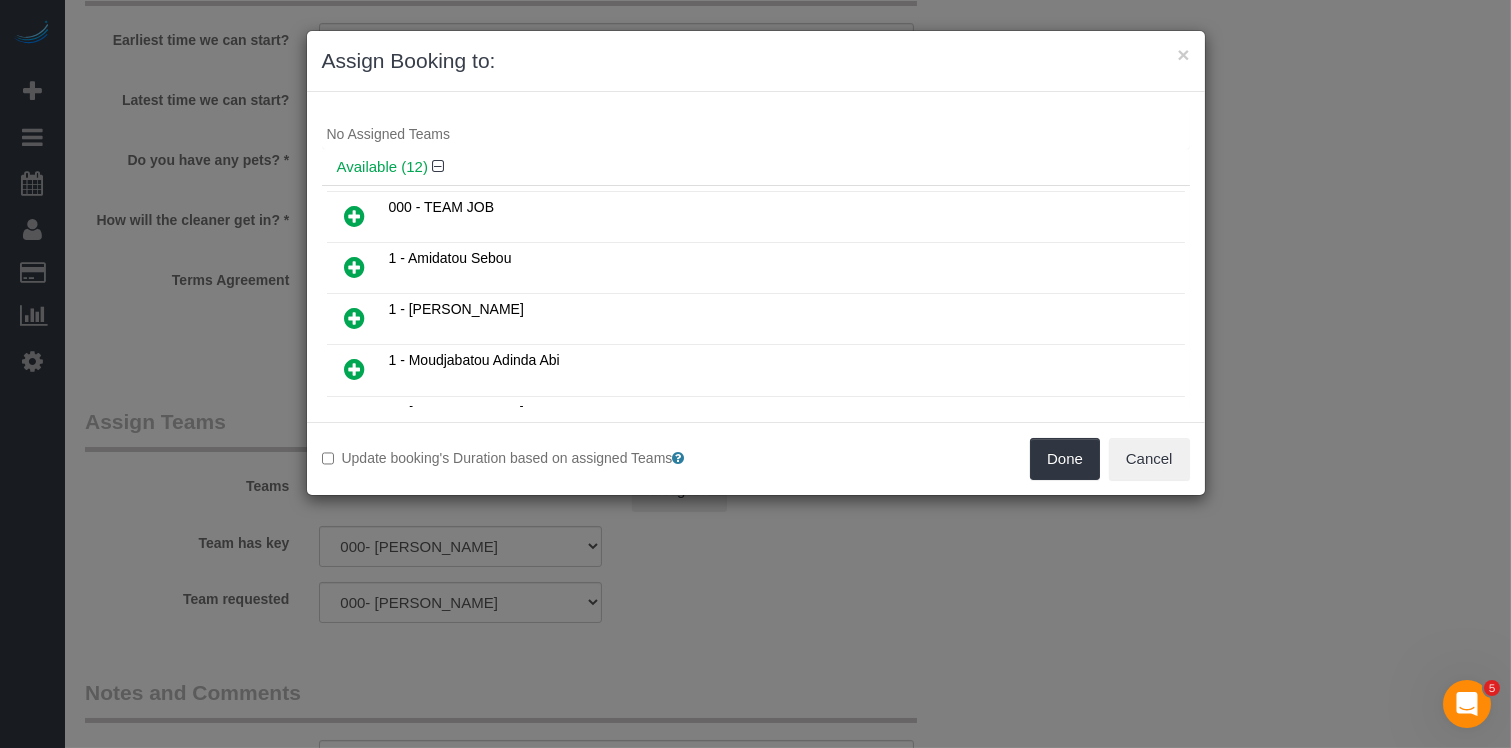 scroll, scrollTop: 0, scrollLeft: 0, axis: both 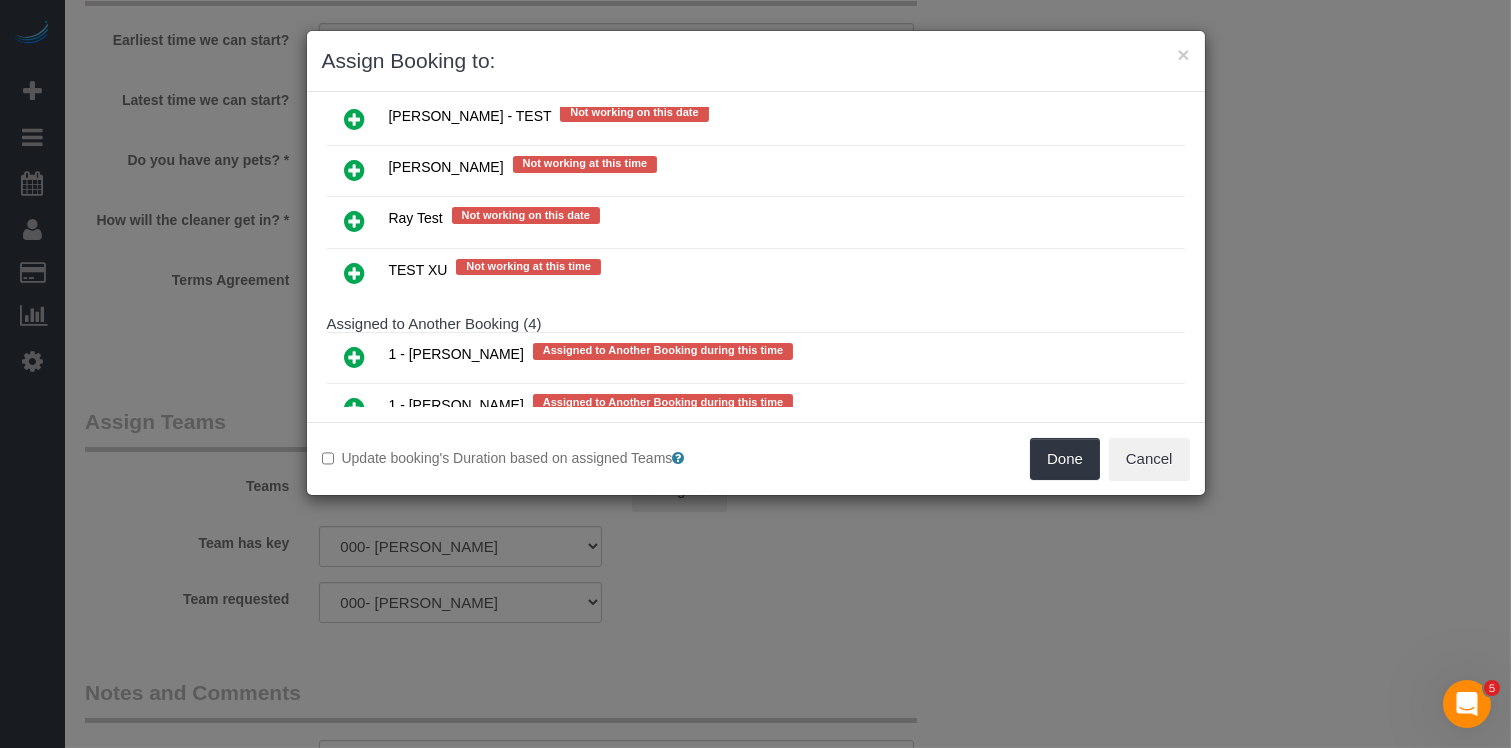 click at bounding box center [355, 460] 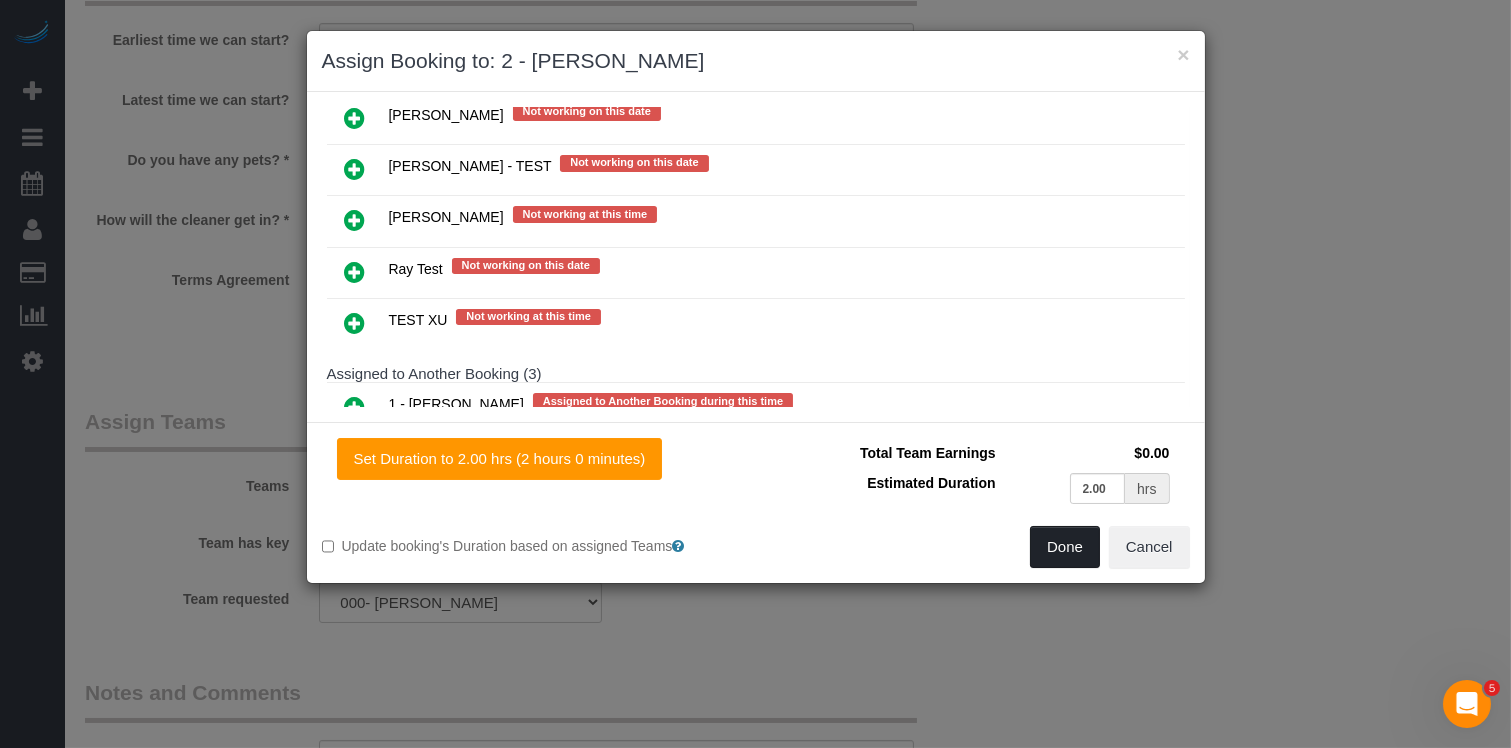 click on "Done" at bounding box center (1065, 547) 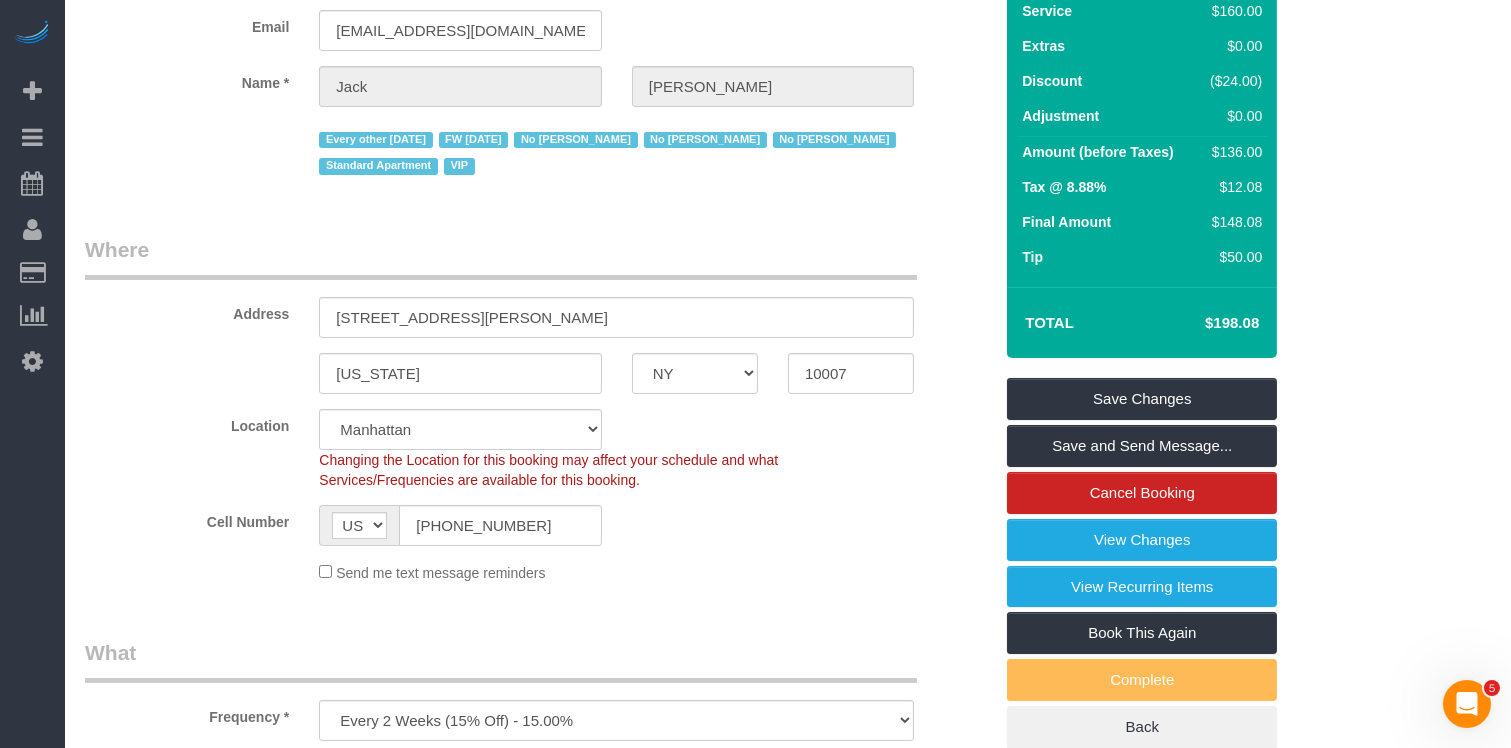 scroll, scrollTop: 0, scrollLeft: 0, axis: both 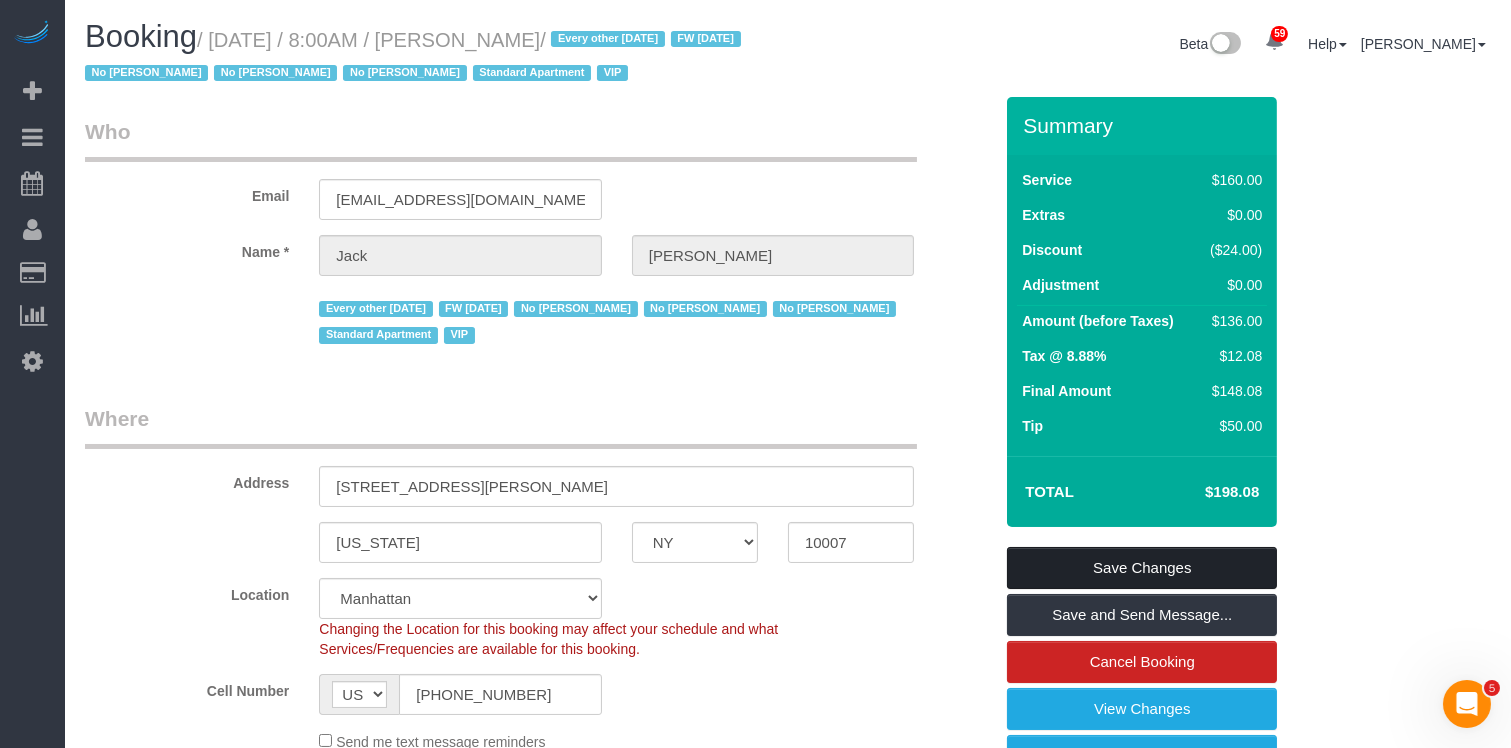 click on "Save Changes" at bounding box center [1142, 568] 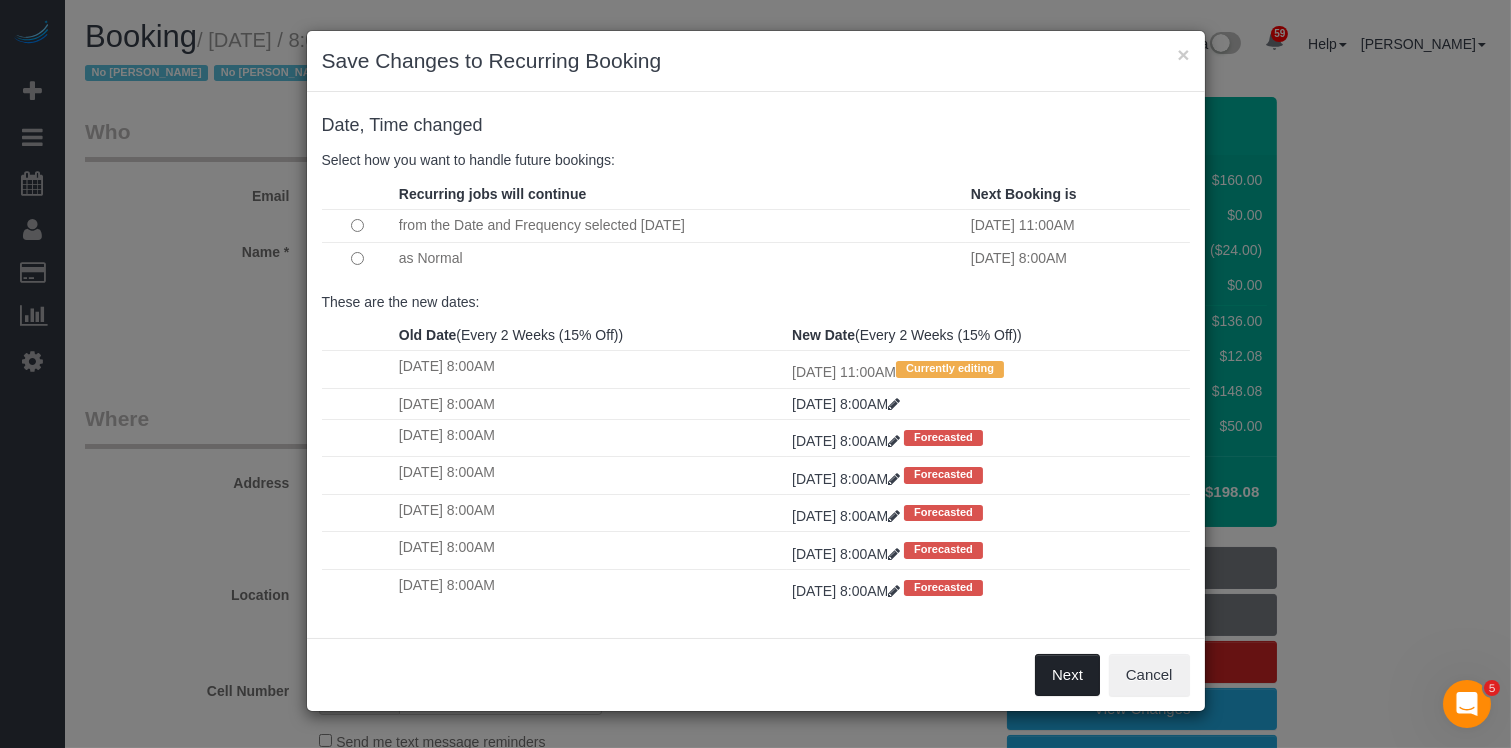 click on "Next" at bounding box center (1067, 675) 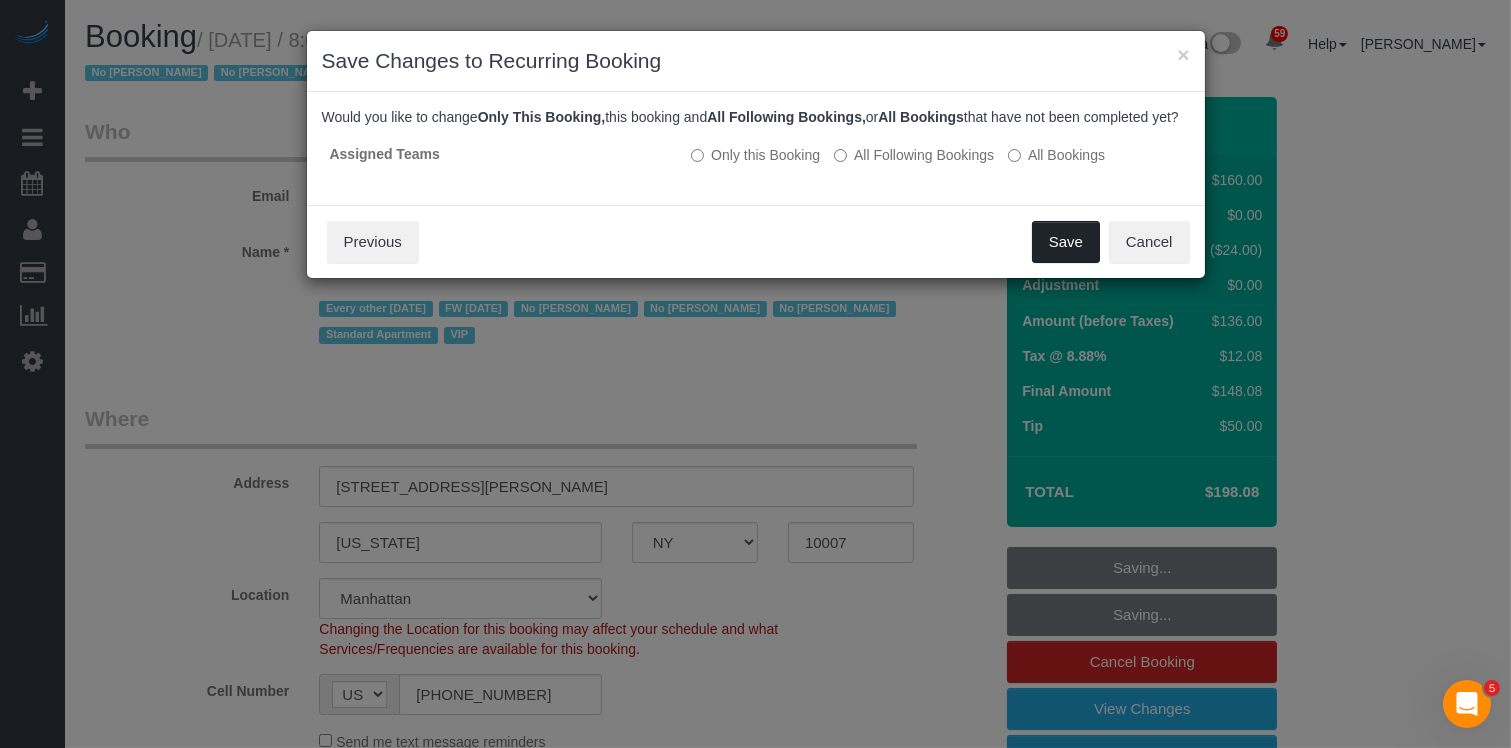click on "Save" at bounding box center [1066, 242] 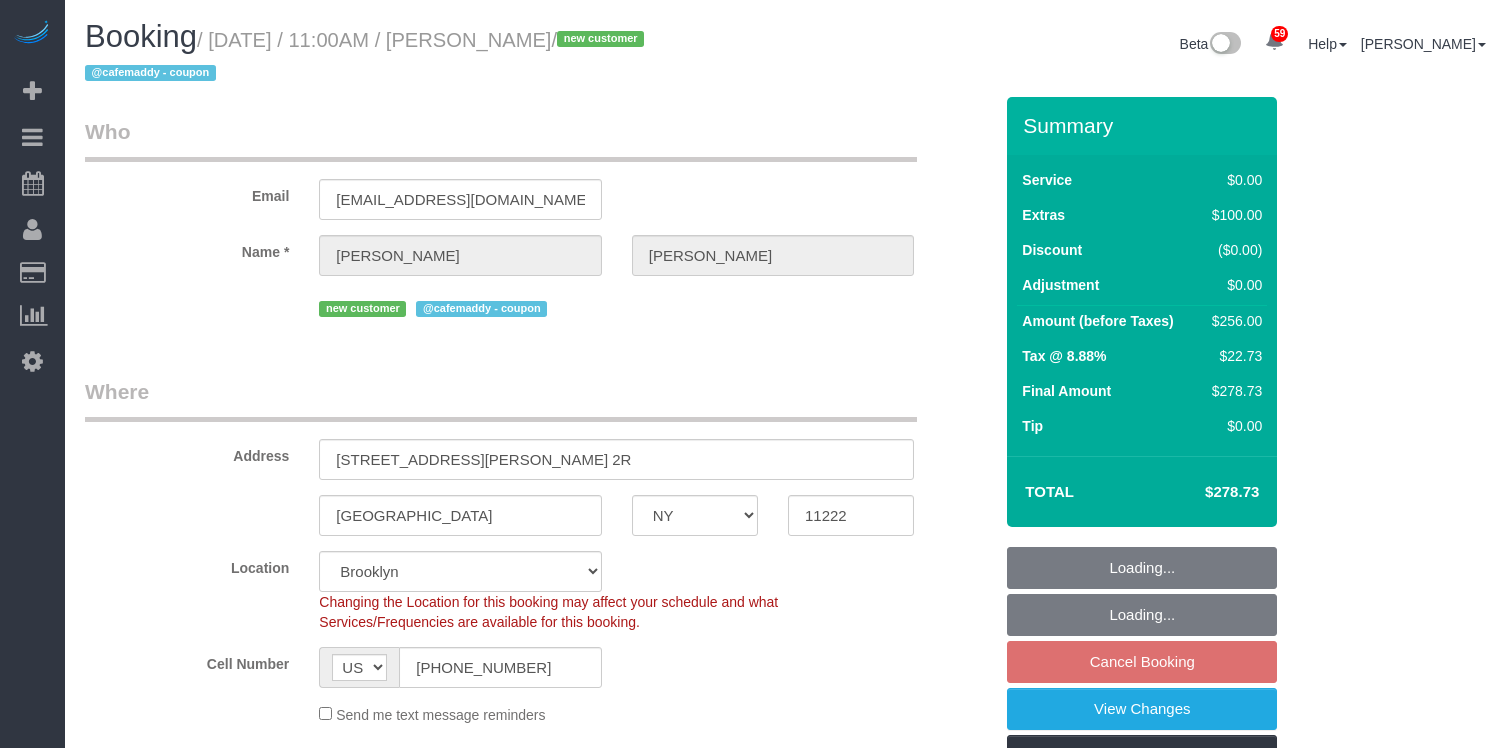 select on "NY" 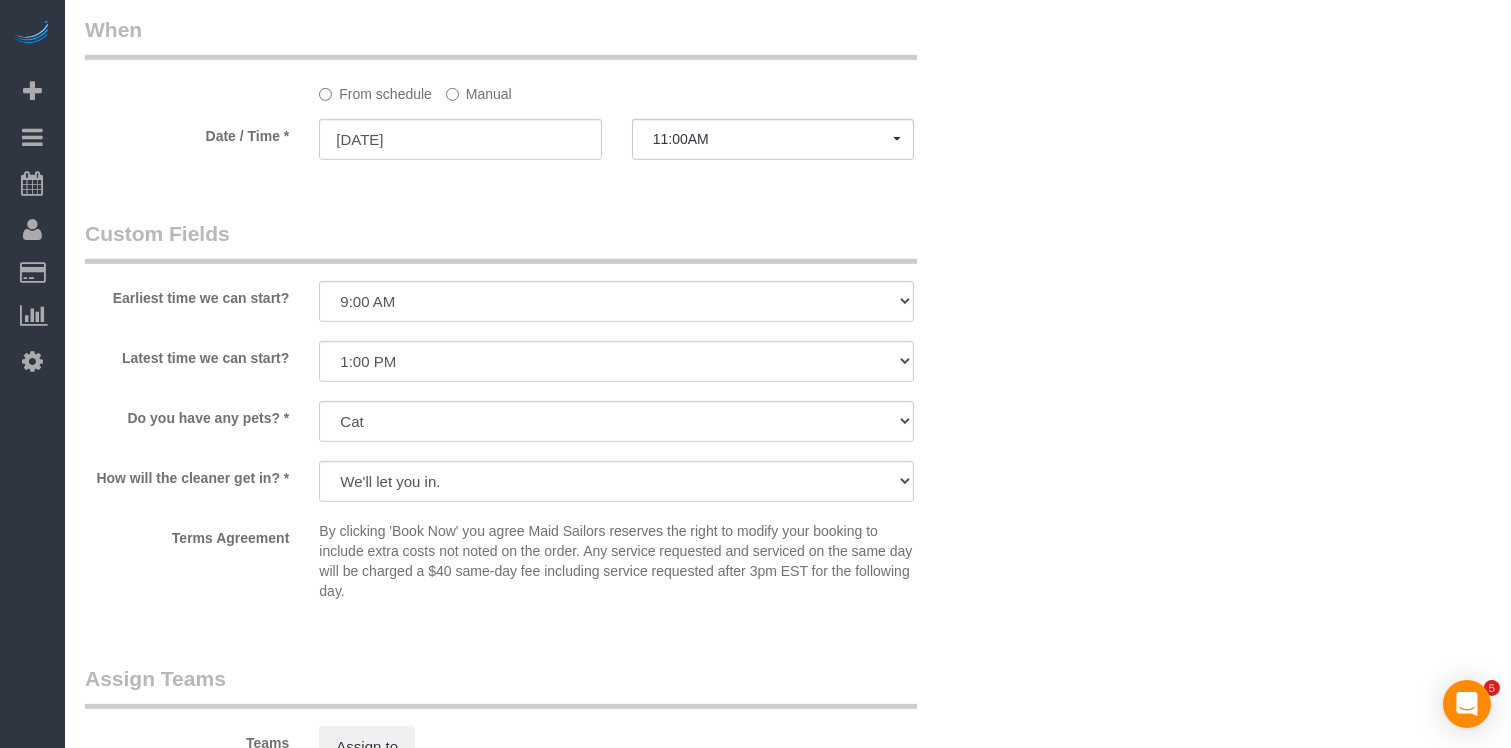 scroll, scrollTop: 2400, scrollLeft: 0, axis: vertical 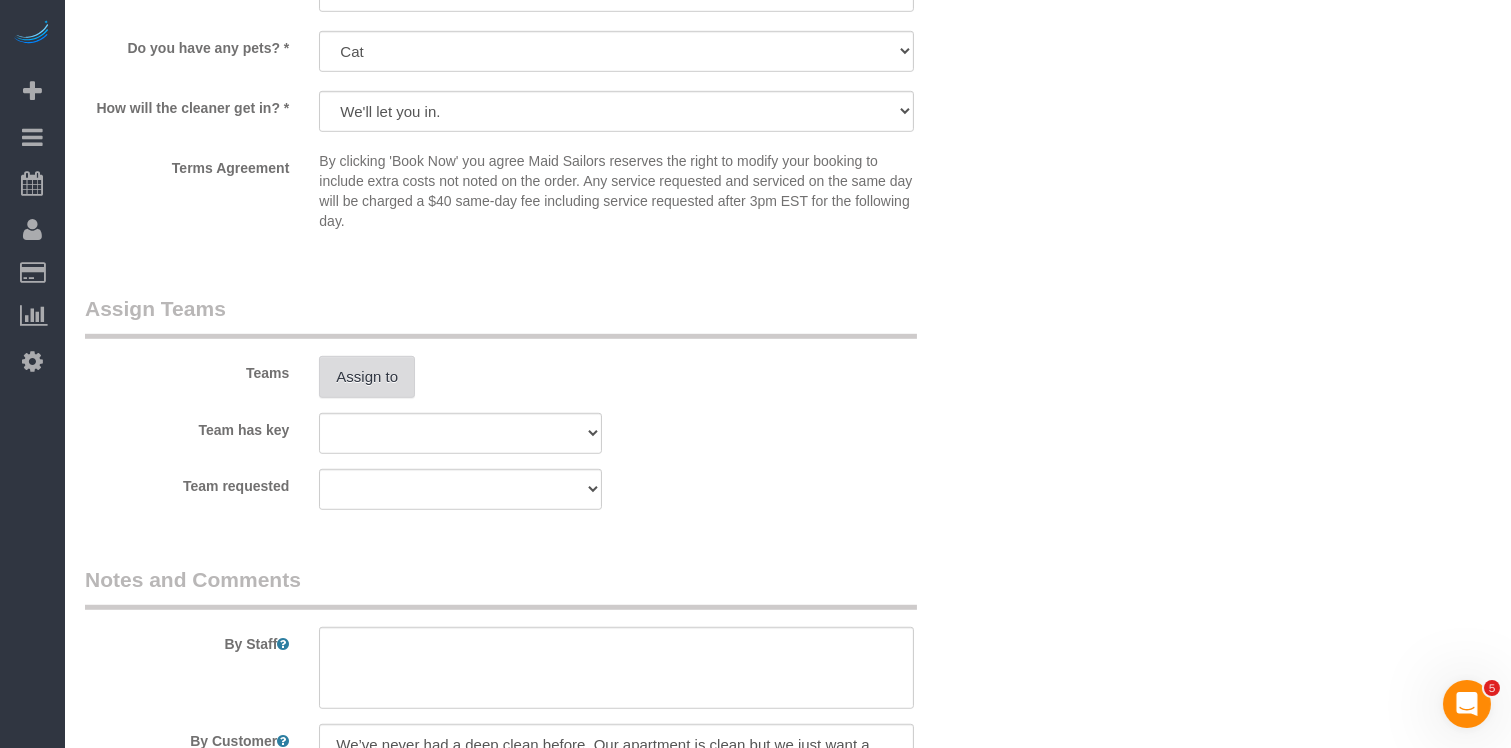 click on "Assign to" at bounding box center (367, 377) 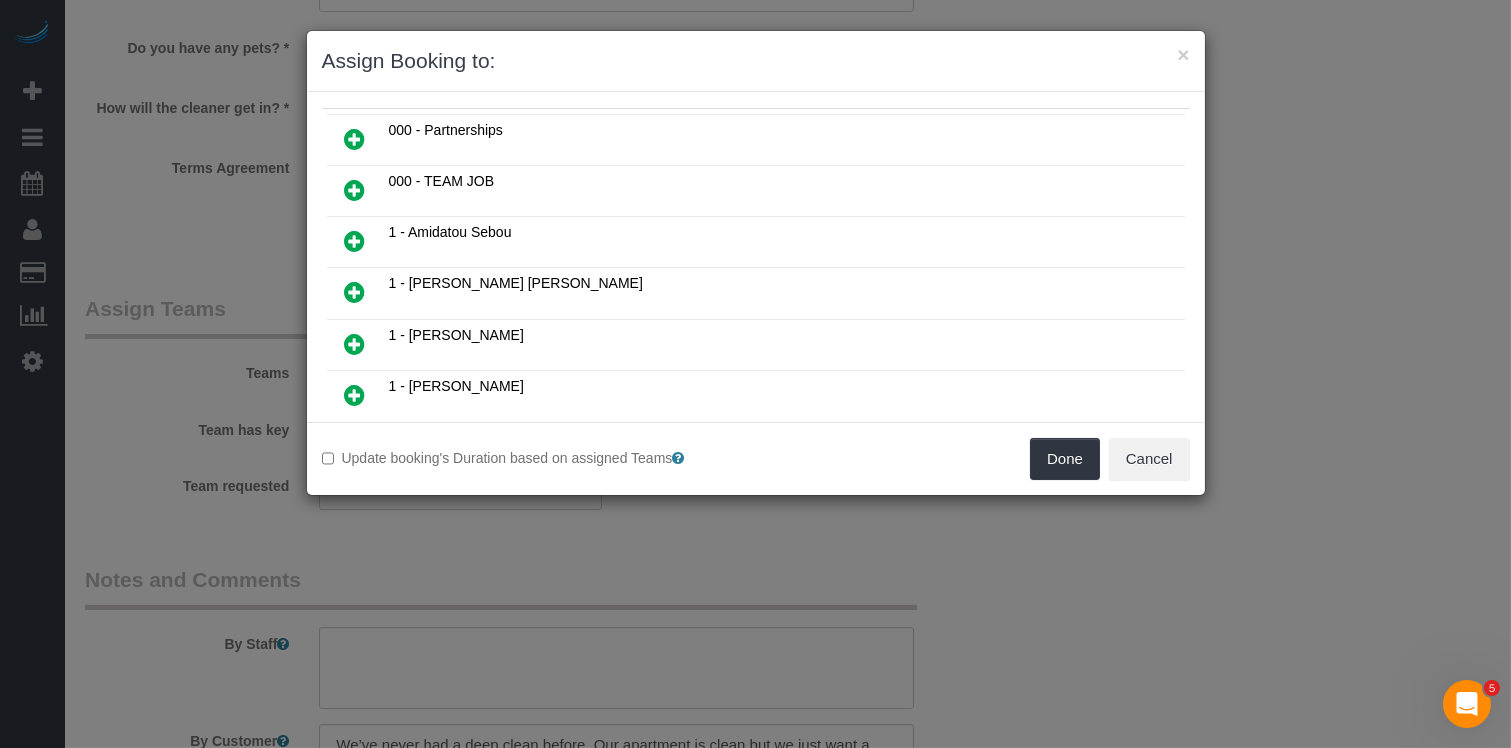 click at bounding box center (355, 292) 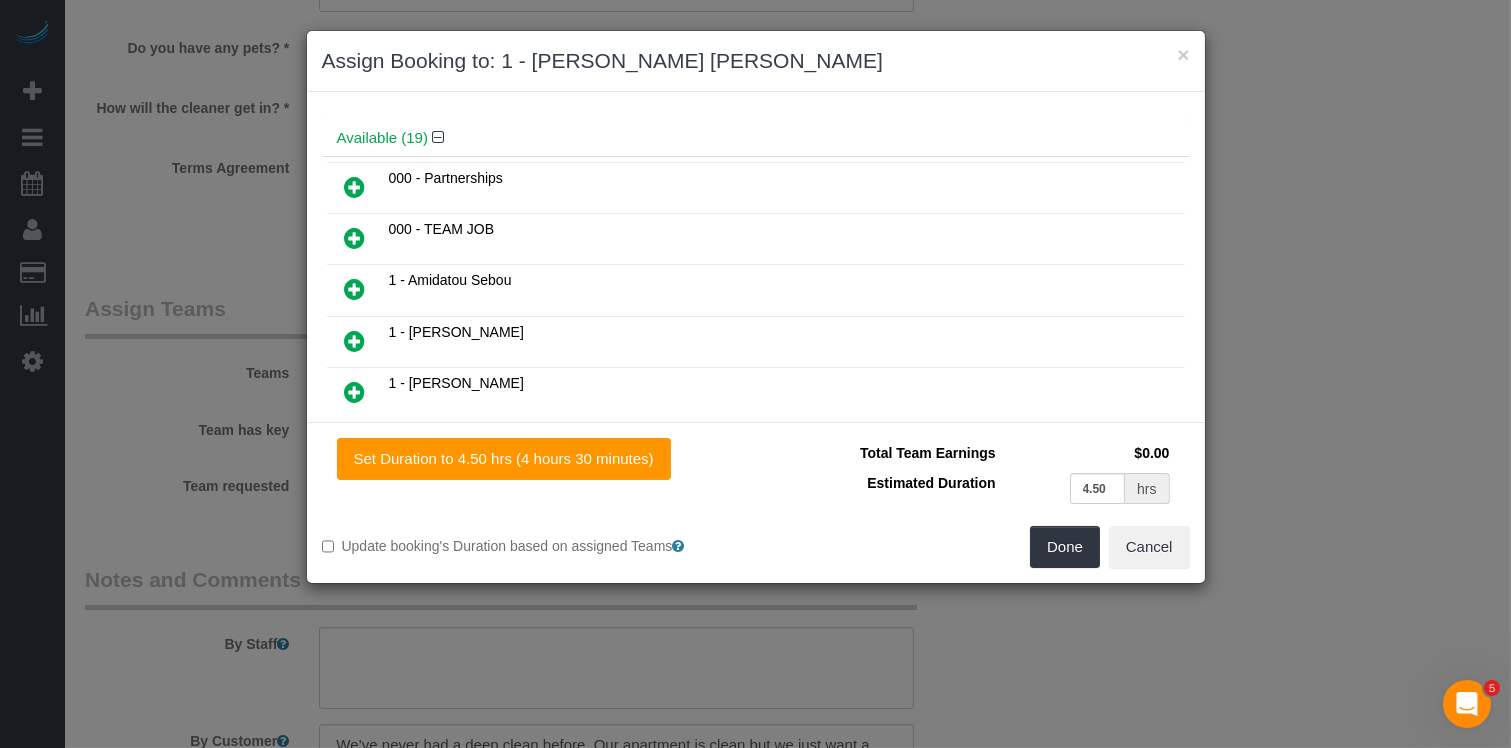 scroll, scrollTop: 148, scrollLeft: 0, axis: vertical 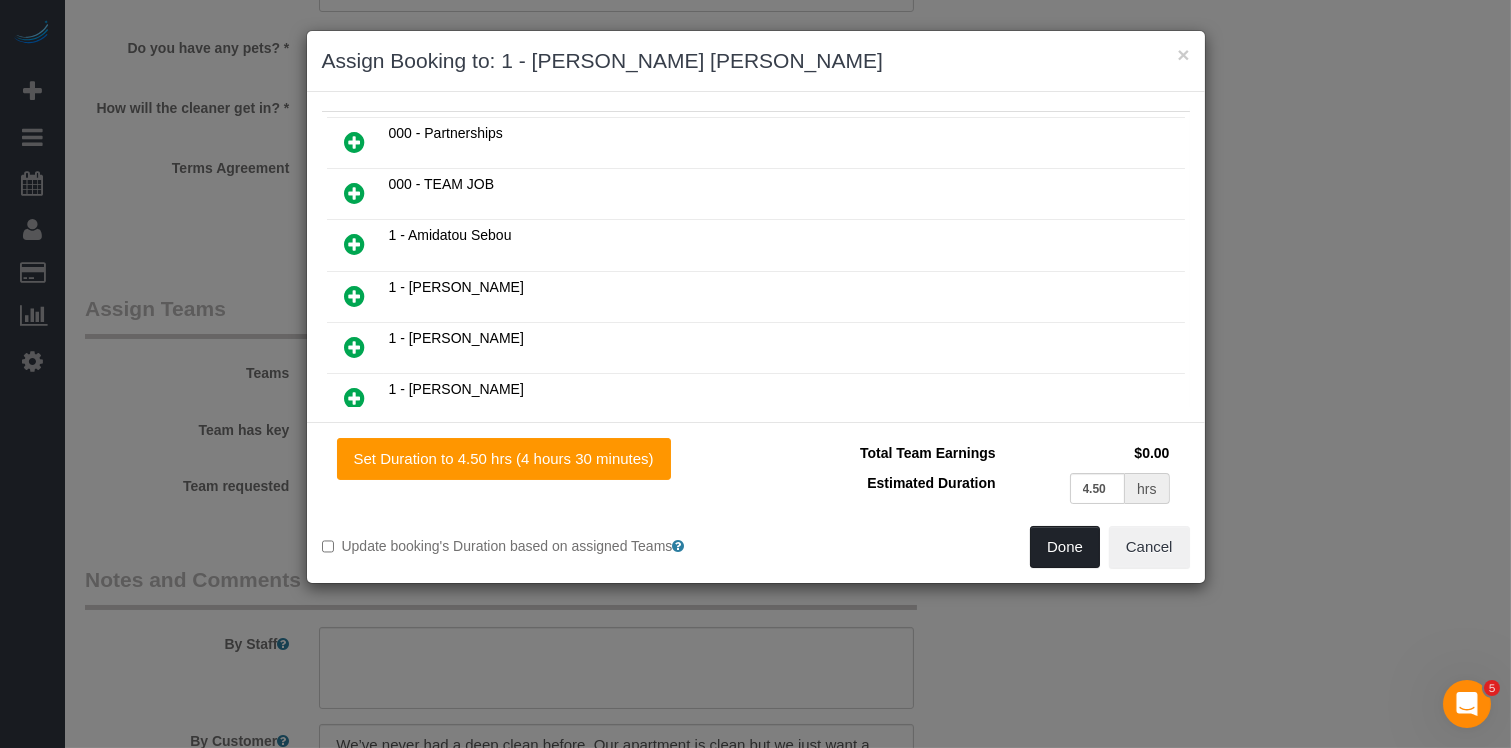 click on "Done" at bounding box center [1065, 547] 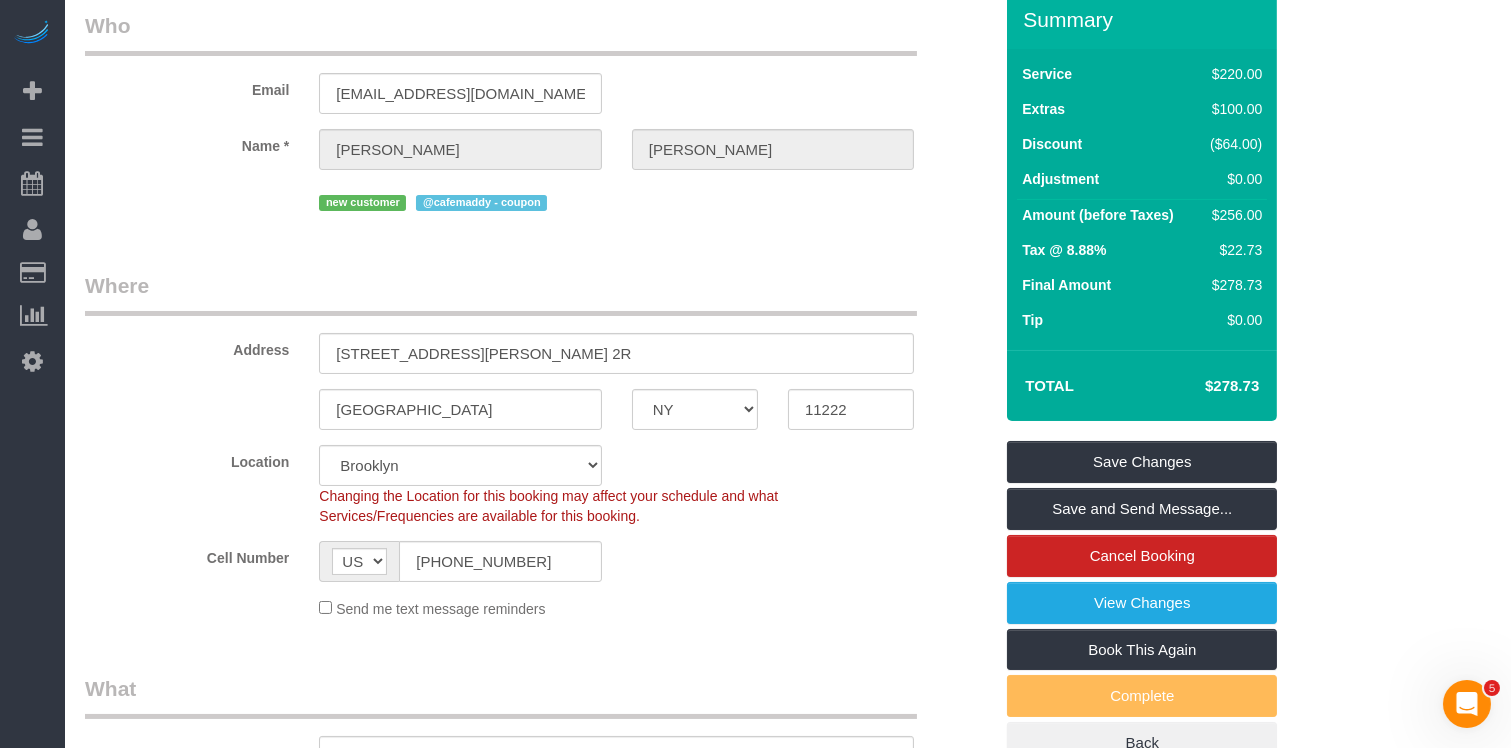 scroll, scrollTop: 48, scrollLeft: 0, axis: vertical 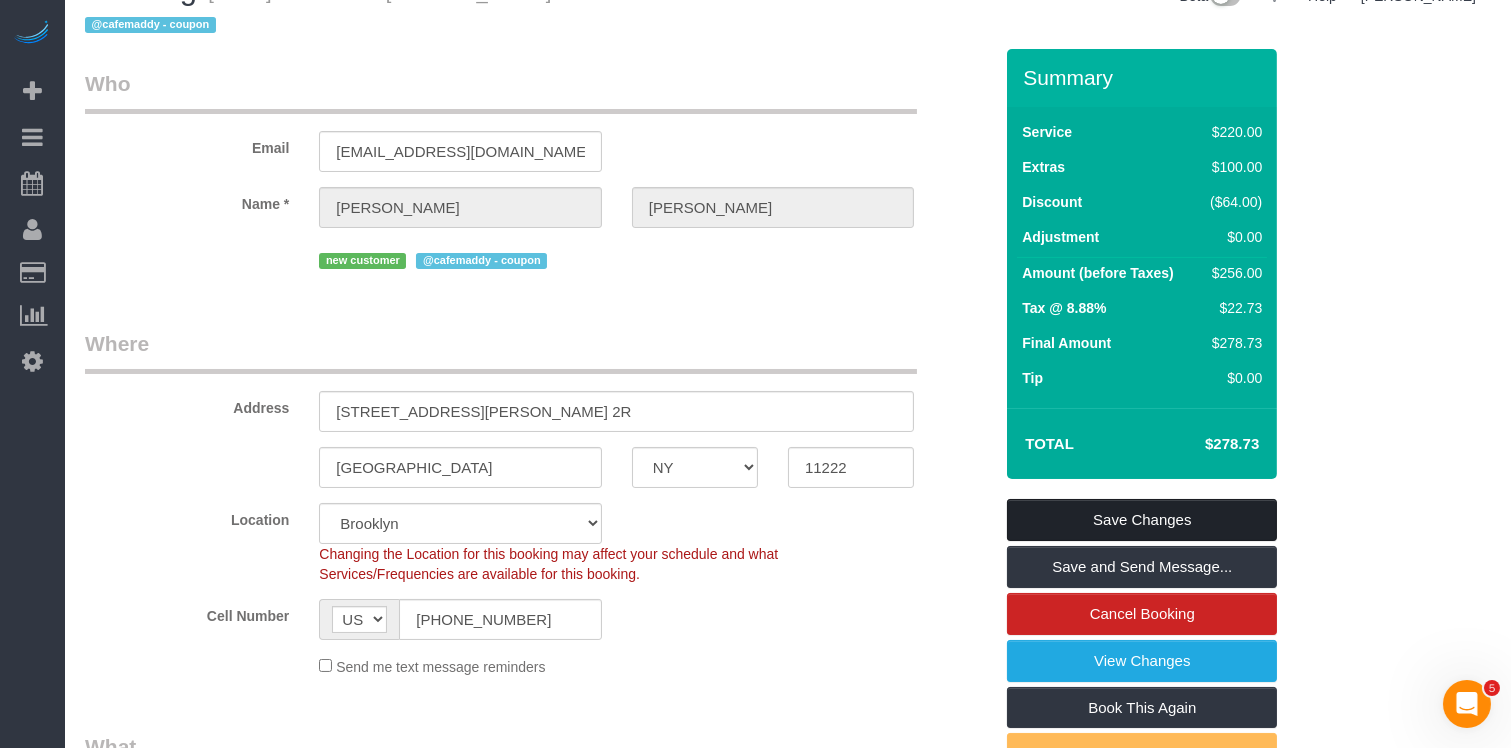 click on "Save Changes" at bounding box center (1142, 520) 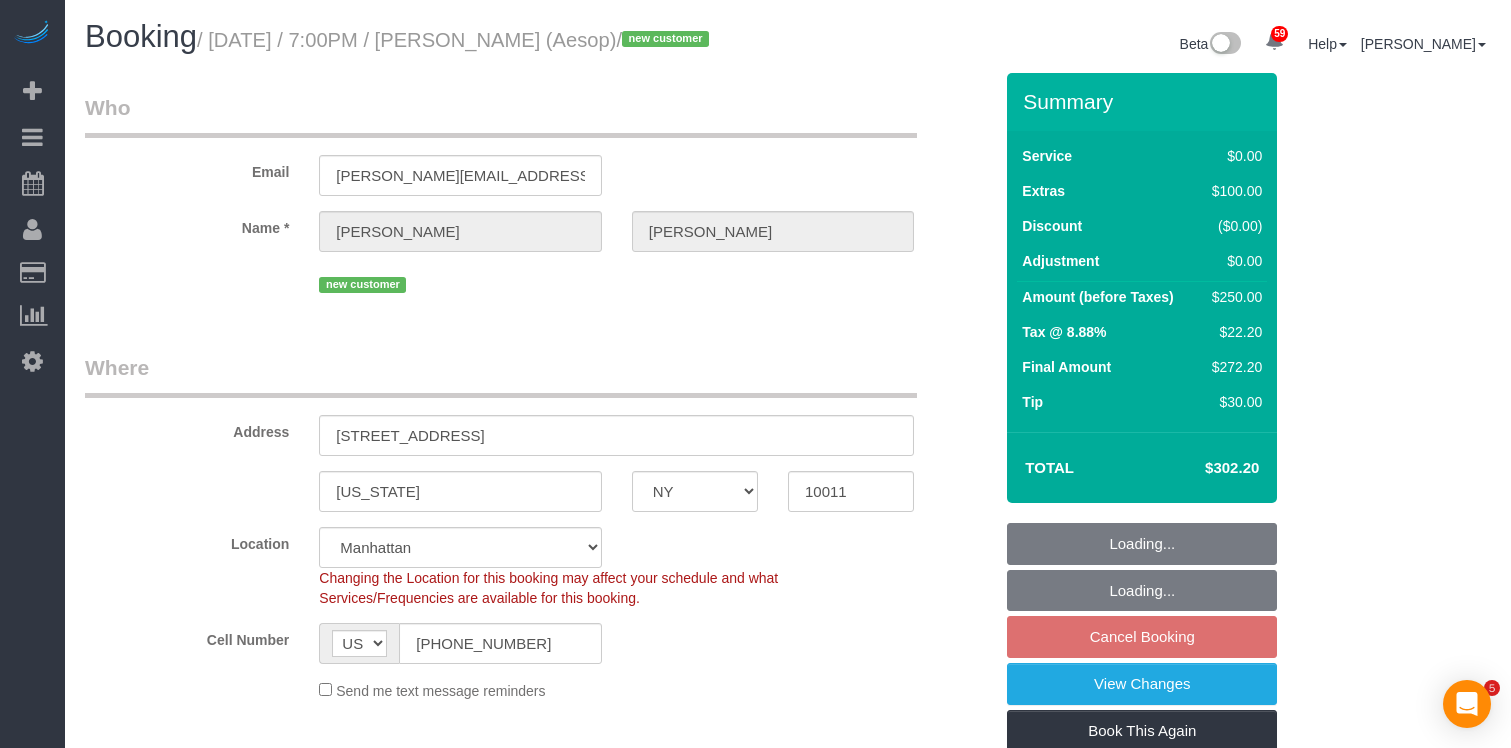 select on "NY" 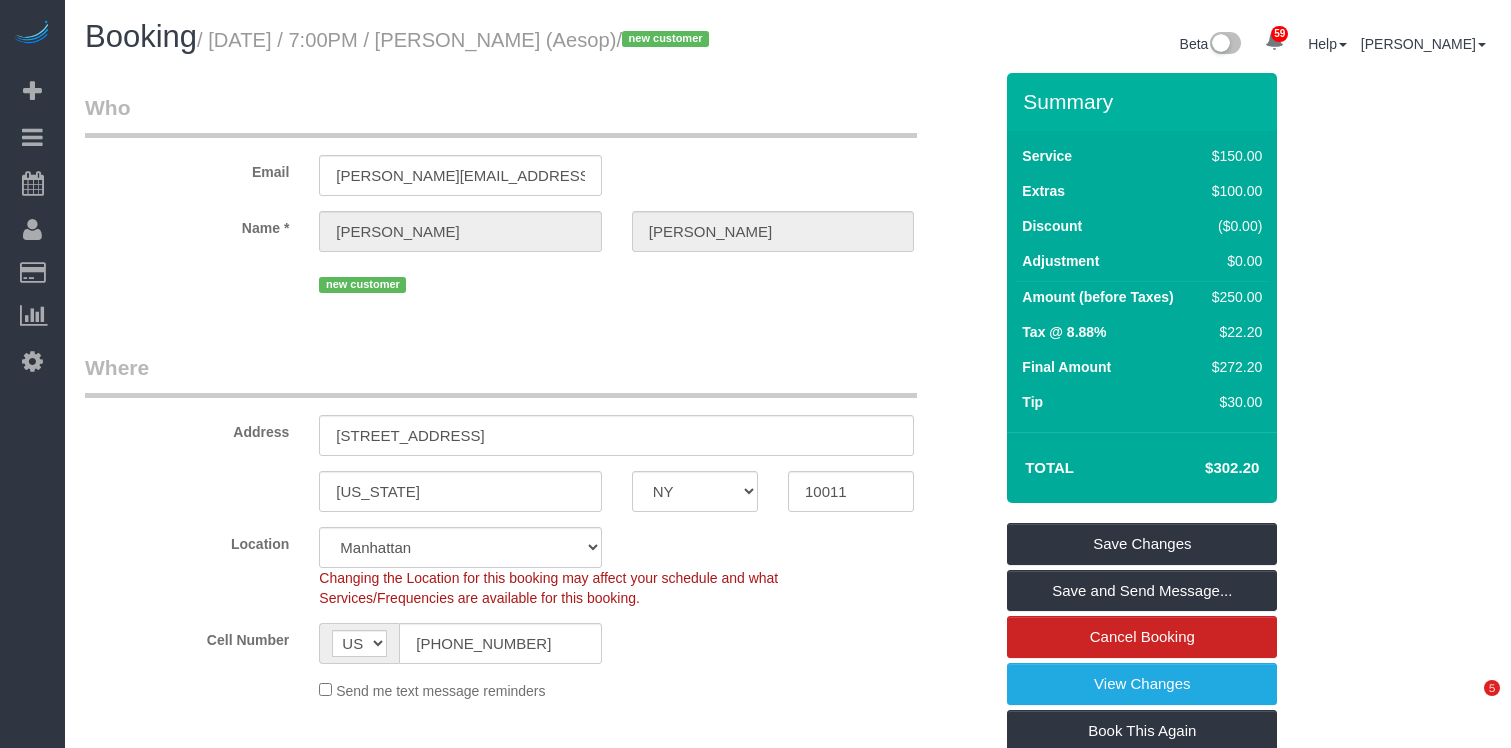 scroll, scrollTop: 0, scrollLeft: 0, axis: both 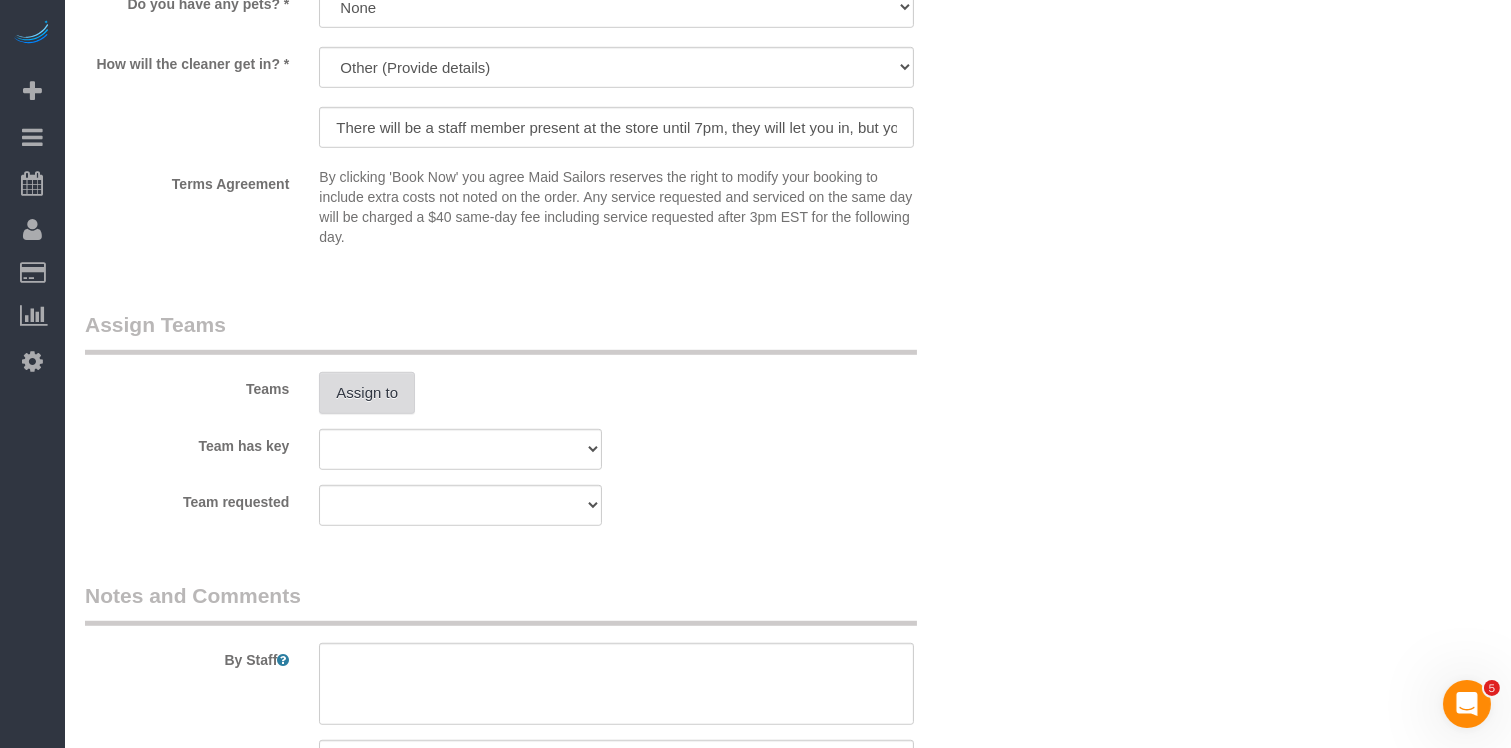 click on "Assign to" at bounding box center [367, 393] 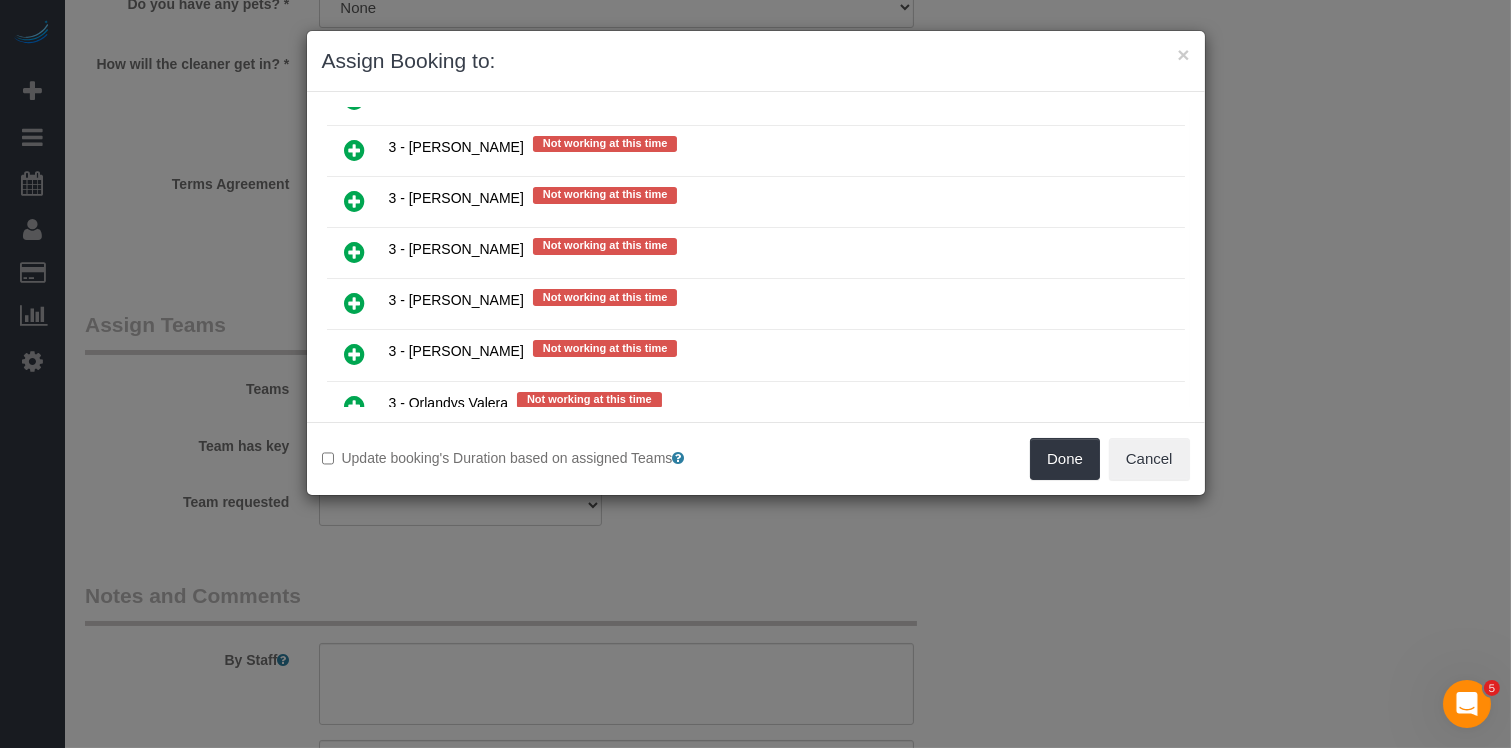 scroll, scrollTop: 2547, scrollLeft: 0, axis: vertical 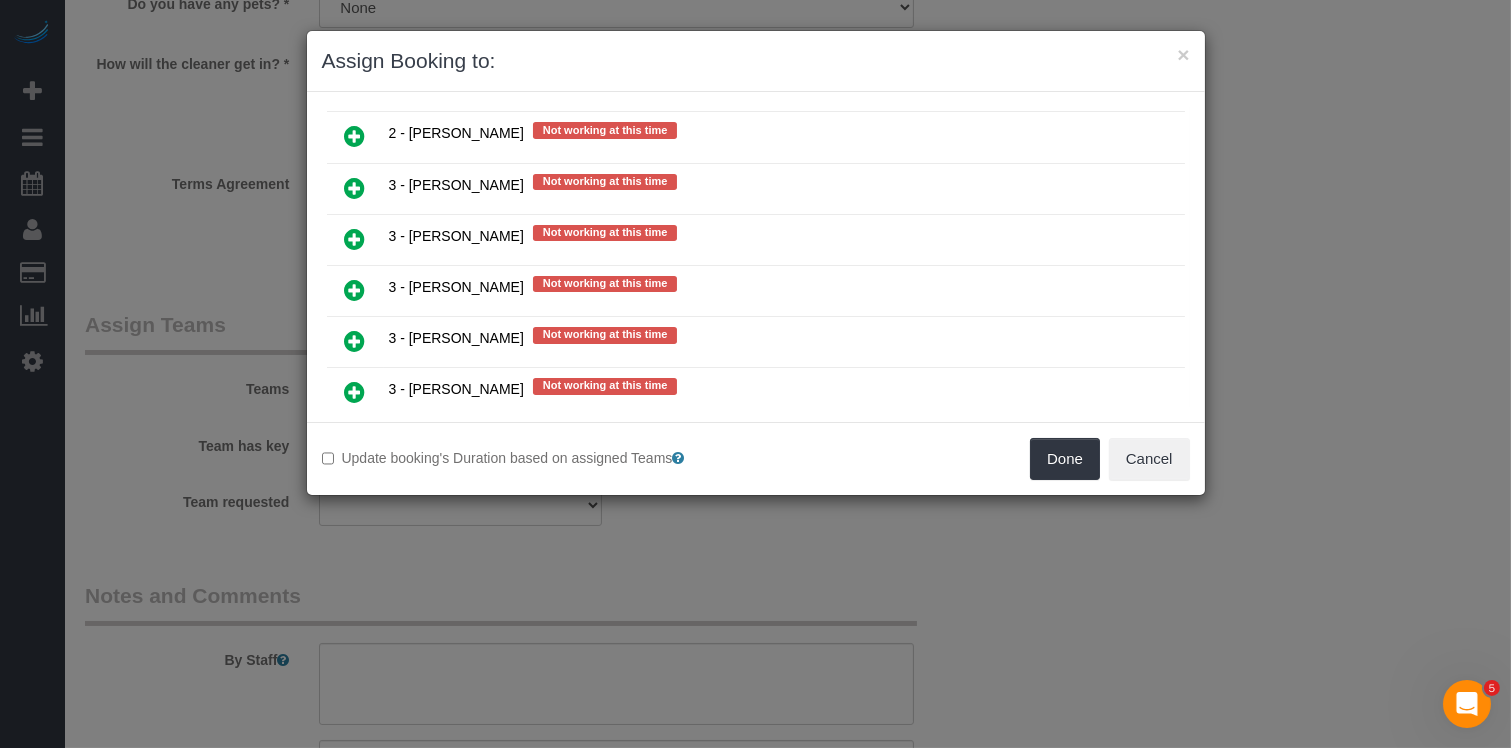 click at bounding box center (355, 342) 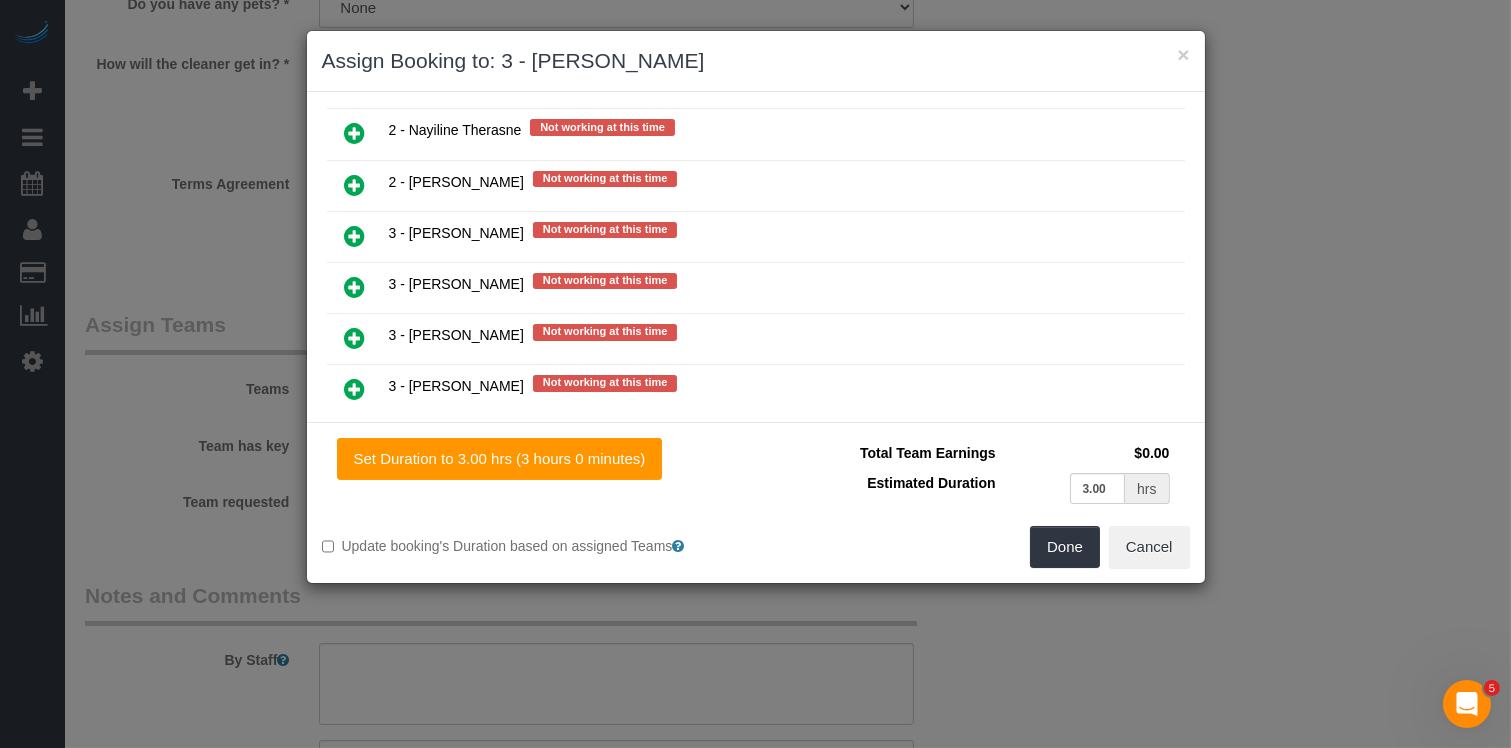 scroll, scrollTop: 2593, scrollLeft: 0, axis: vertical 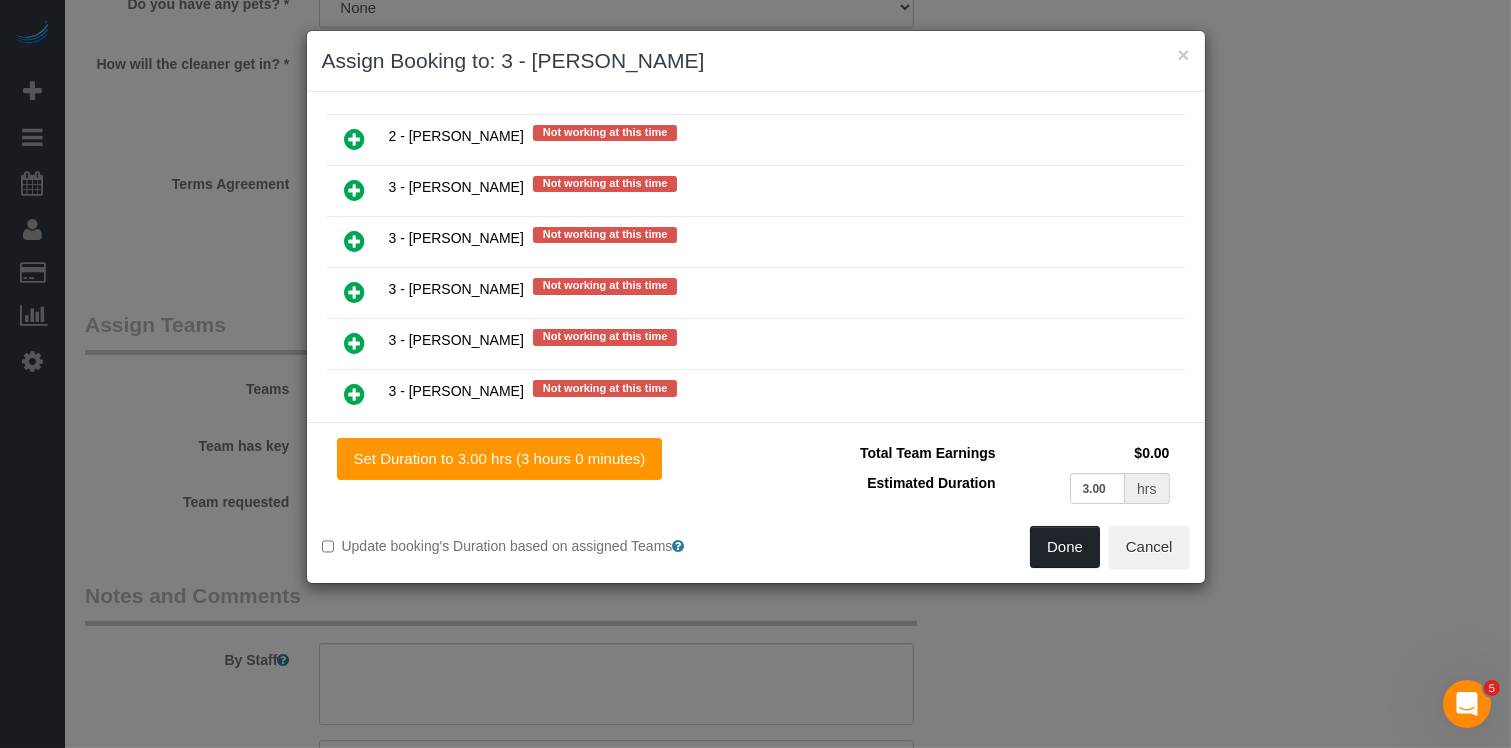 click on "Done" at bounding box center [1065, 547] 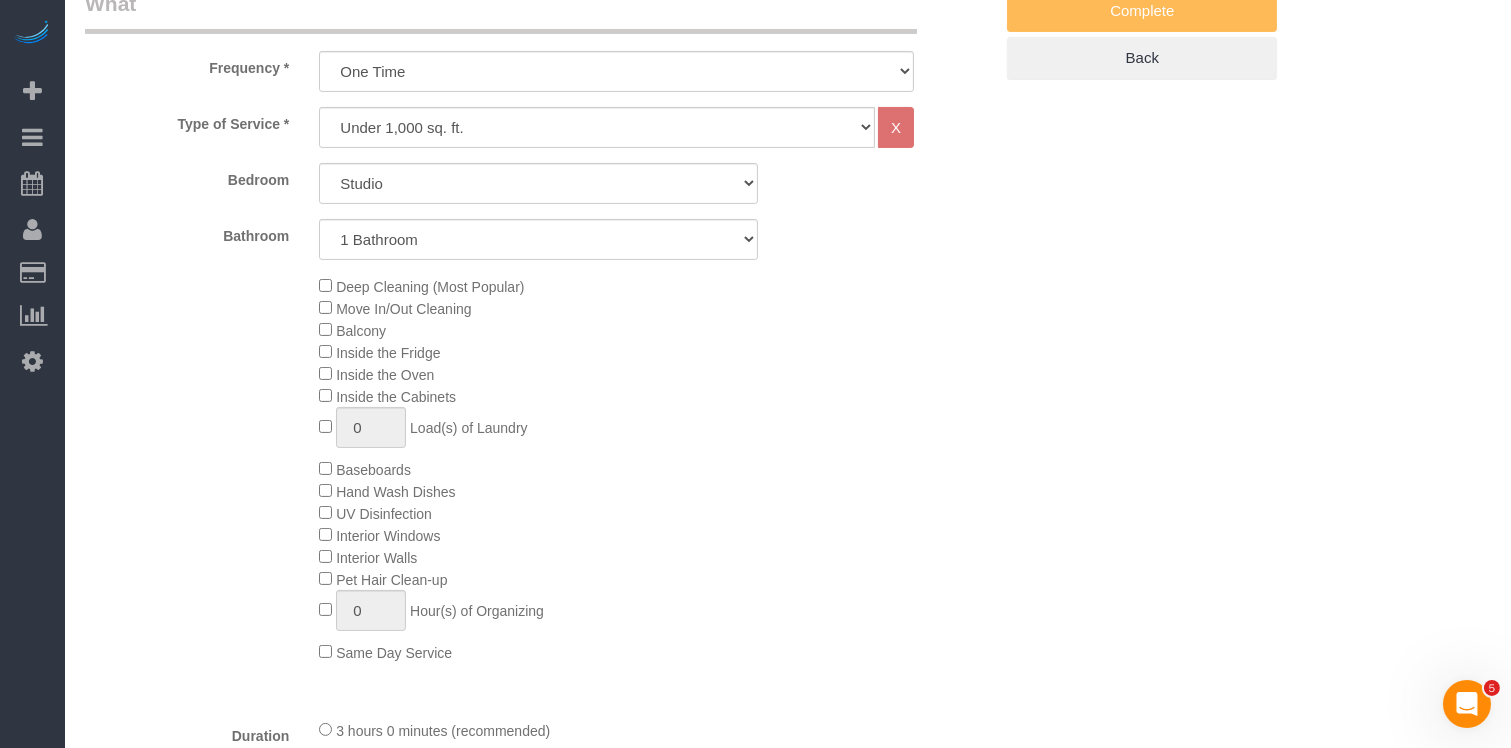 scroll, scrollTop: 0, scrollLeft: 0, axis: both 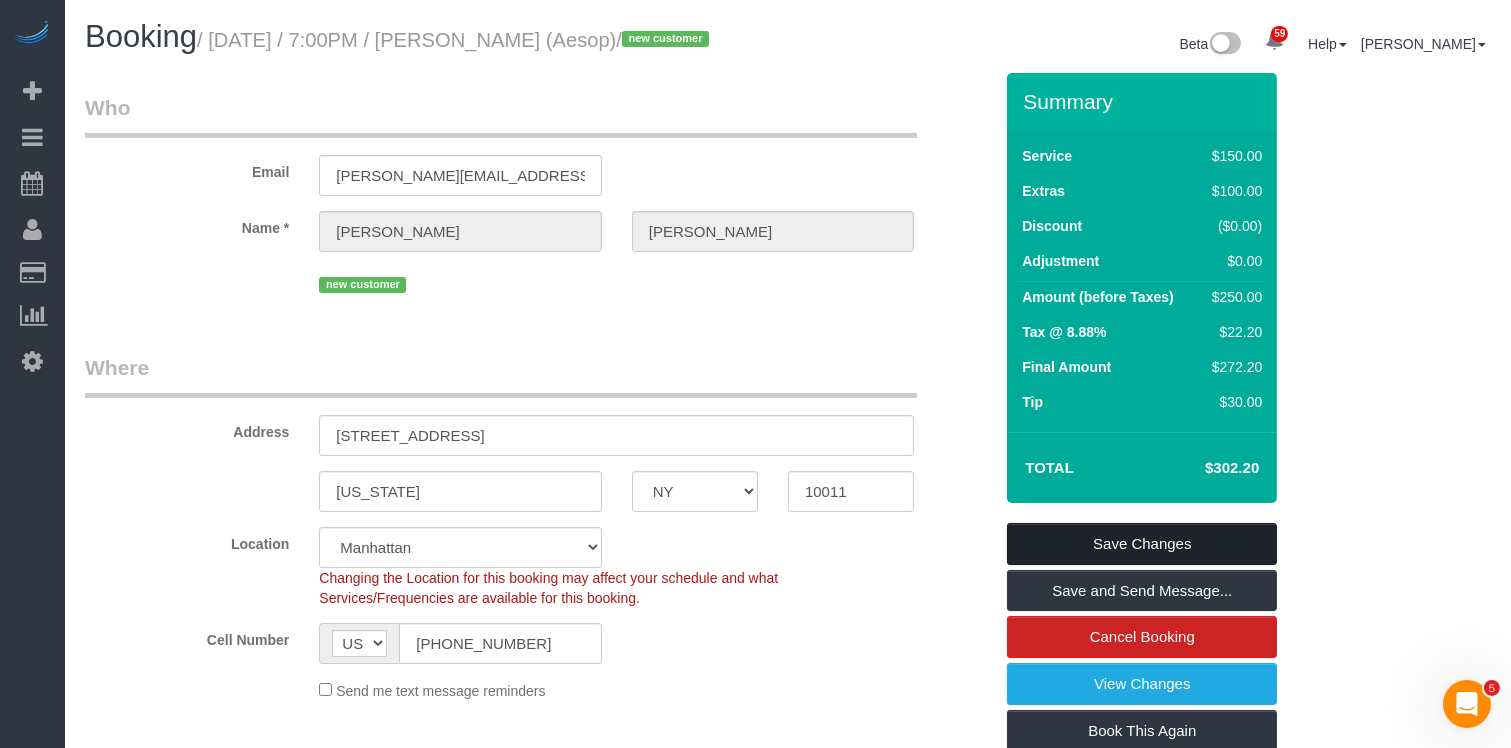 click on "Save Changes" at bounding box center [1142, 544] 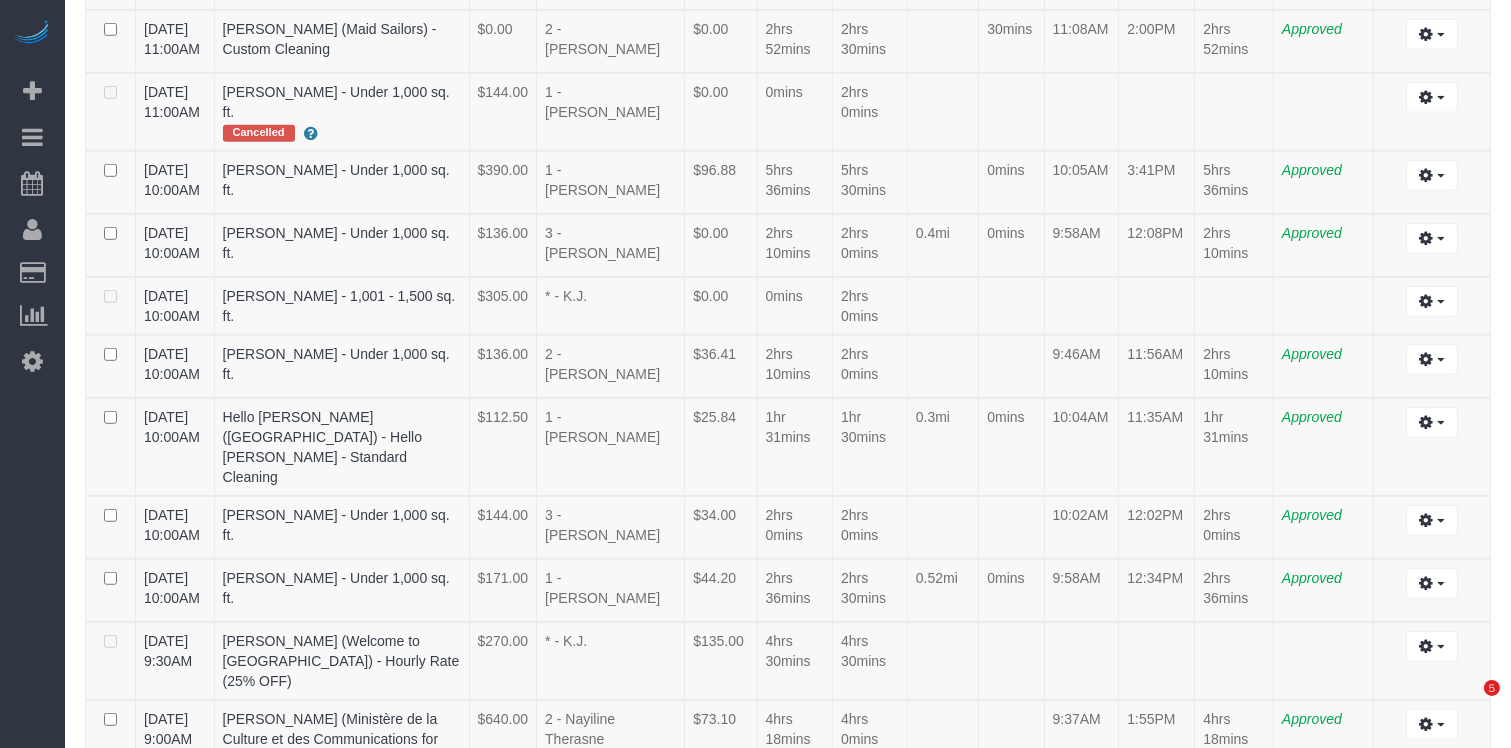 scroll, scrollTop: 3369, scrollLeft: 0, axis: vertical 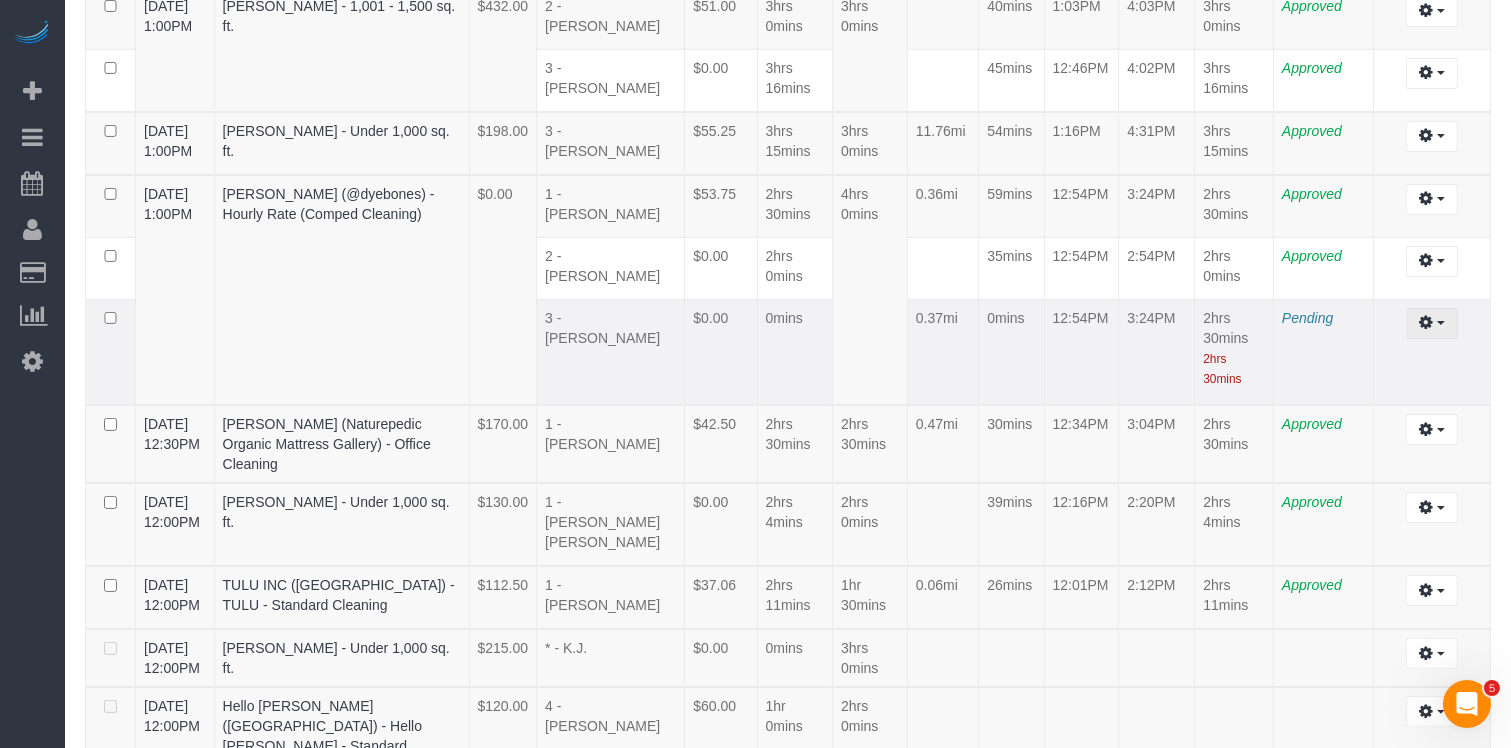 click at bounding box center (1431, 323) 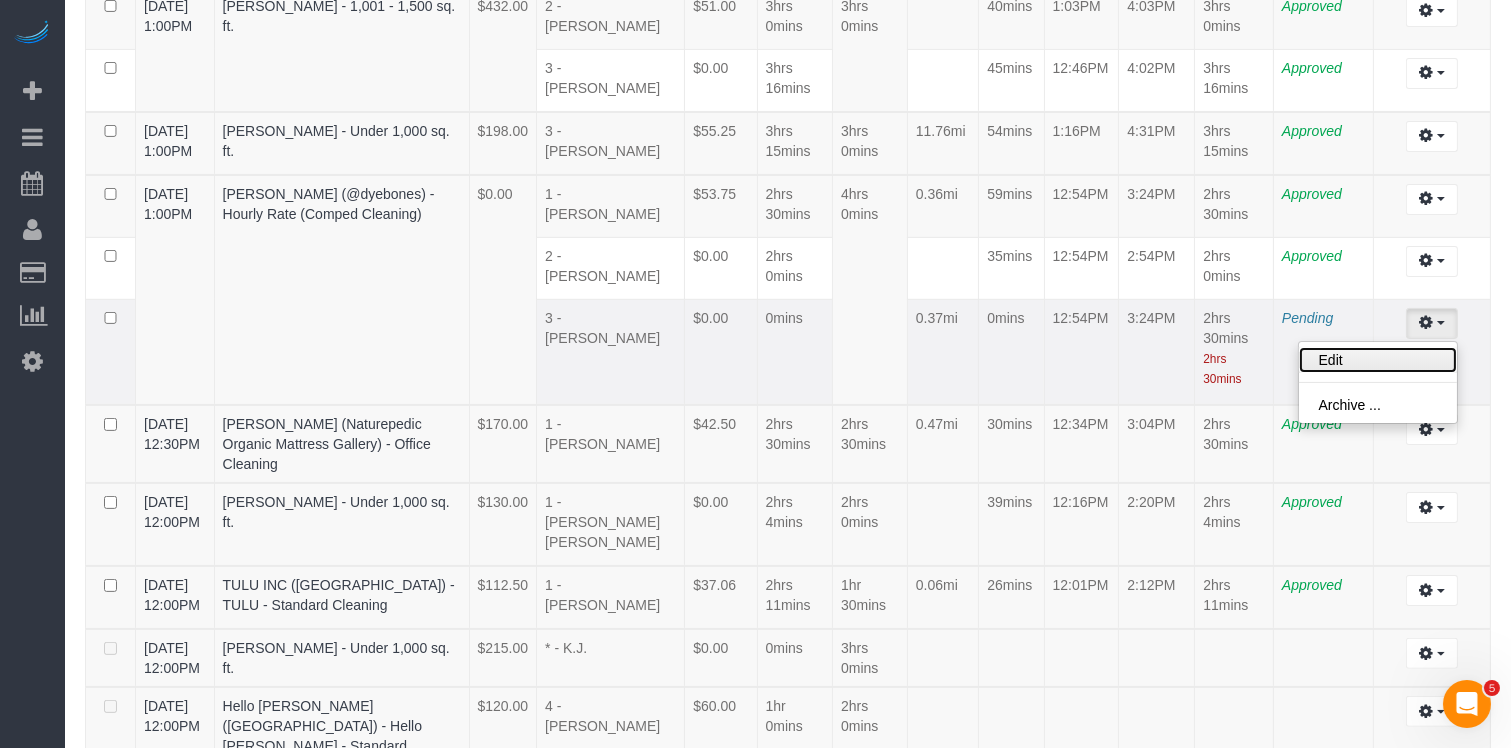 click on "Edit" at bounding box center (1378, 360) 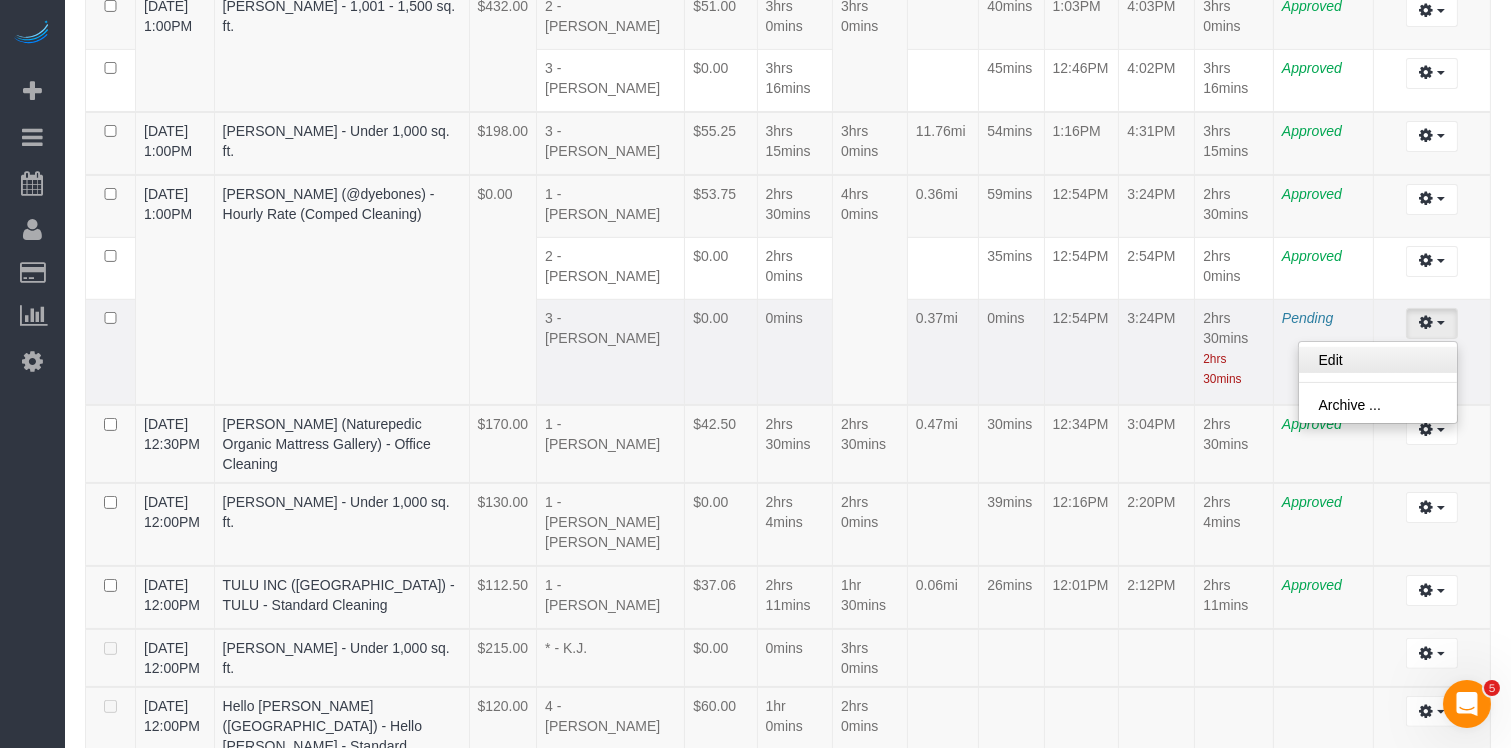 select on "draft" 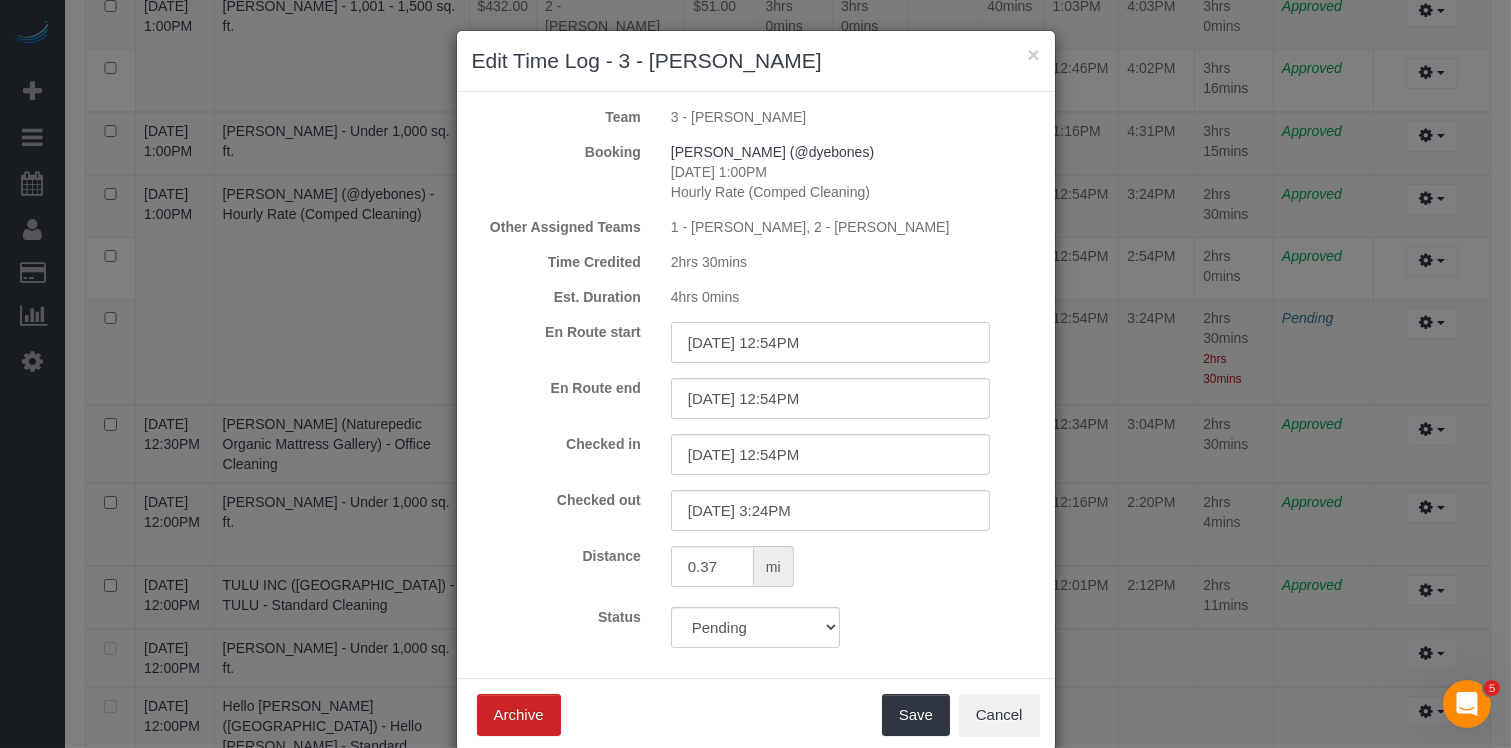 click on "[DATE] 12:54PM" at bounding box center (830, 342) 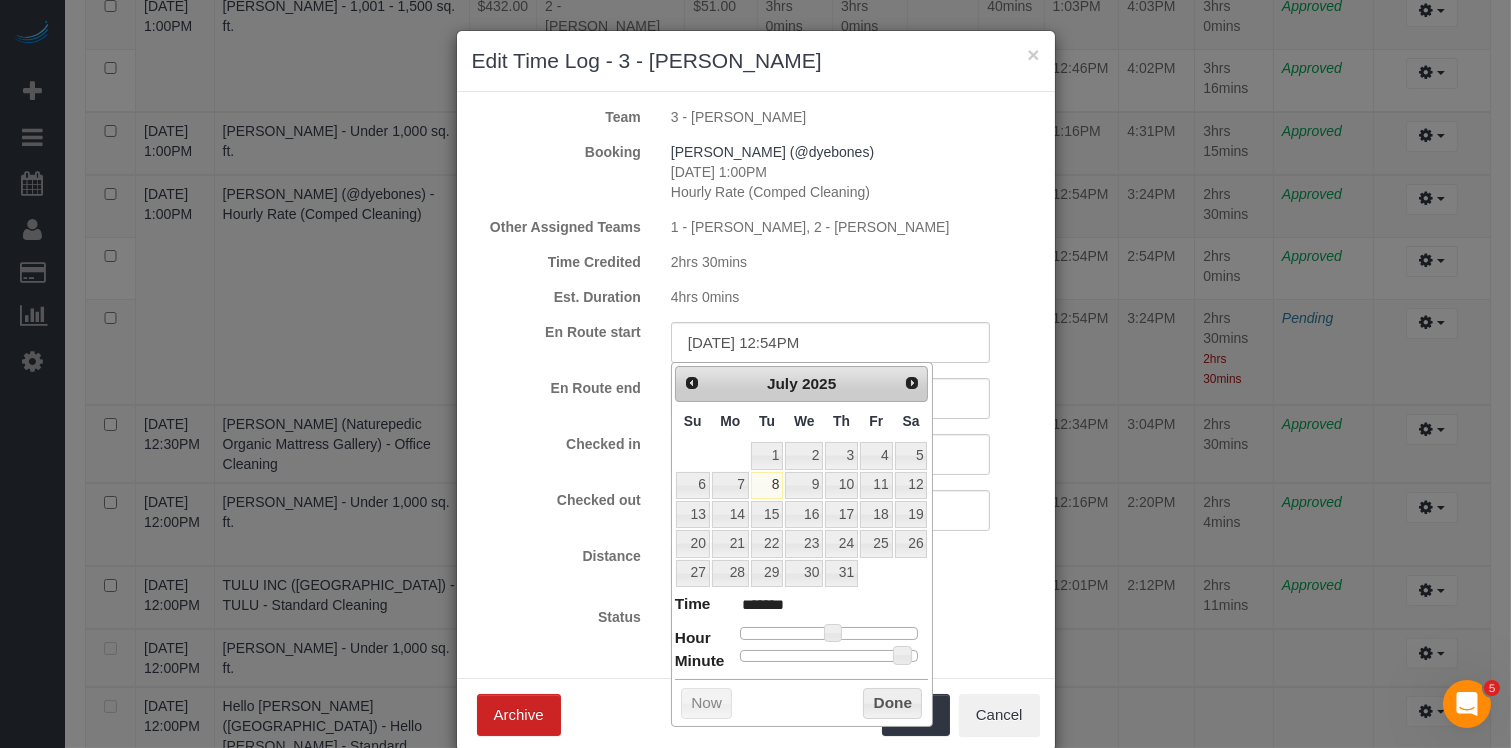 type on "[DATE] 12:31PM" 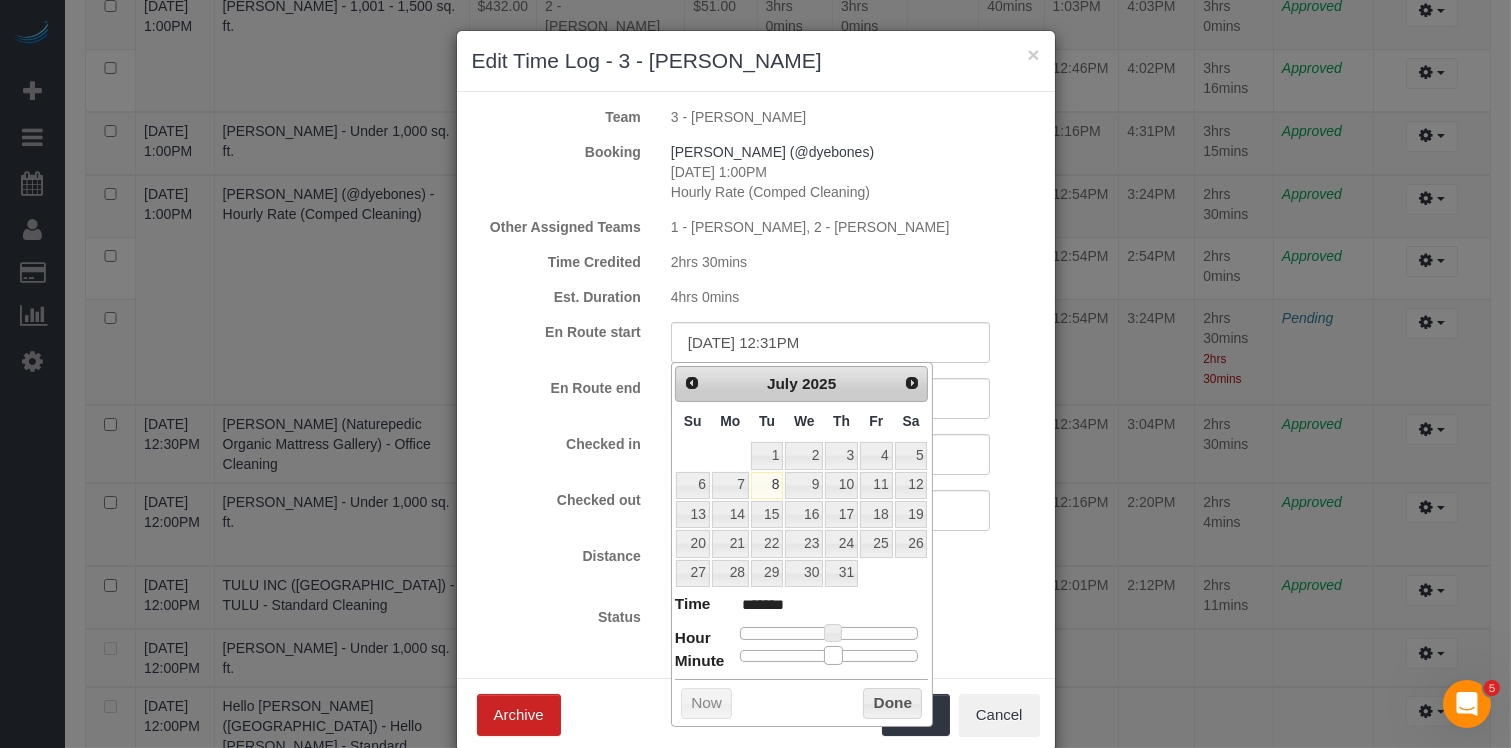 click at bounding box center [829, 656] 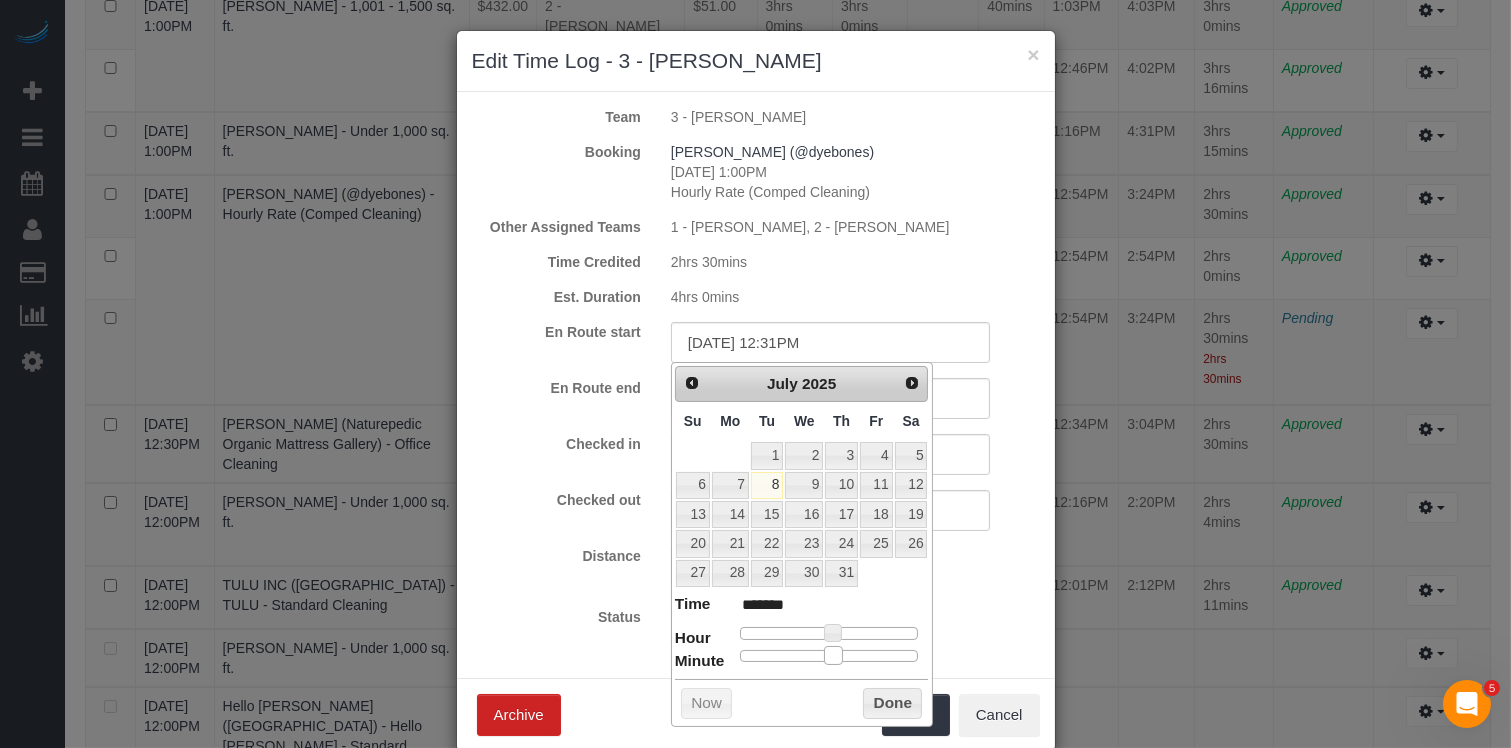 type on "[DATE] 12:37PM" 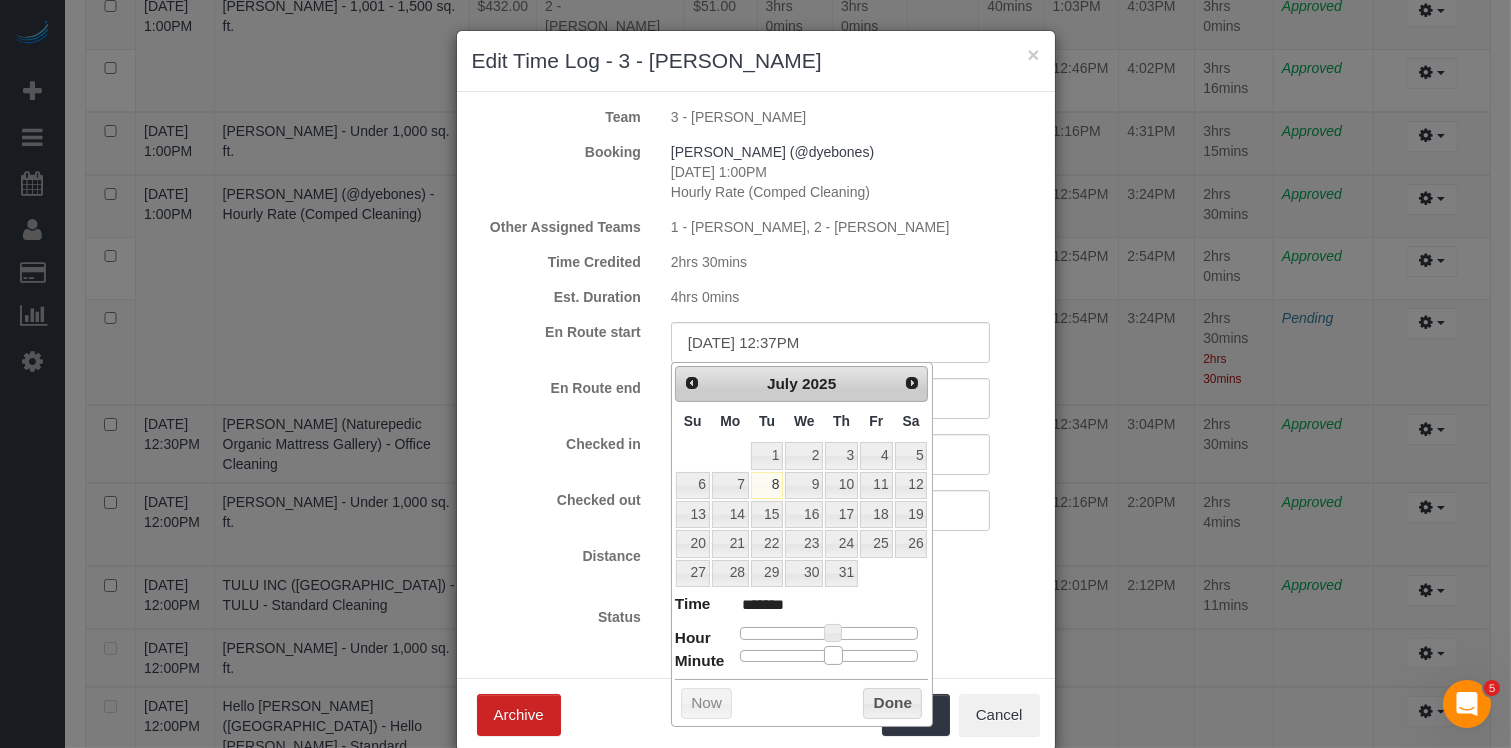 type on "[DATE] 12:39PM" 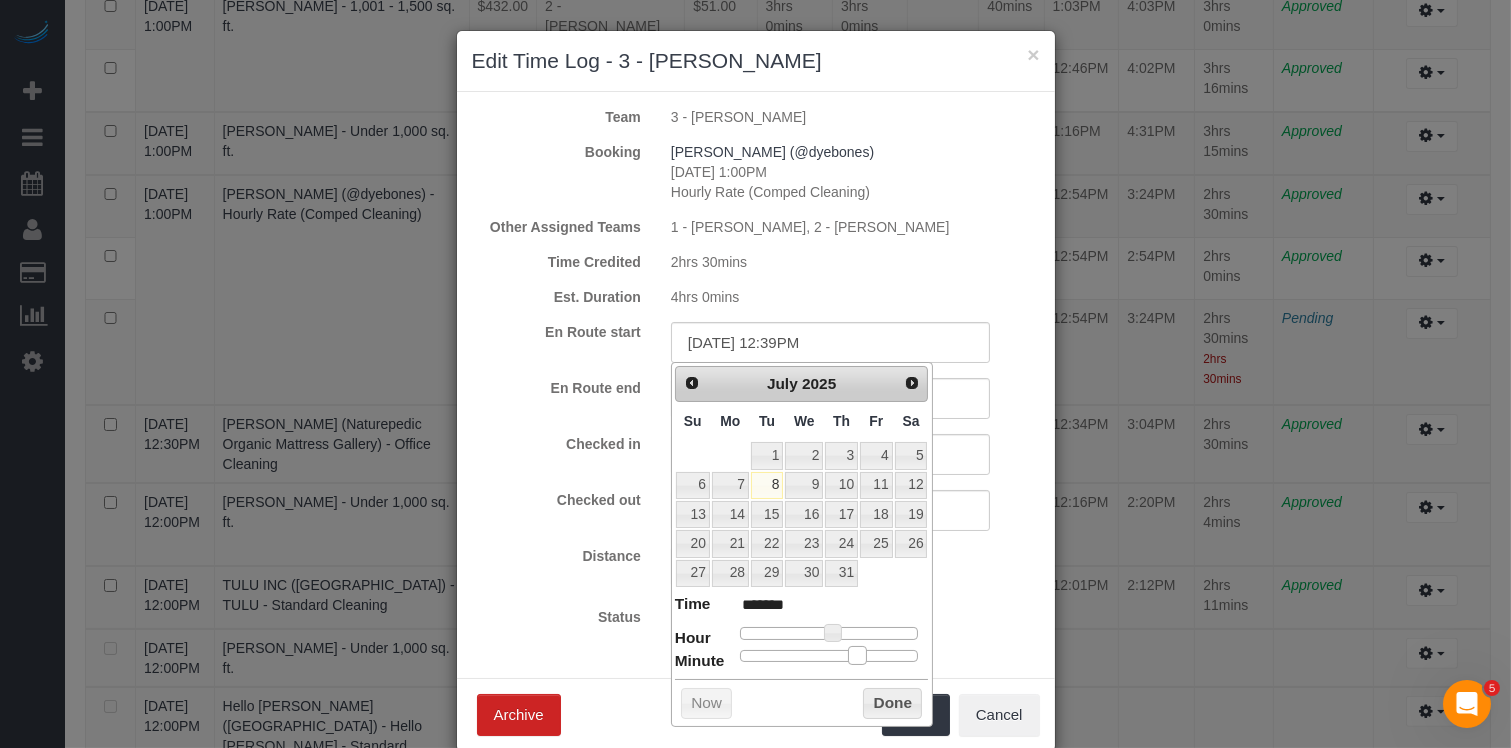 type on "[DATE] 12:40PM" 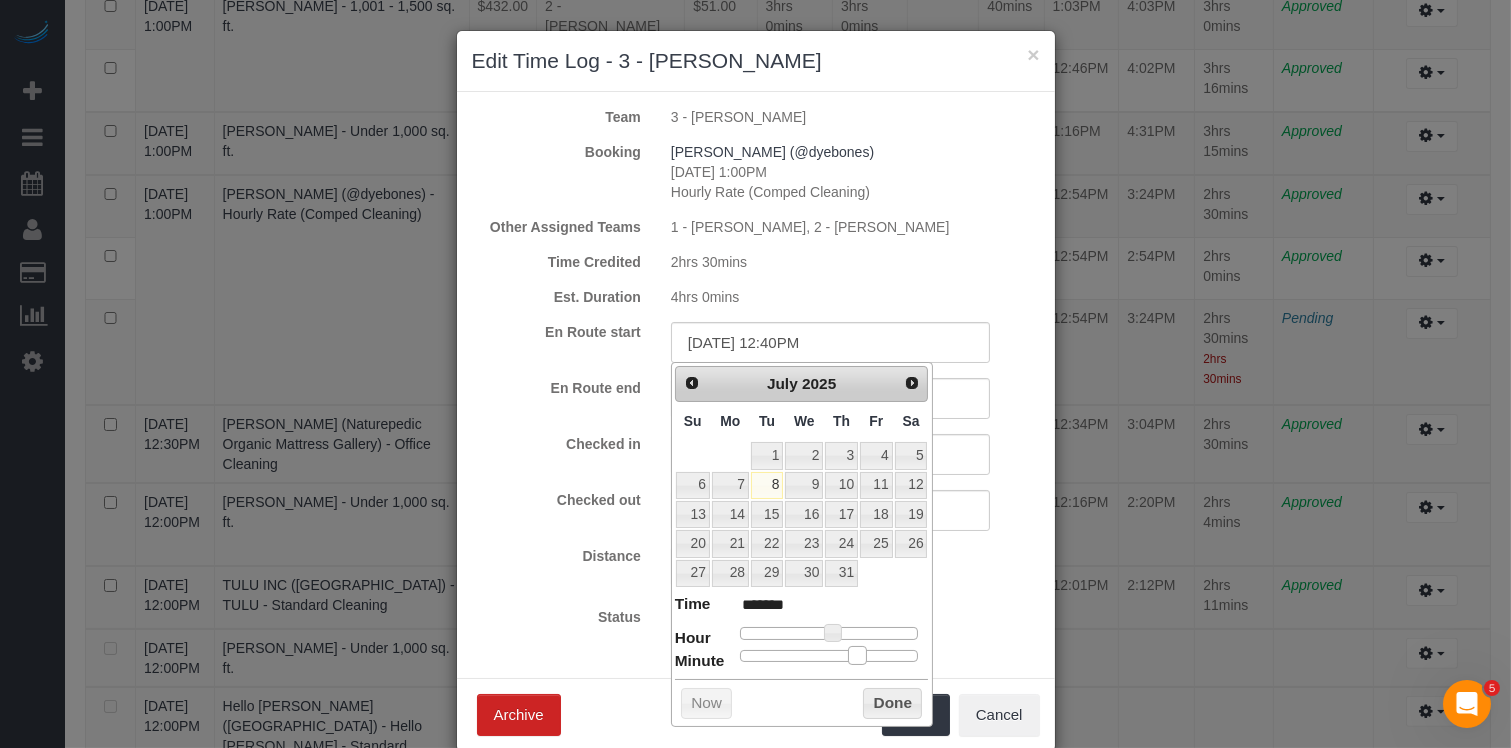 type on "[DATE] 12:41PM" 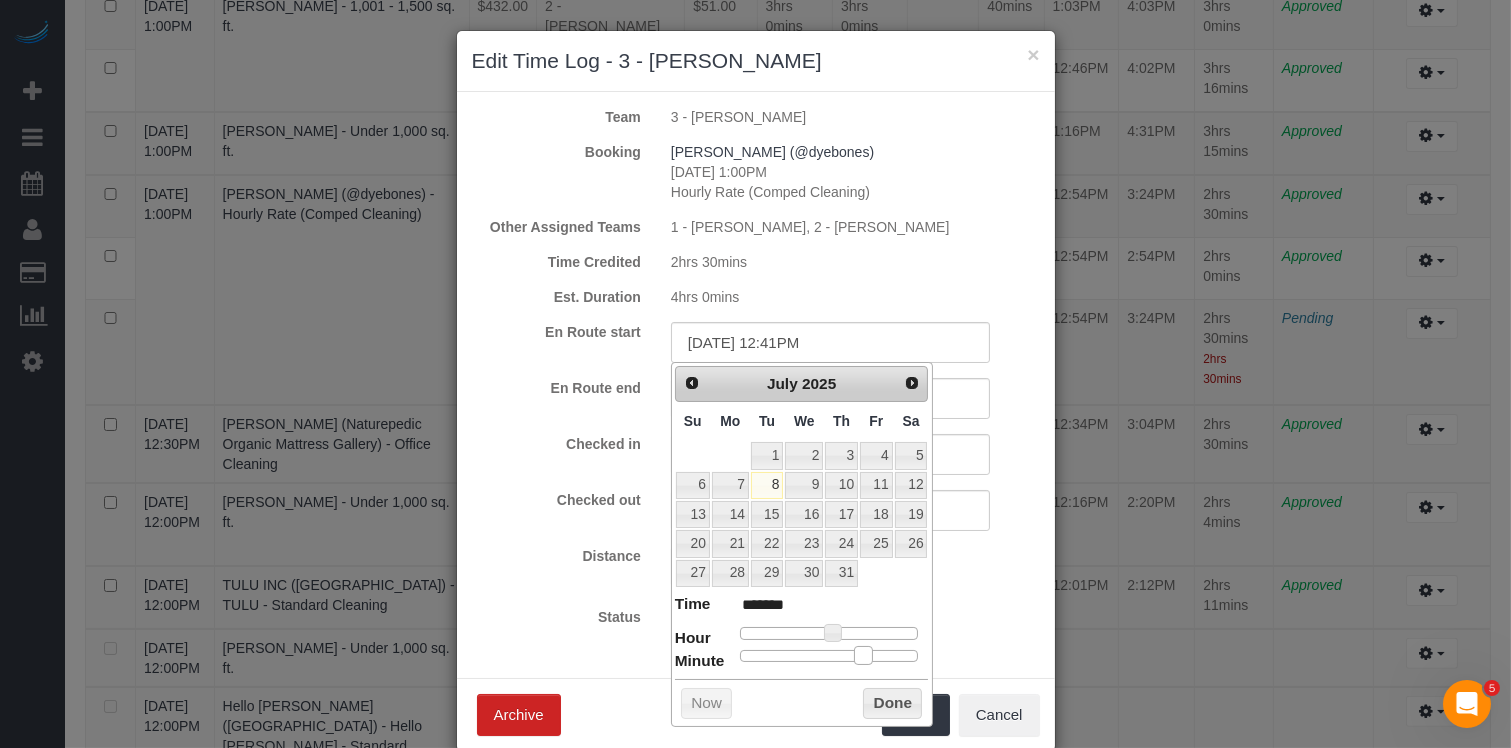 type on "[DATE] 12:42PM" 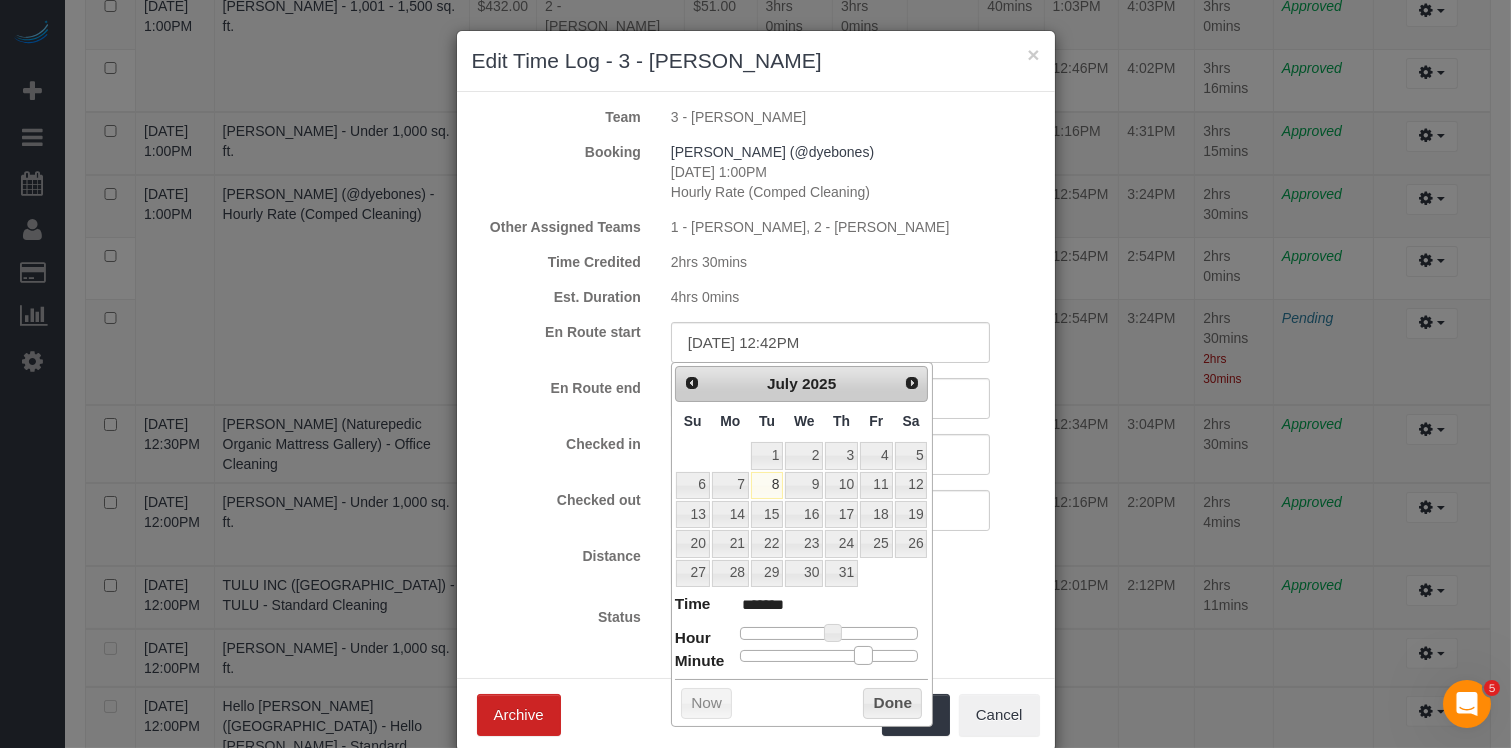 type on "[DATE] 12:43PM" 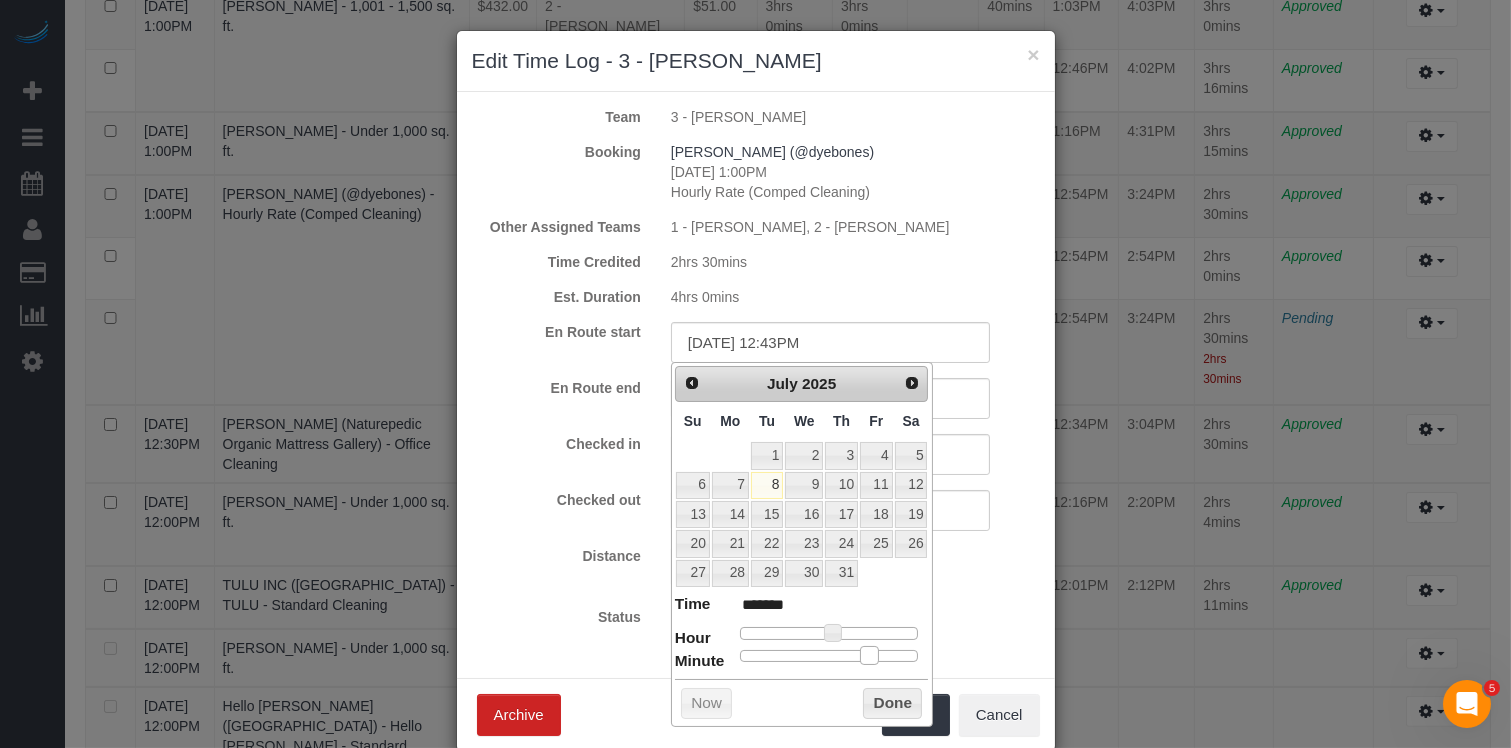 type on "[DATE] 12:44PM" 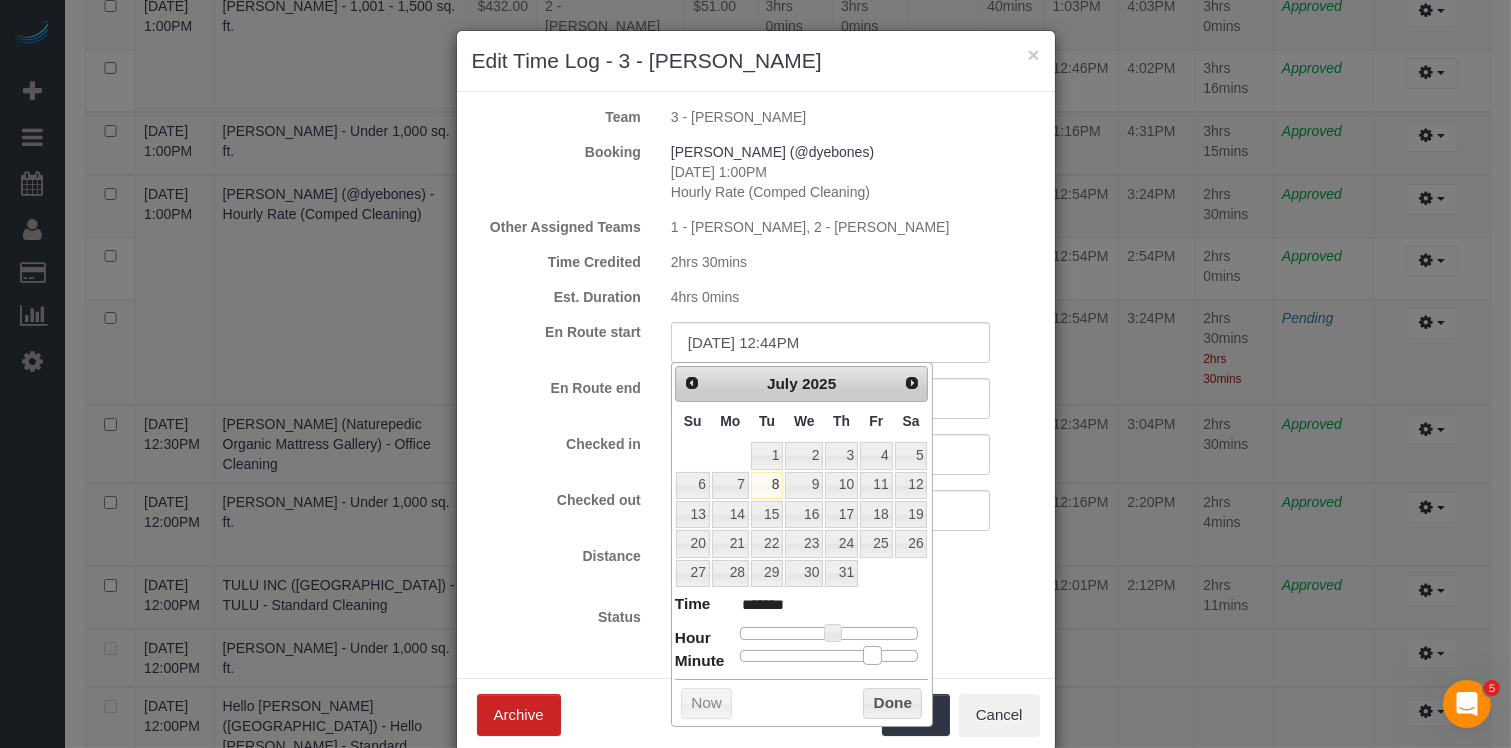 drag, startPoint x: 834, startPoint y: 652, endPoint x: 875, endPoint y: 654, distance: 41.04875 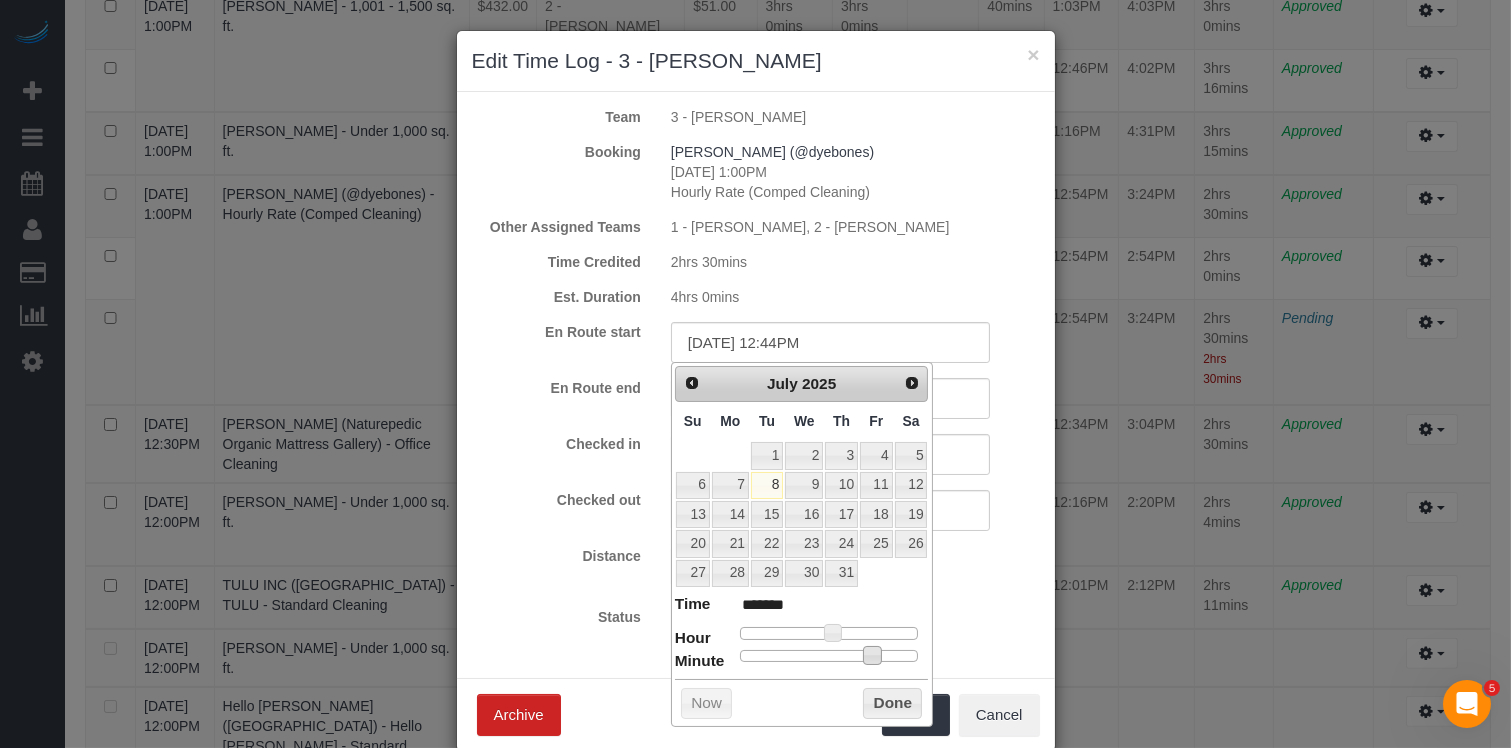 click on "Done" at bounding box center [892, 704] 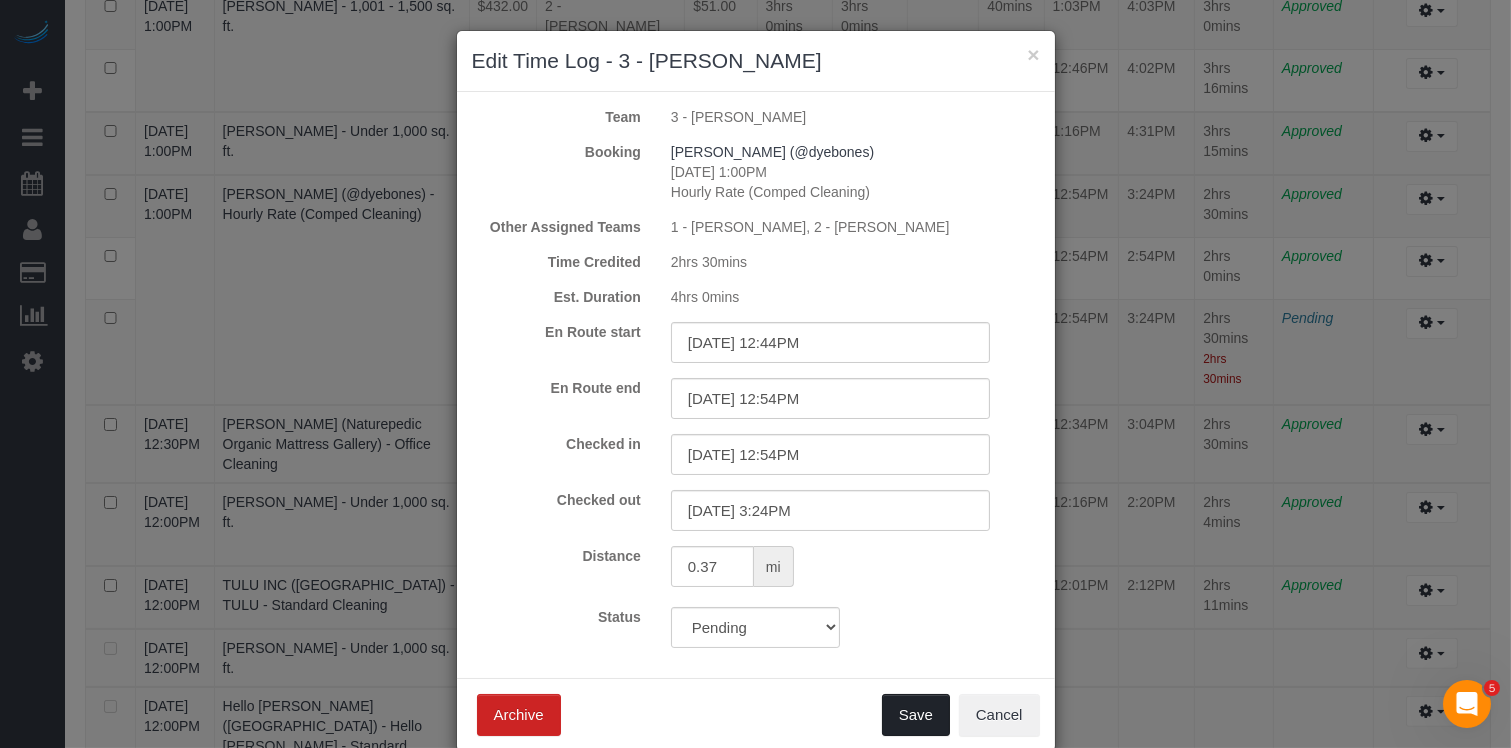 click on "Save" at bounding box center [916, 715] 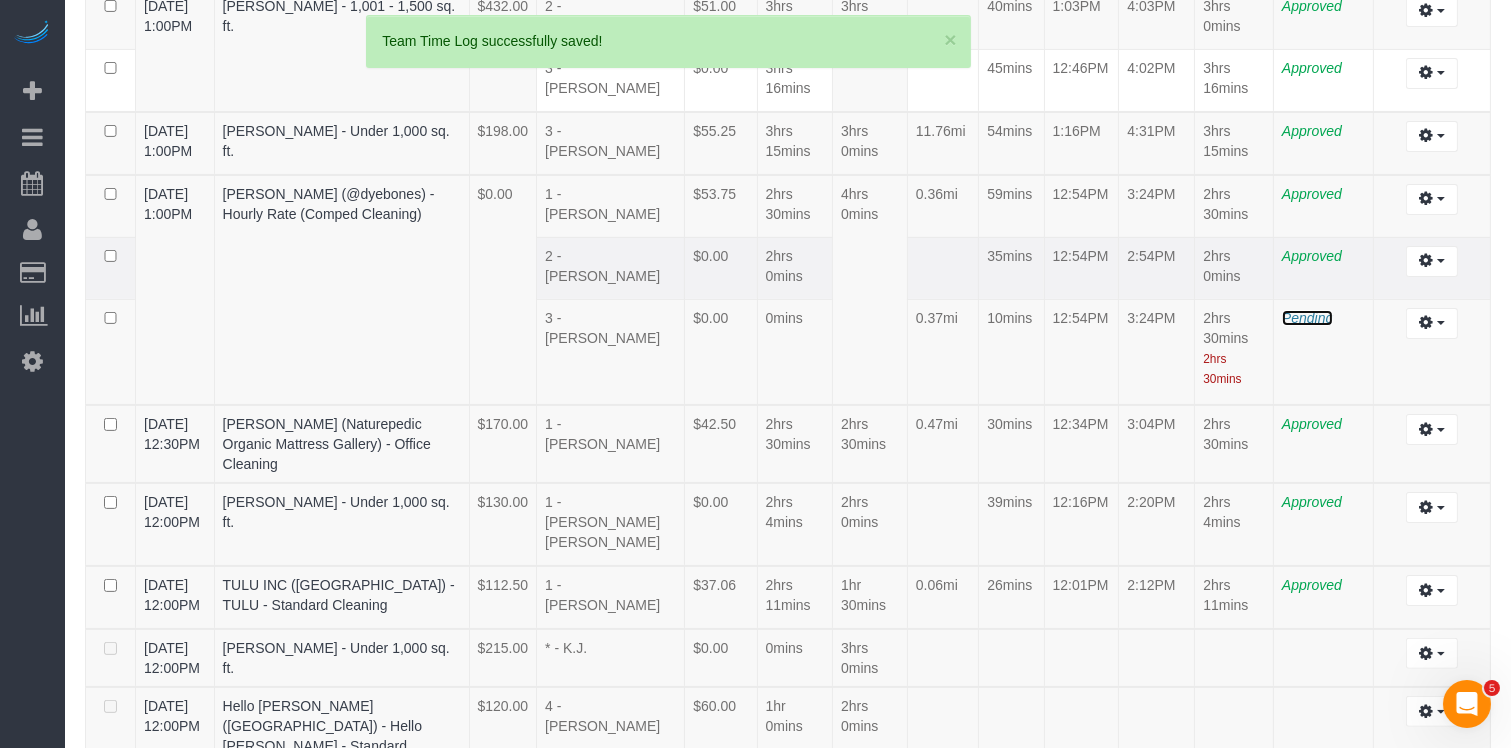 click on "Pending" at bounding box center [1307, 318] 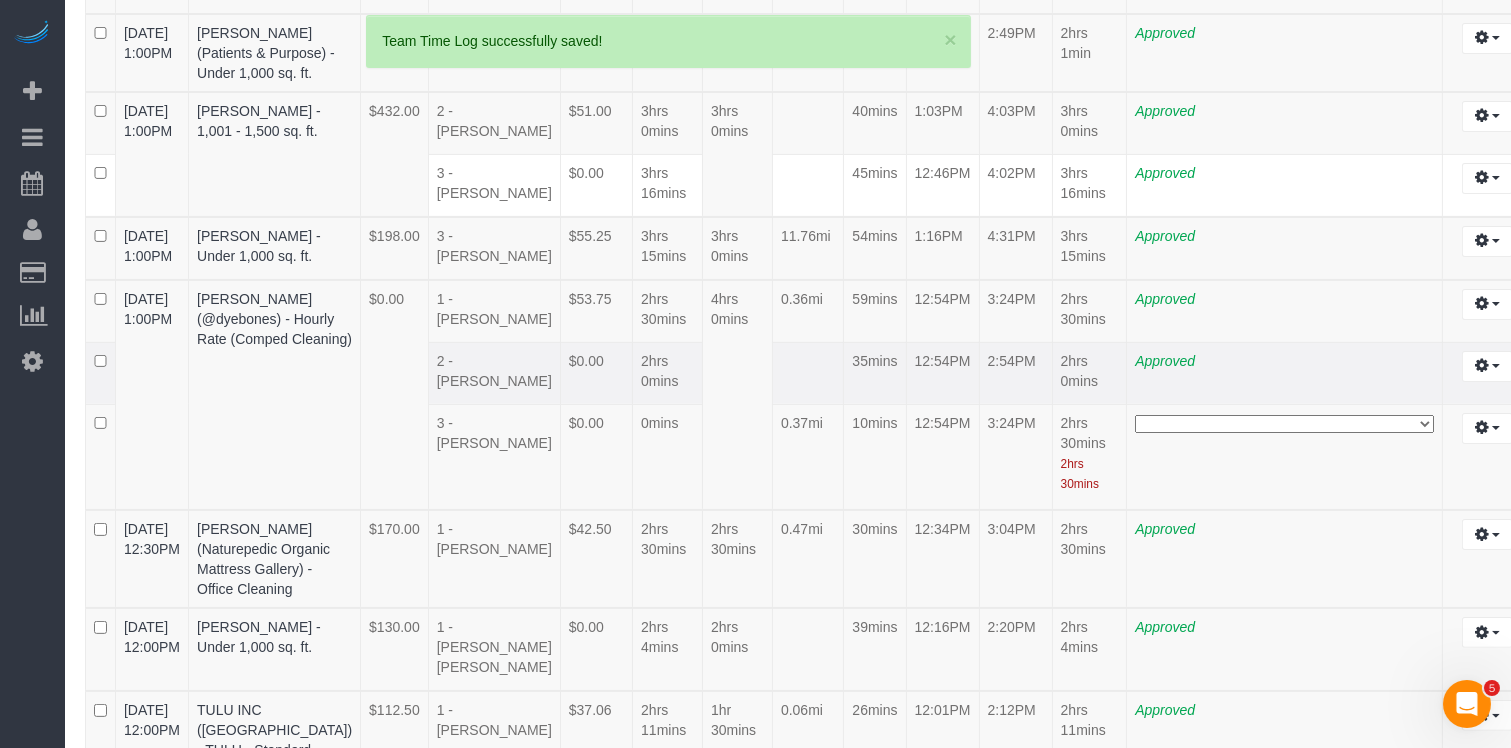 scroll, scrollTop: 1454, scrollLeft: 0, axis: vertical 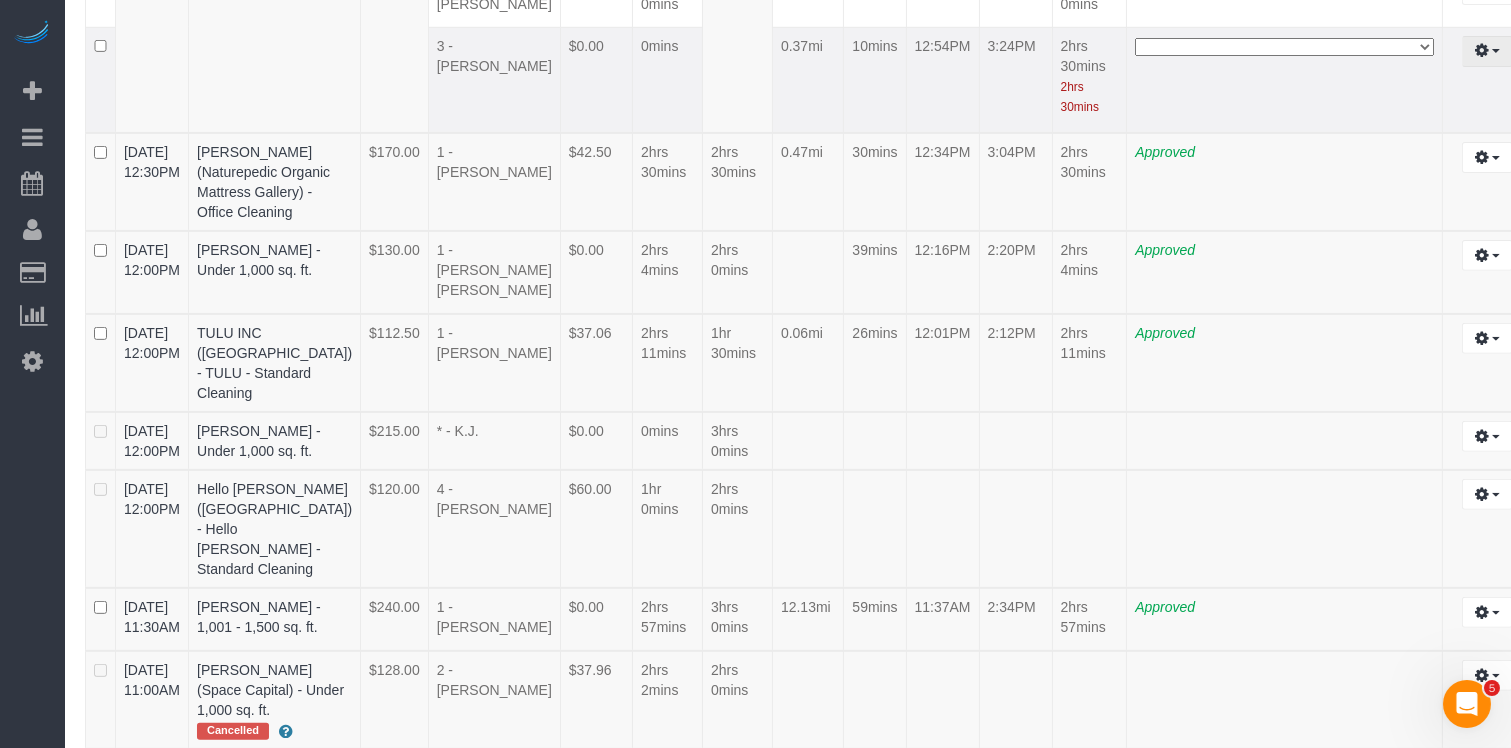 click at bounding box center (1482, 50) 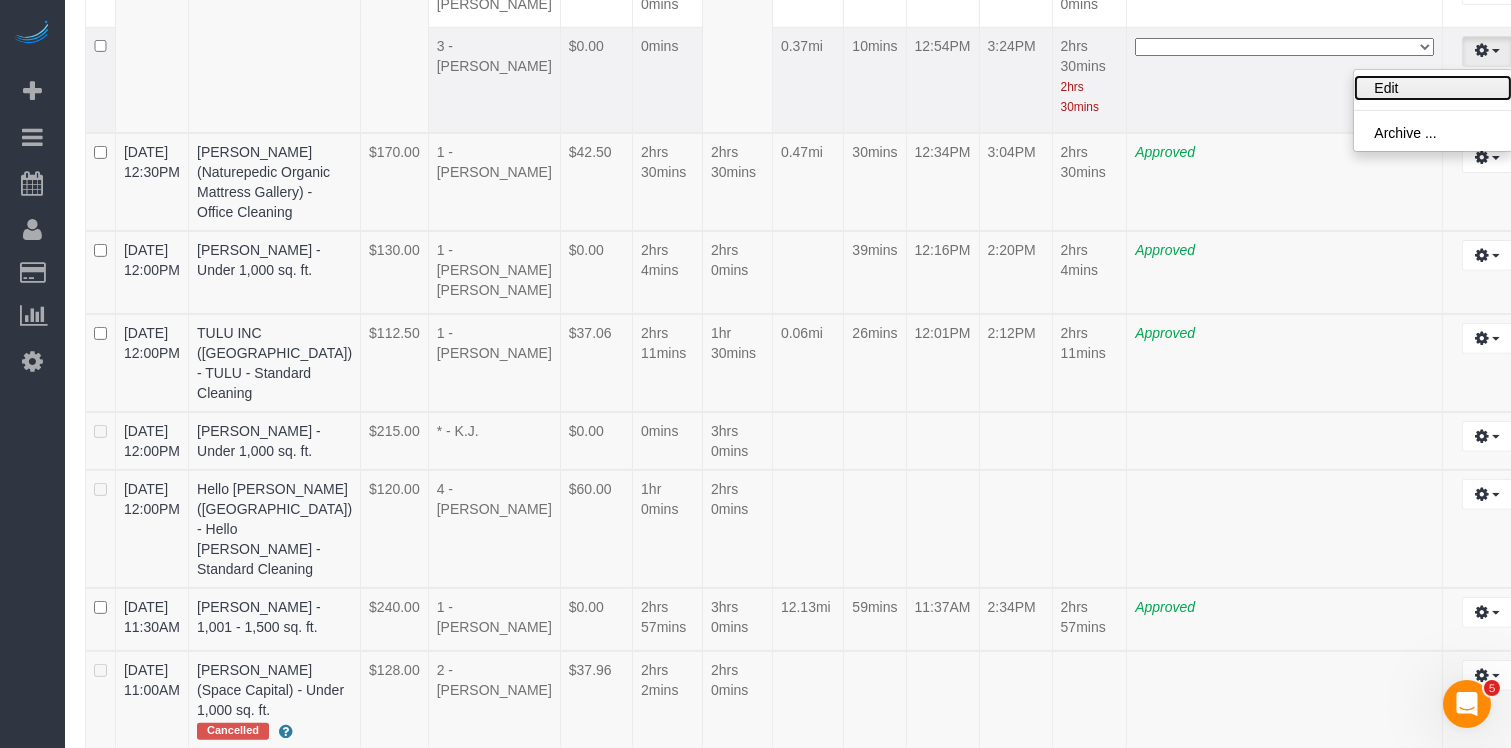 click on "Edit" at bounding box center [1433, 88] 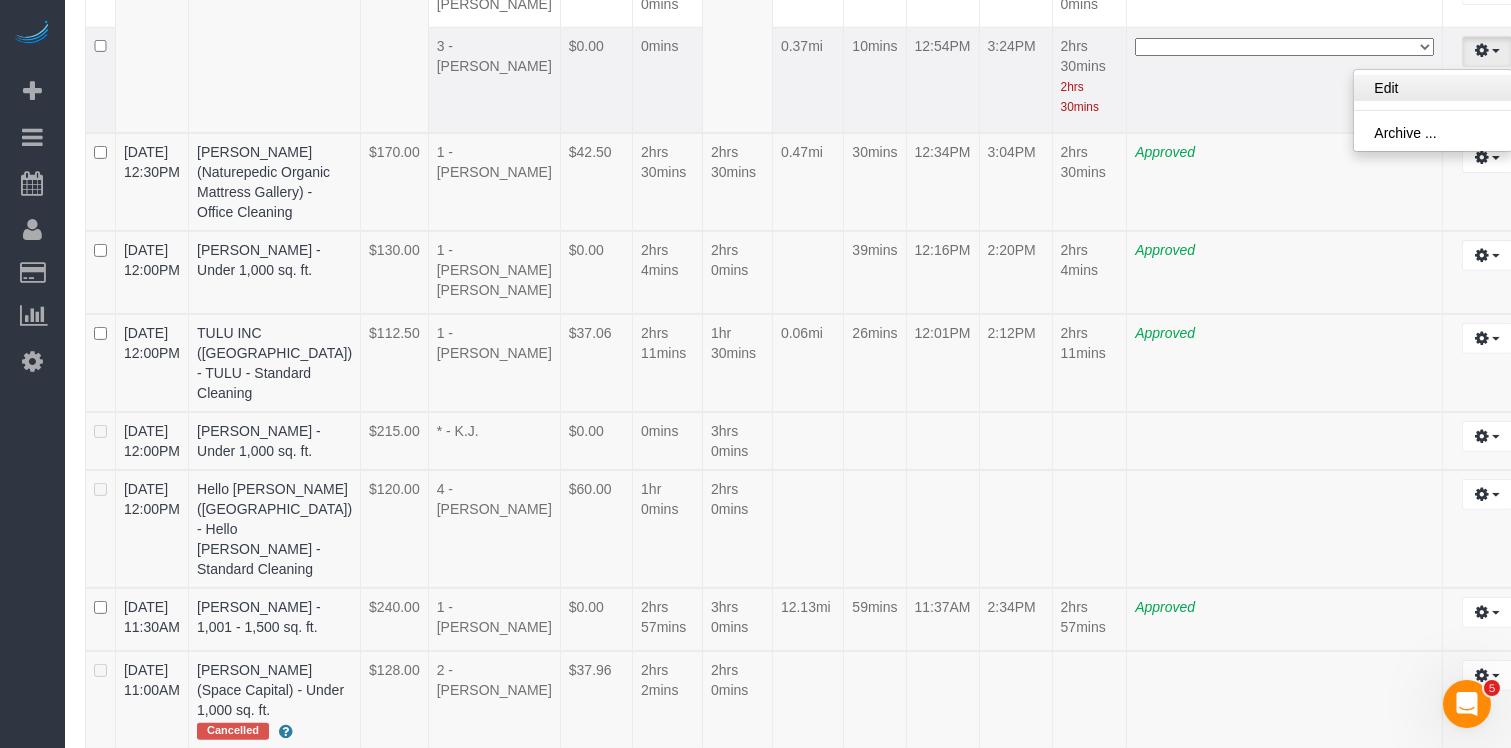 select on "draft" 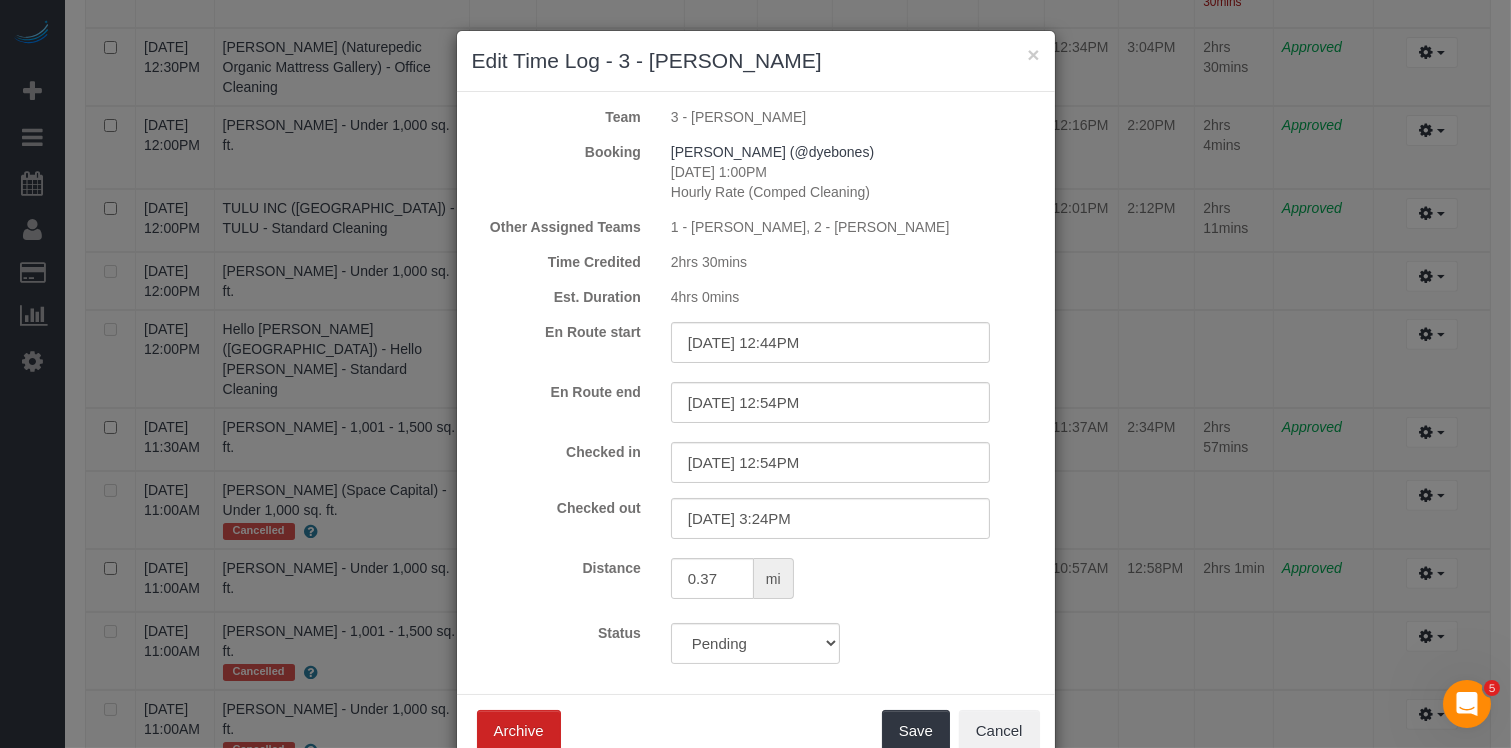 scroll, scrollTop: 1077, scrollLeft: 0, axis: vertical 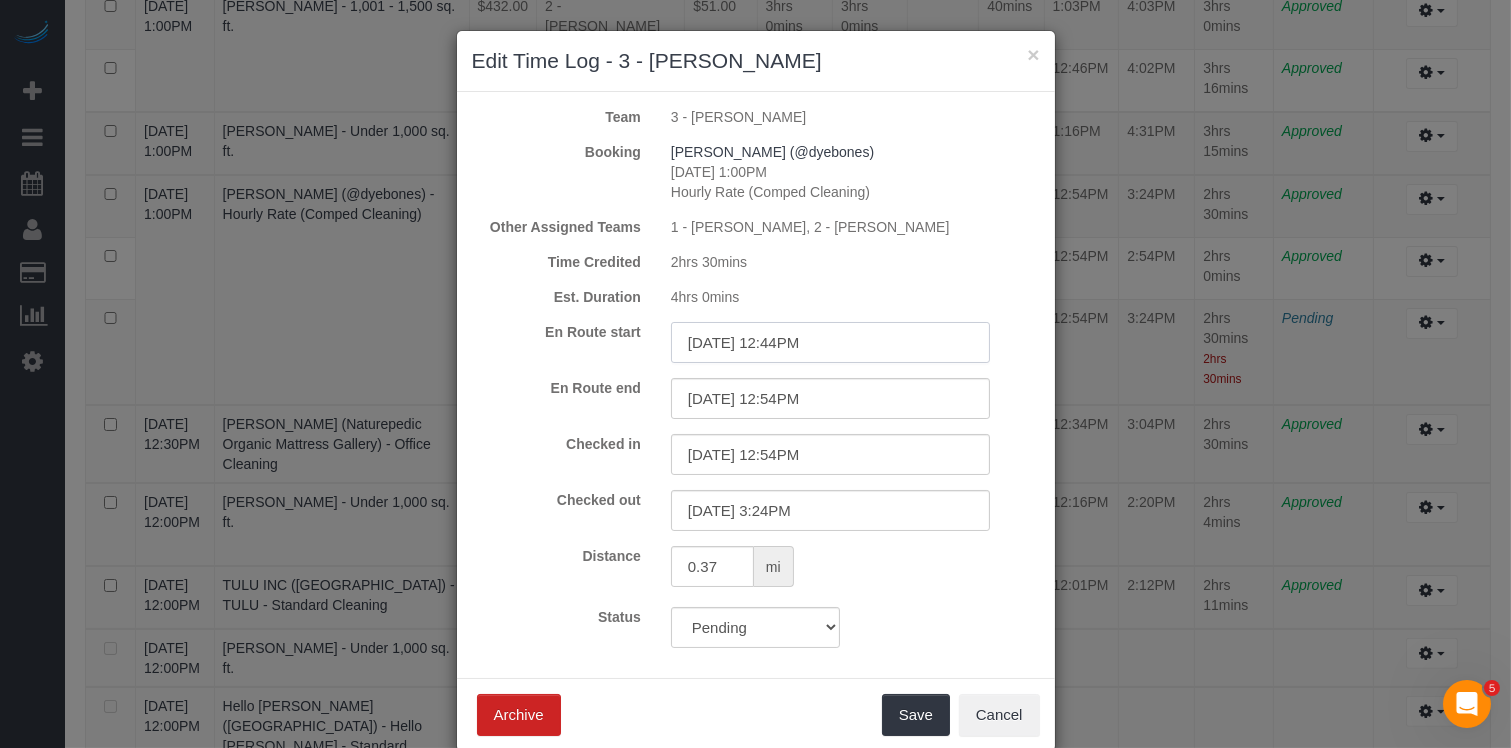click on "[DATE] 12:44PM" at bounding box center (830, 342) 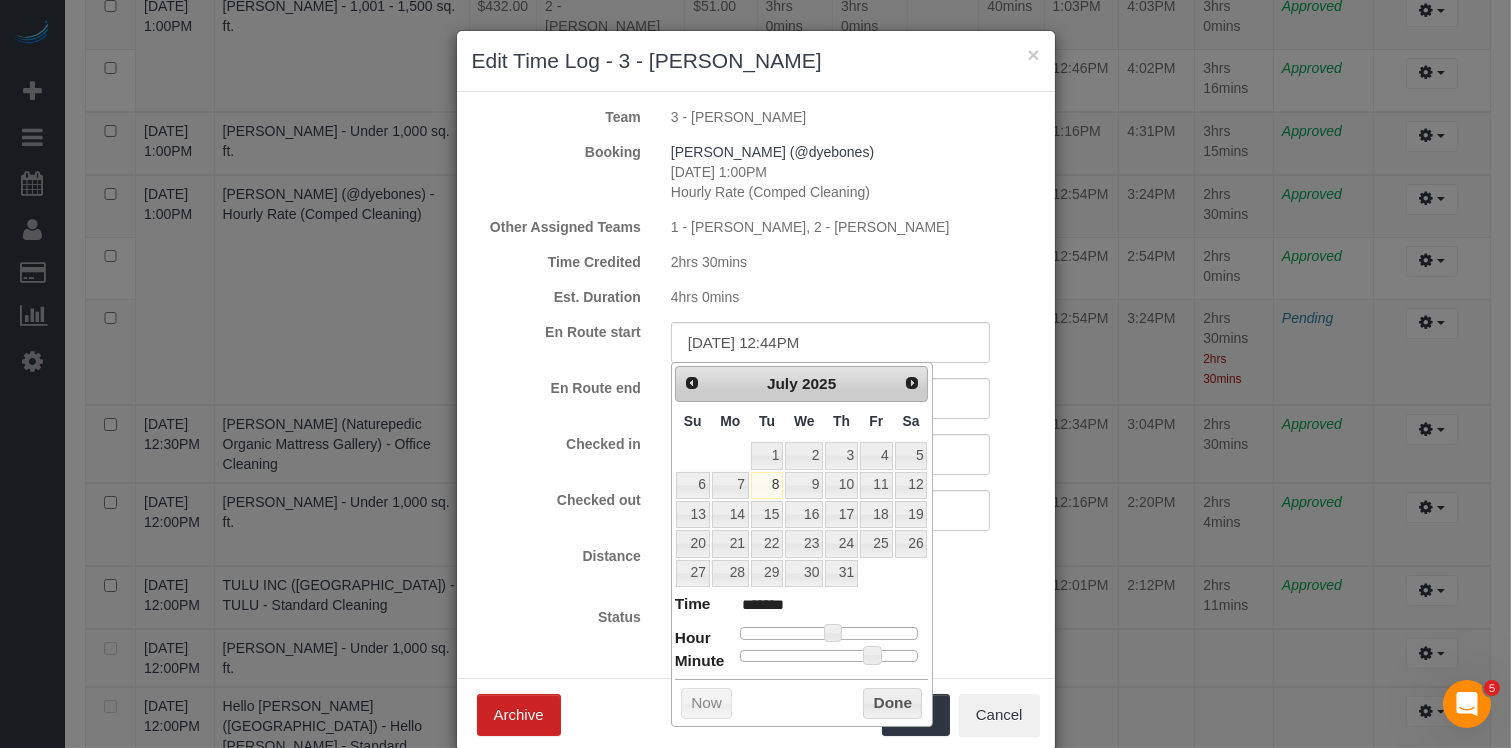 click at bounding box center (829, 656) 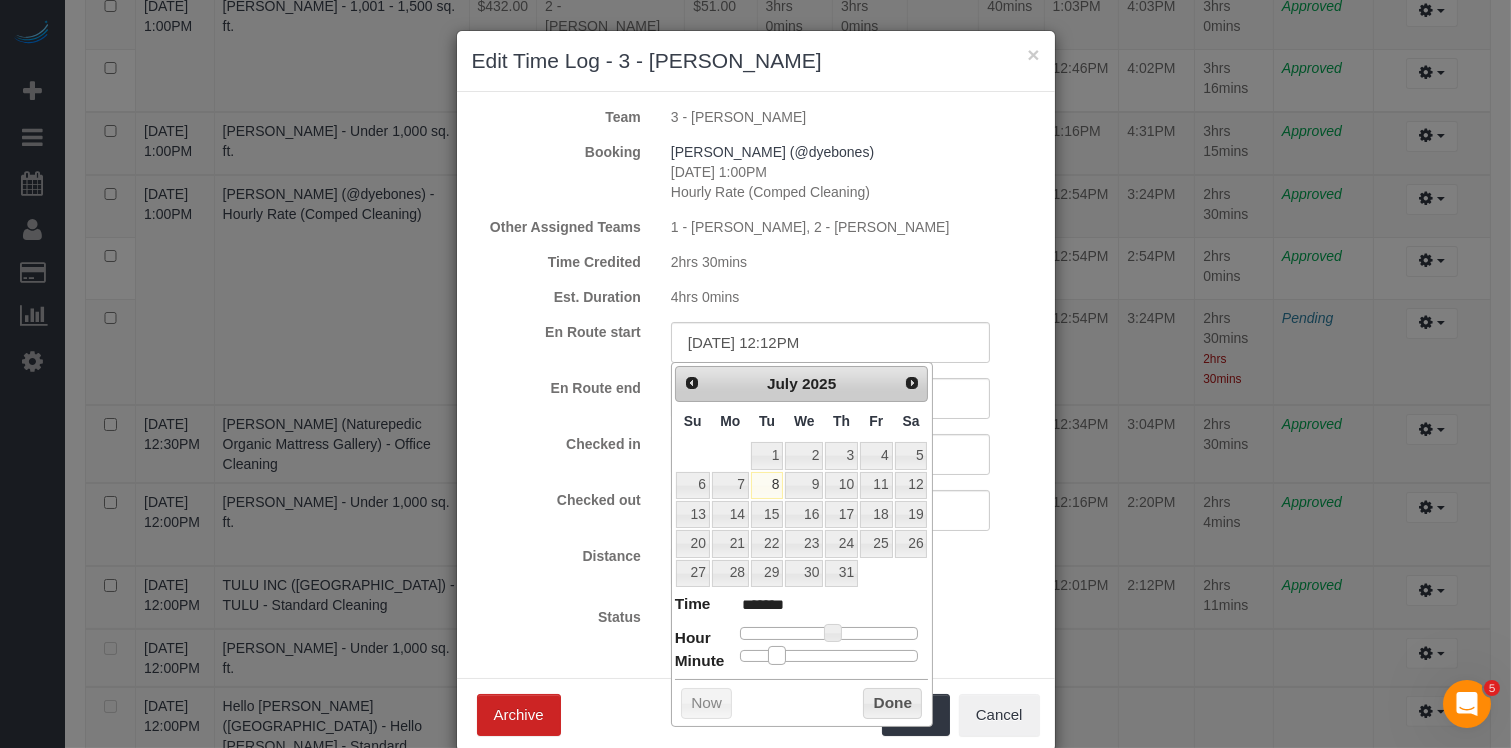 type on "[DATE] 12:11PM" 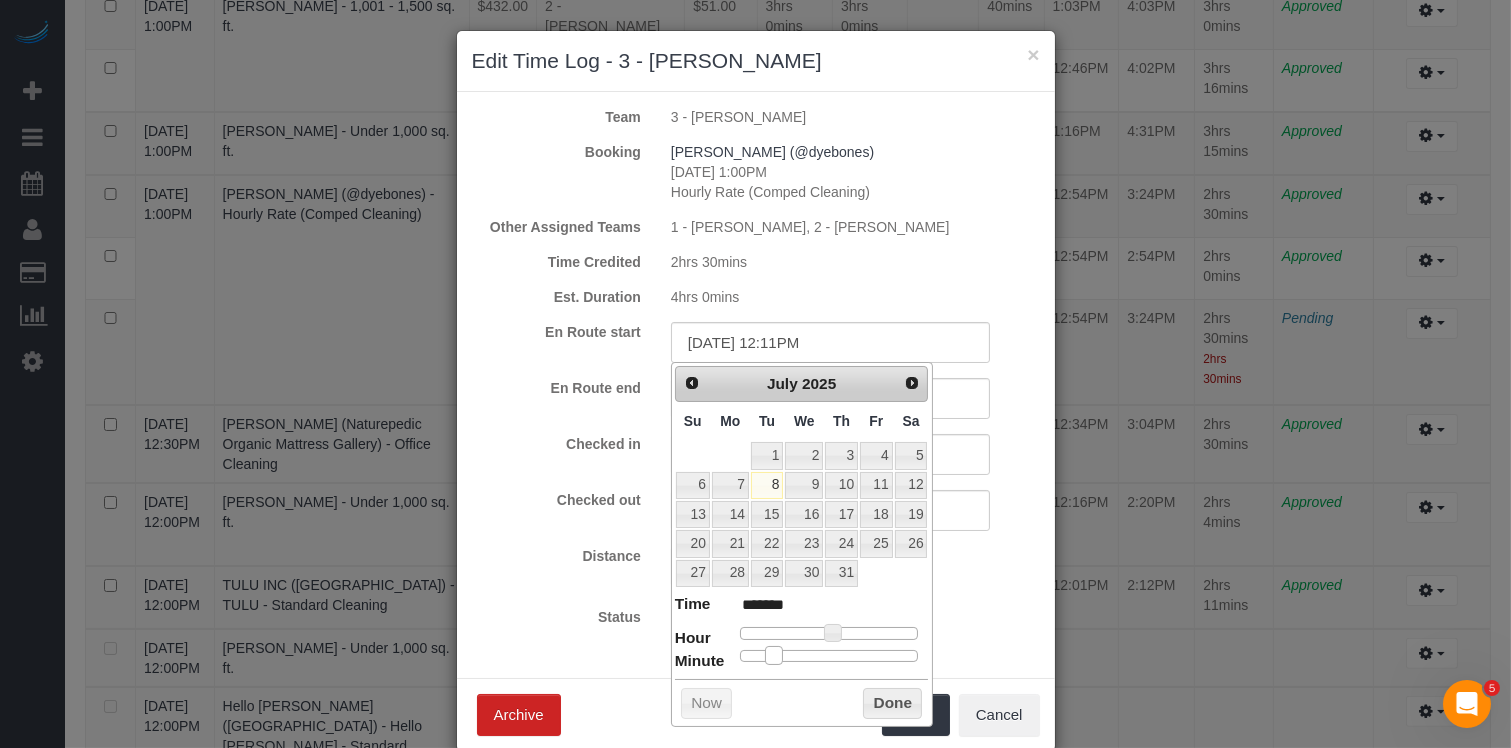 click at bounding box center (774, 655) 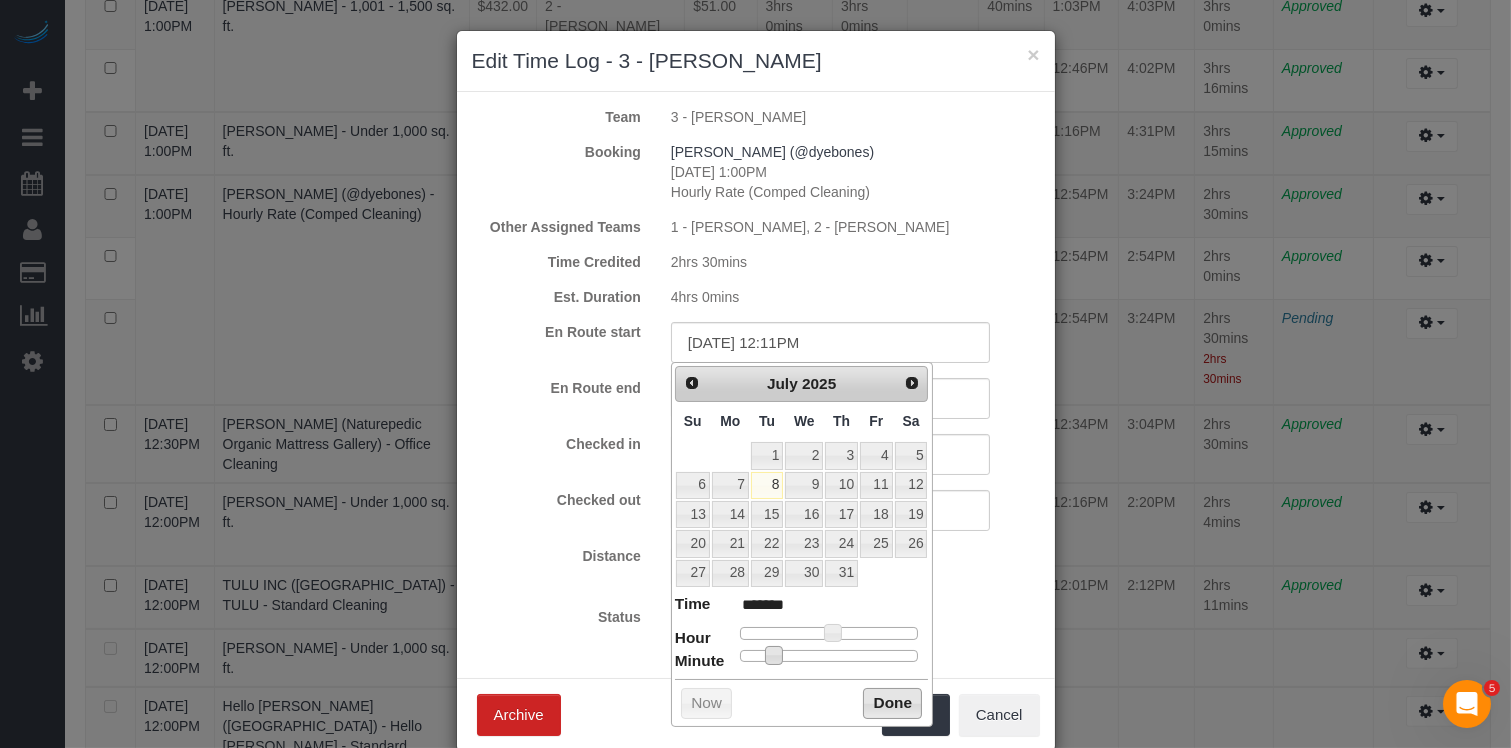 click on "Done" at bounding box center (892, 704) 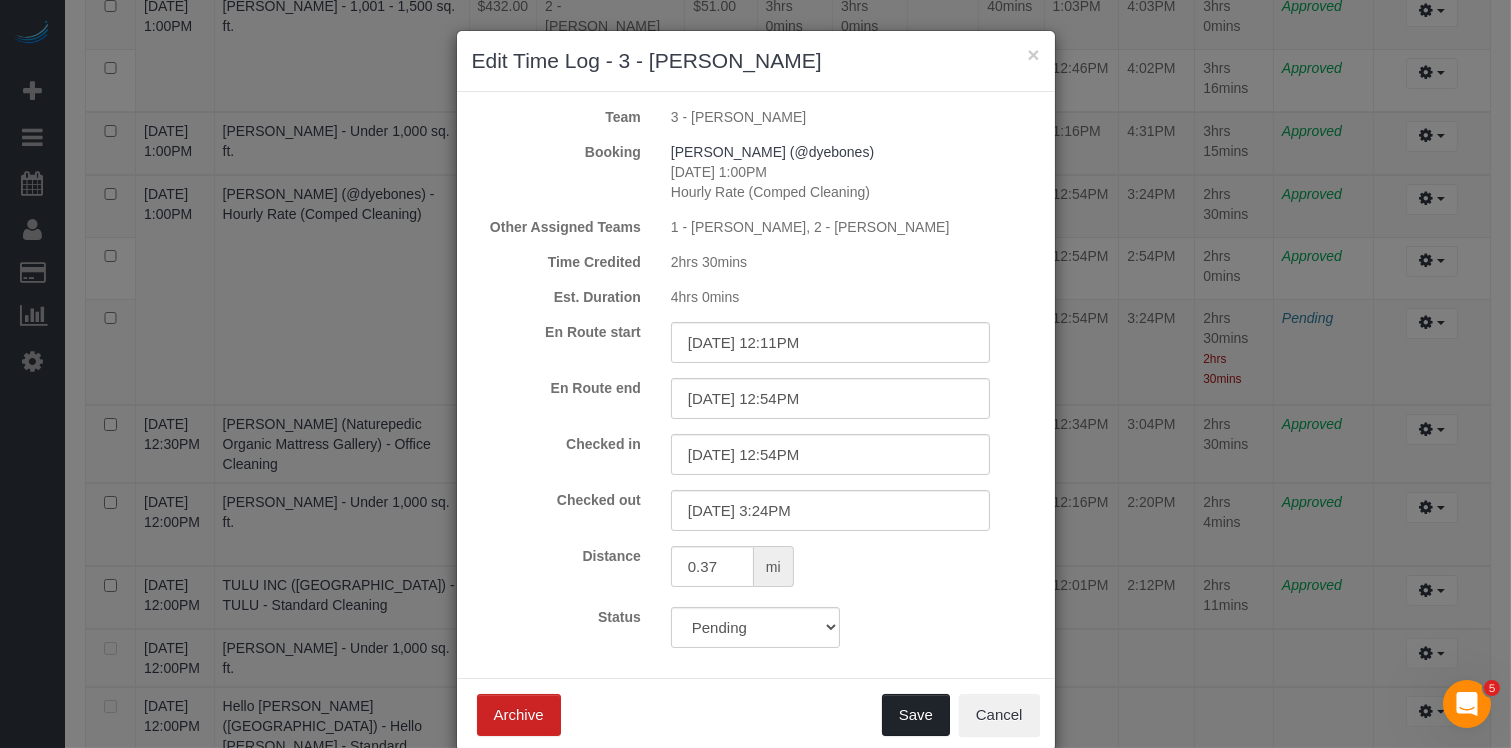 click on "Save" at bounding box center [916, 715] 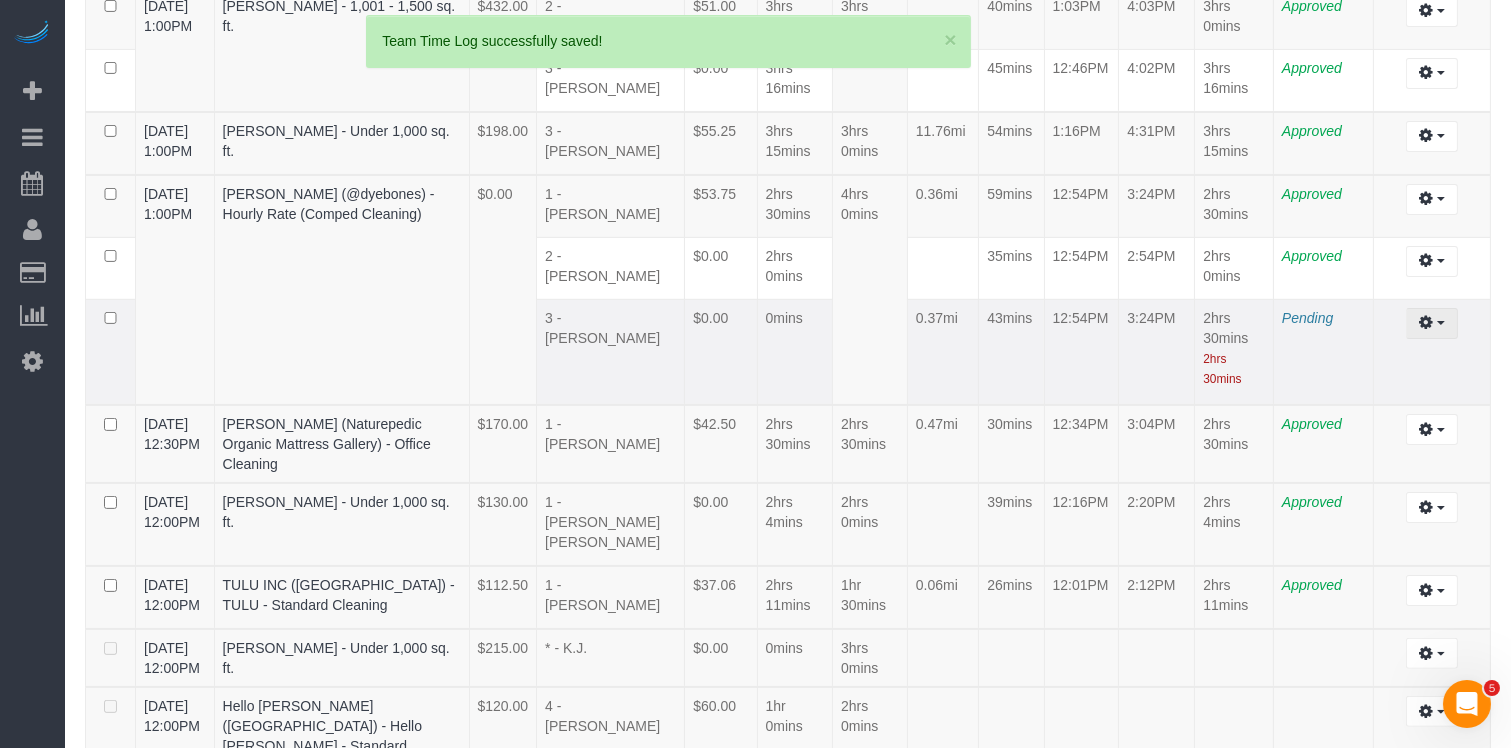 click at bounding box center [1426, 322] 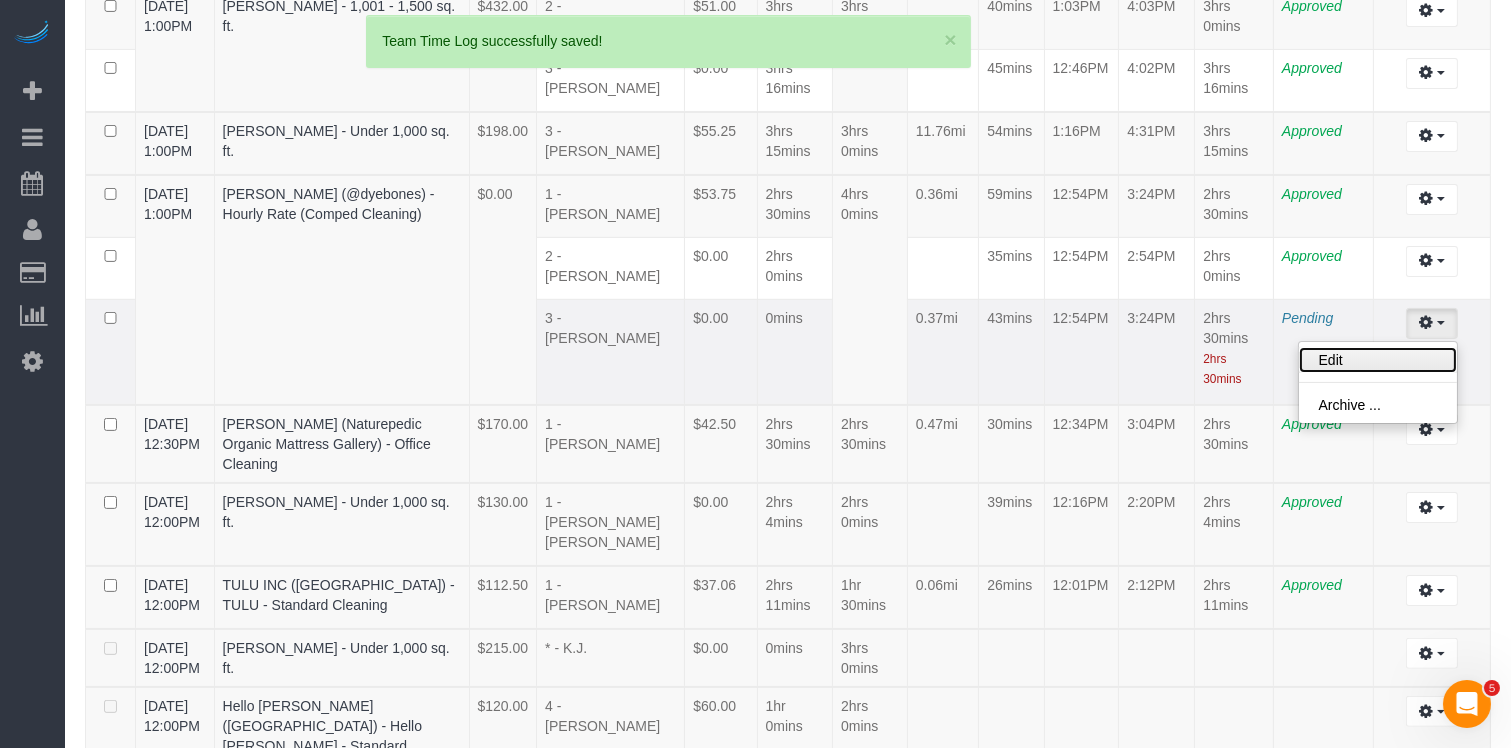 click on "Edit" at bounding box center [1378, 360] 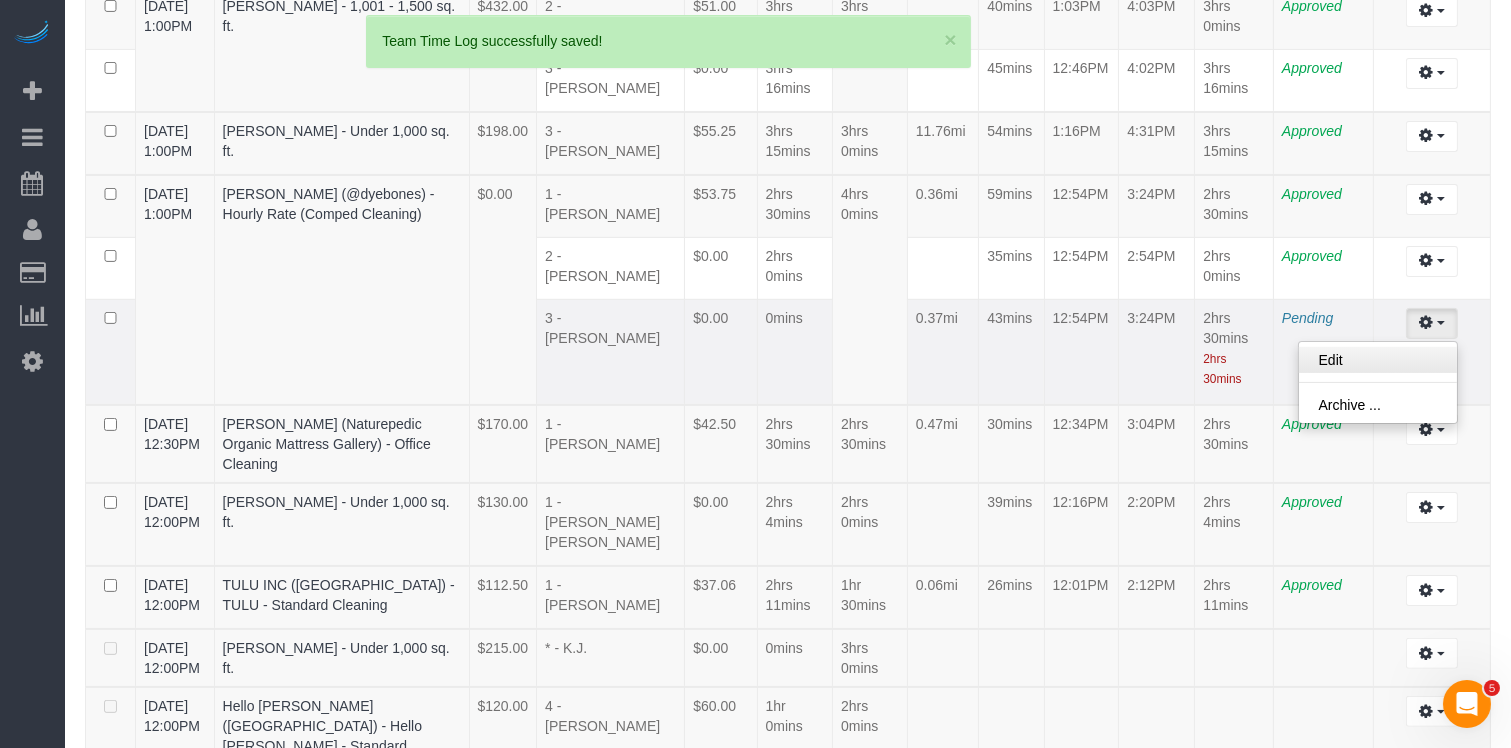 select on "draft" 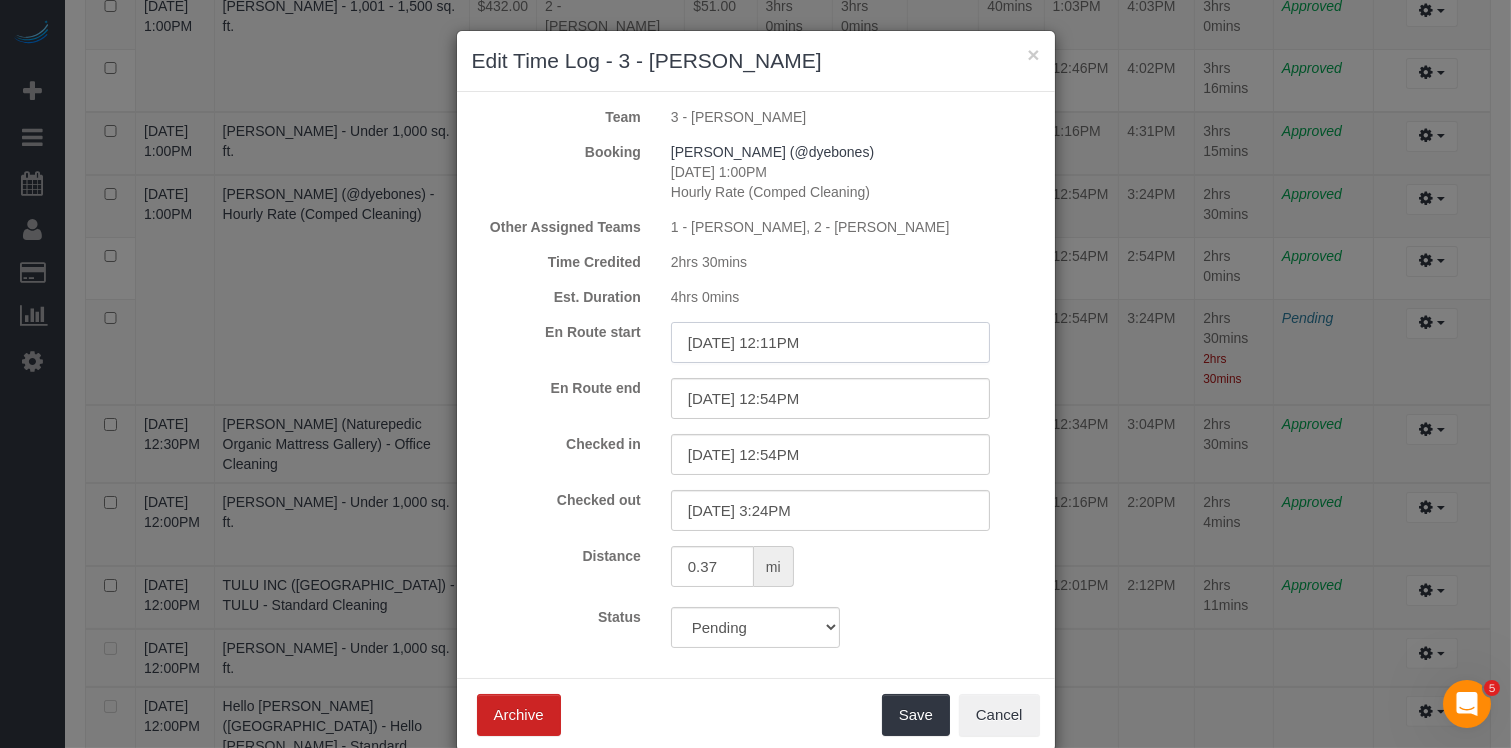 click on "[DATE] 12:11PM" at bounding box center [830, 342] 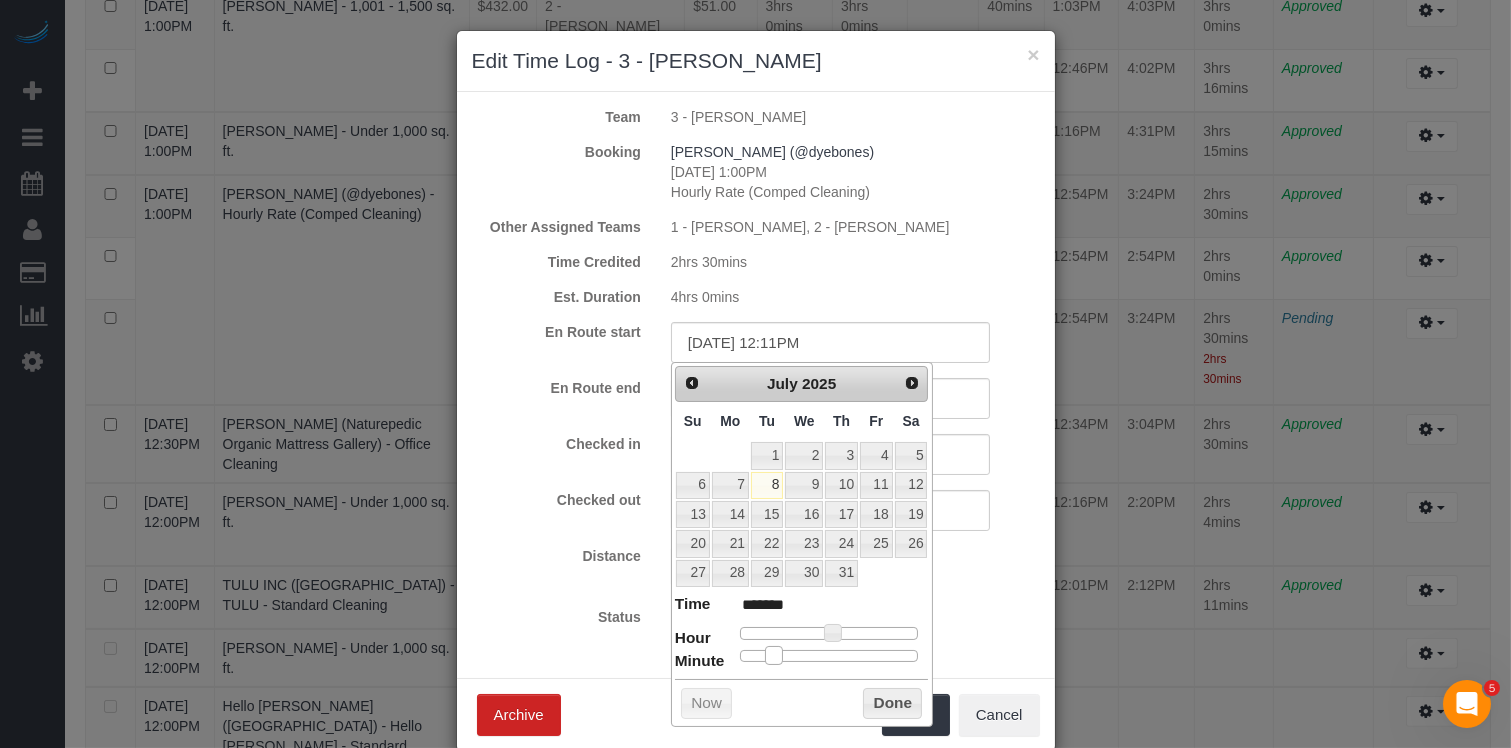 type on "[DATE] 12:10PM" 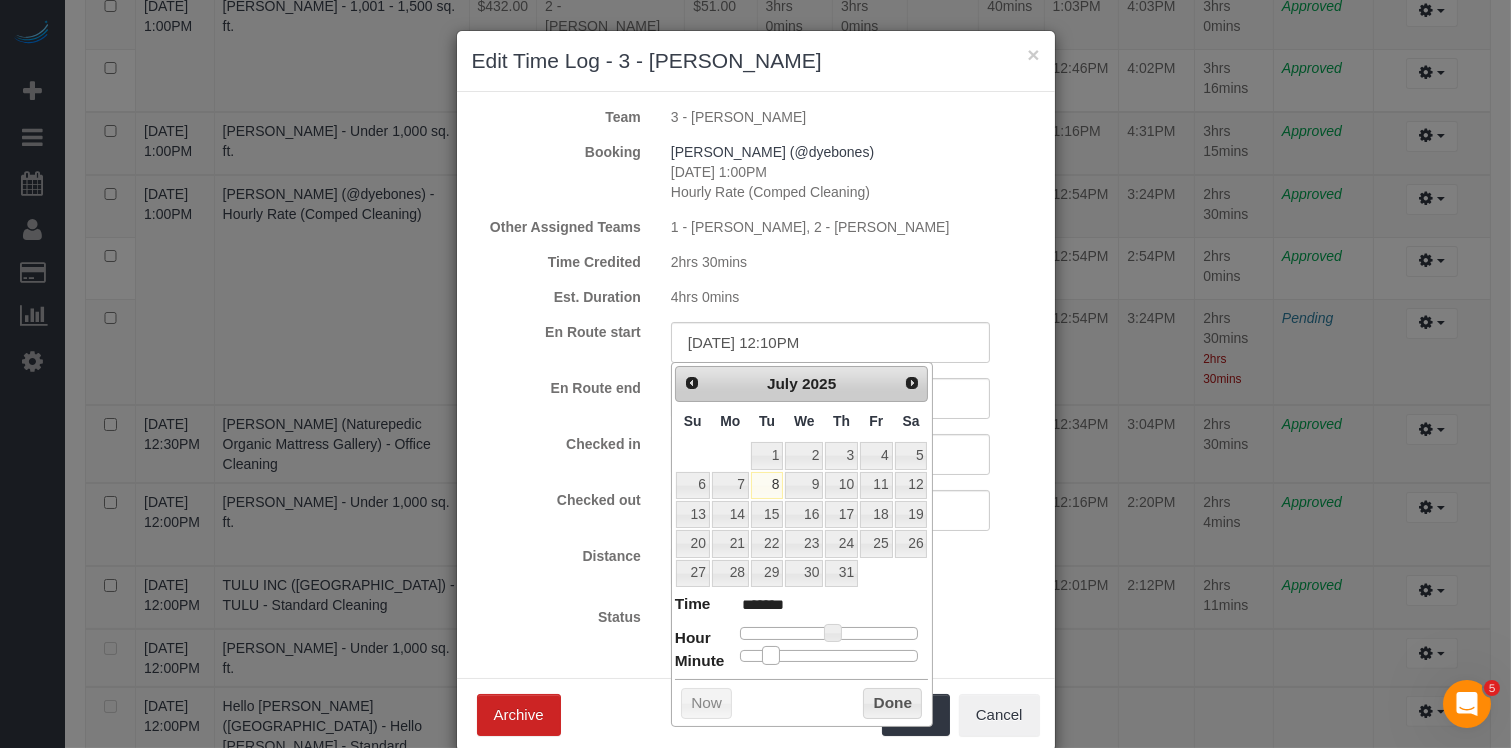 type on "[DATE] 12:09PM" 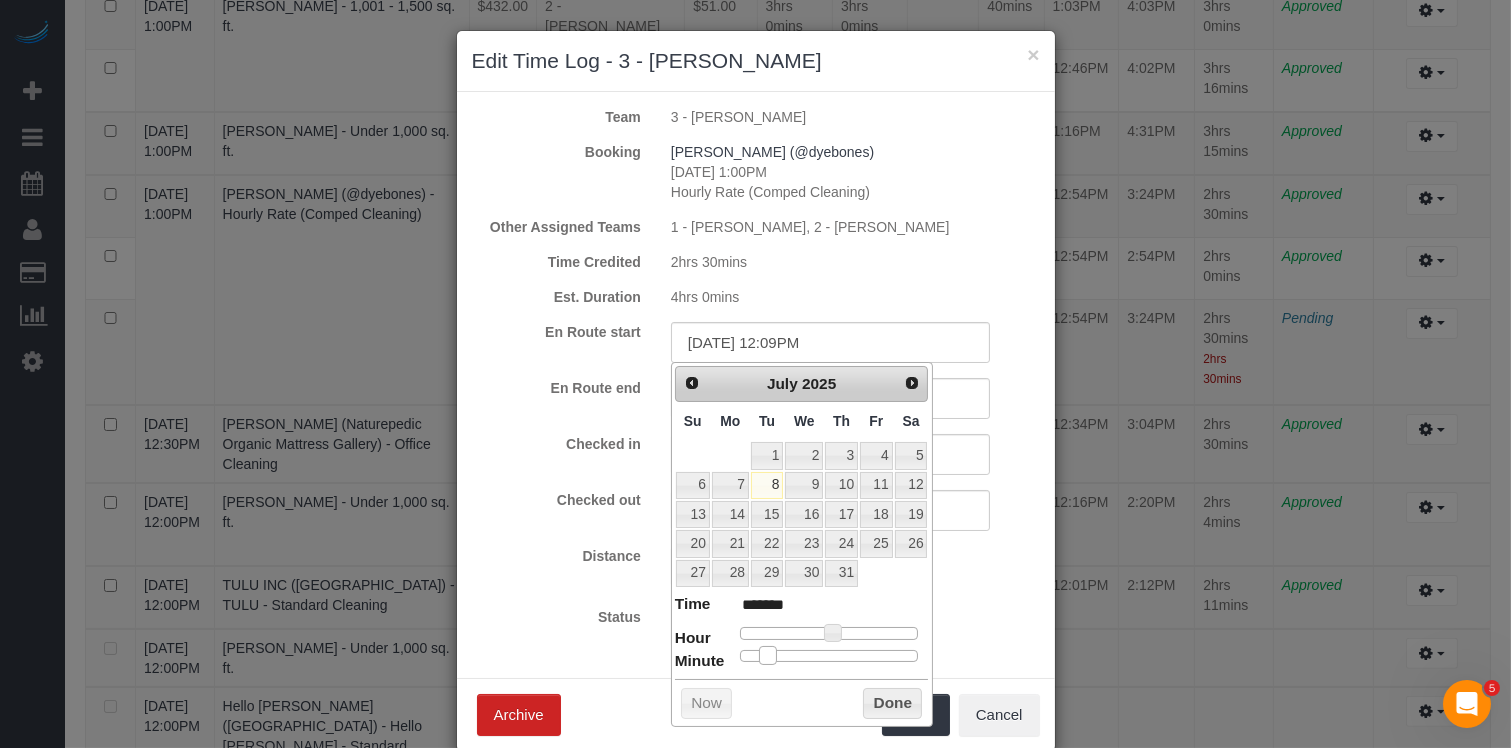 click at bounding box center (768, 655) 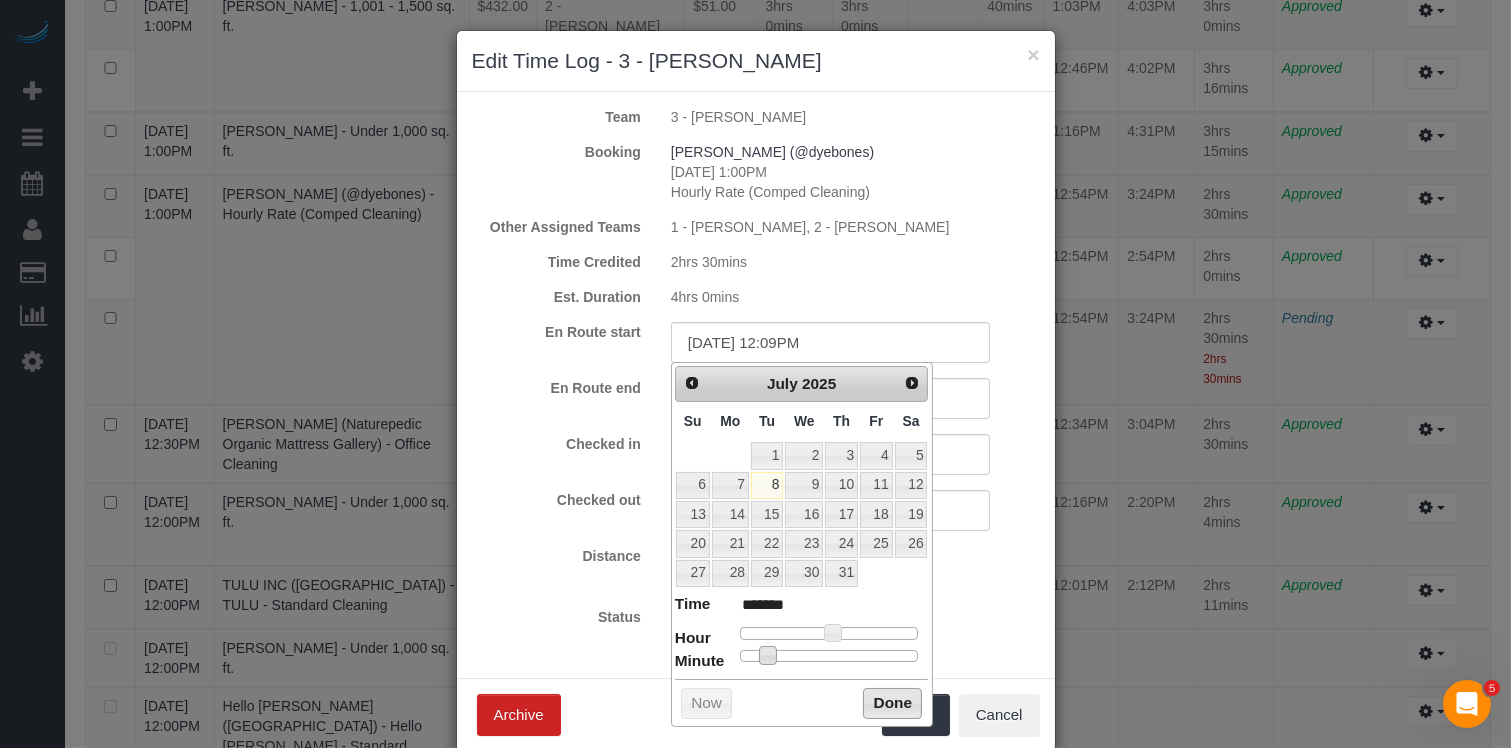 click on "Done" at bounding box center (892, 704) 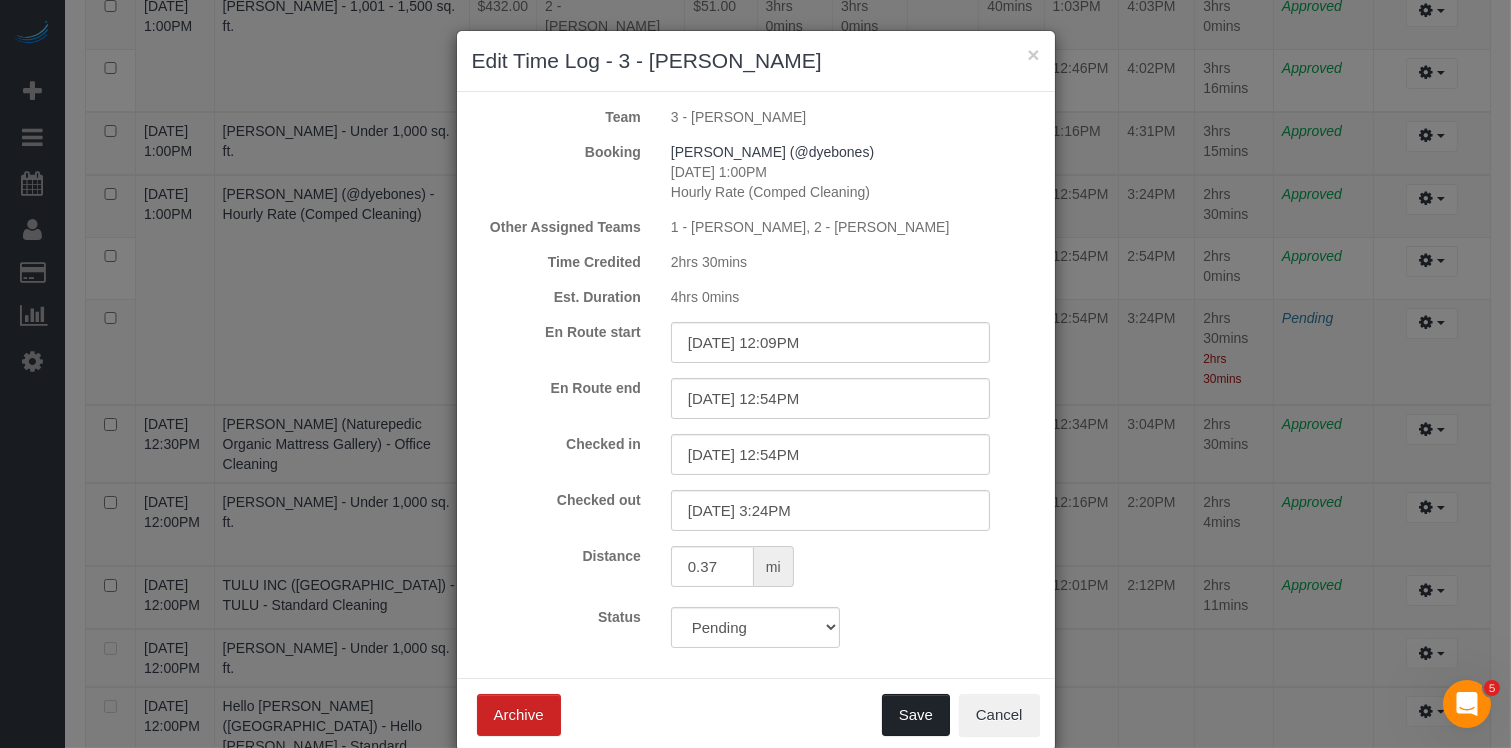 click on "Save" at bounding box center [916, 715] 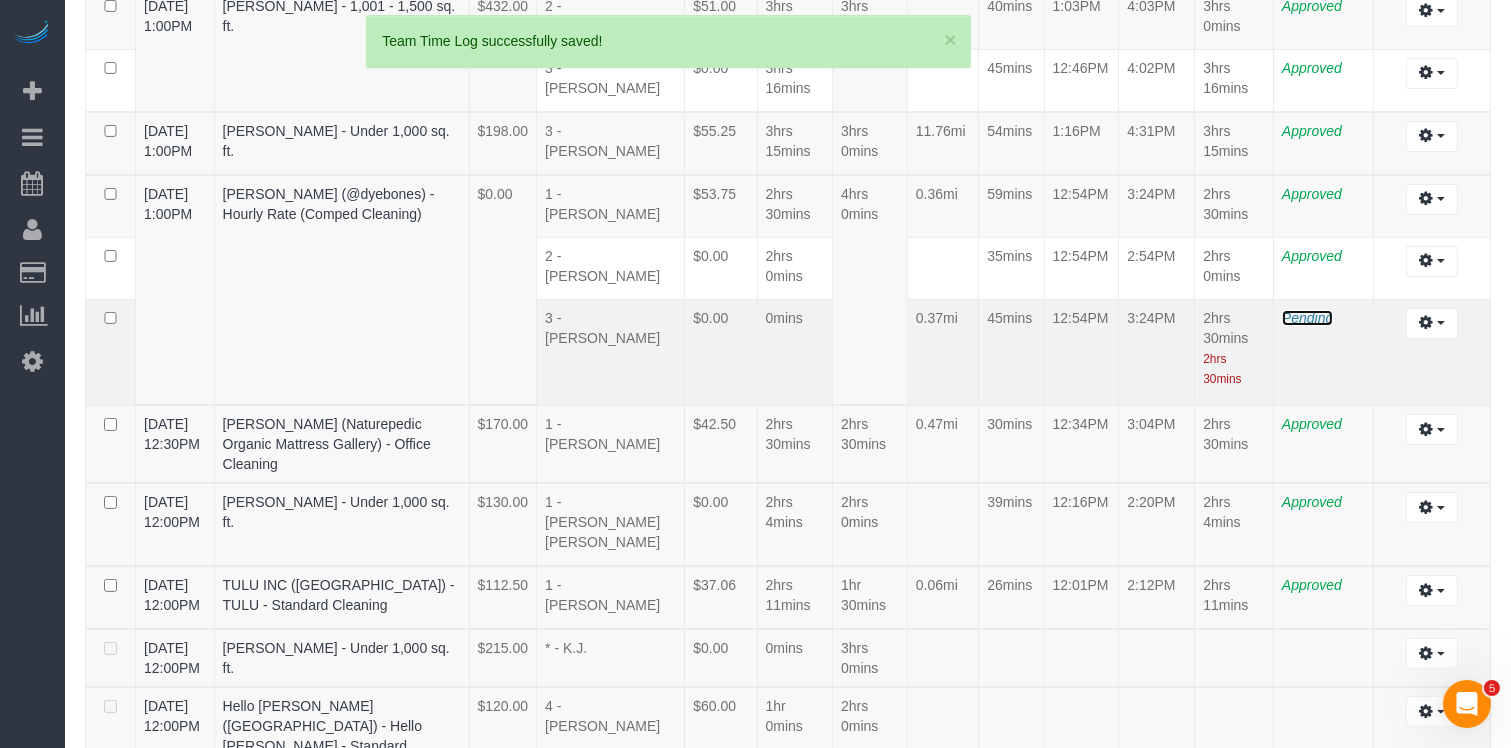 click on "Pending" at bounding box center [1307, 318] 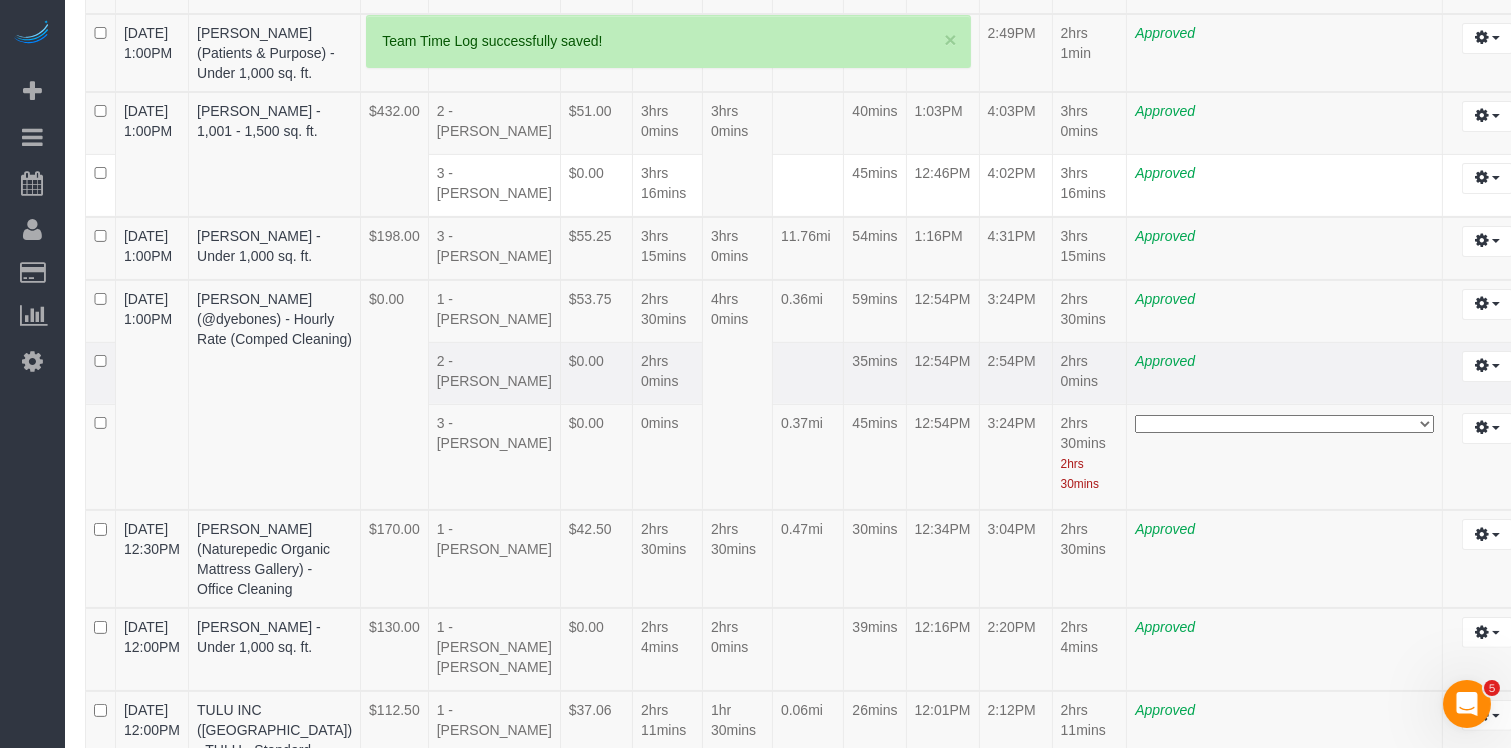 scroll, scrollTop: 1454, scrollLeft: 0, axis: vertical 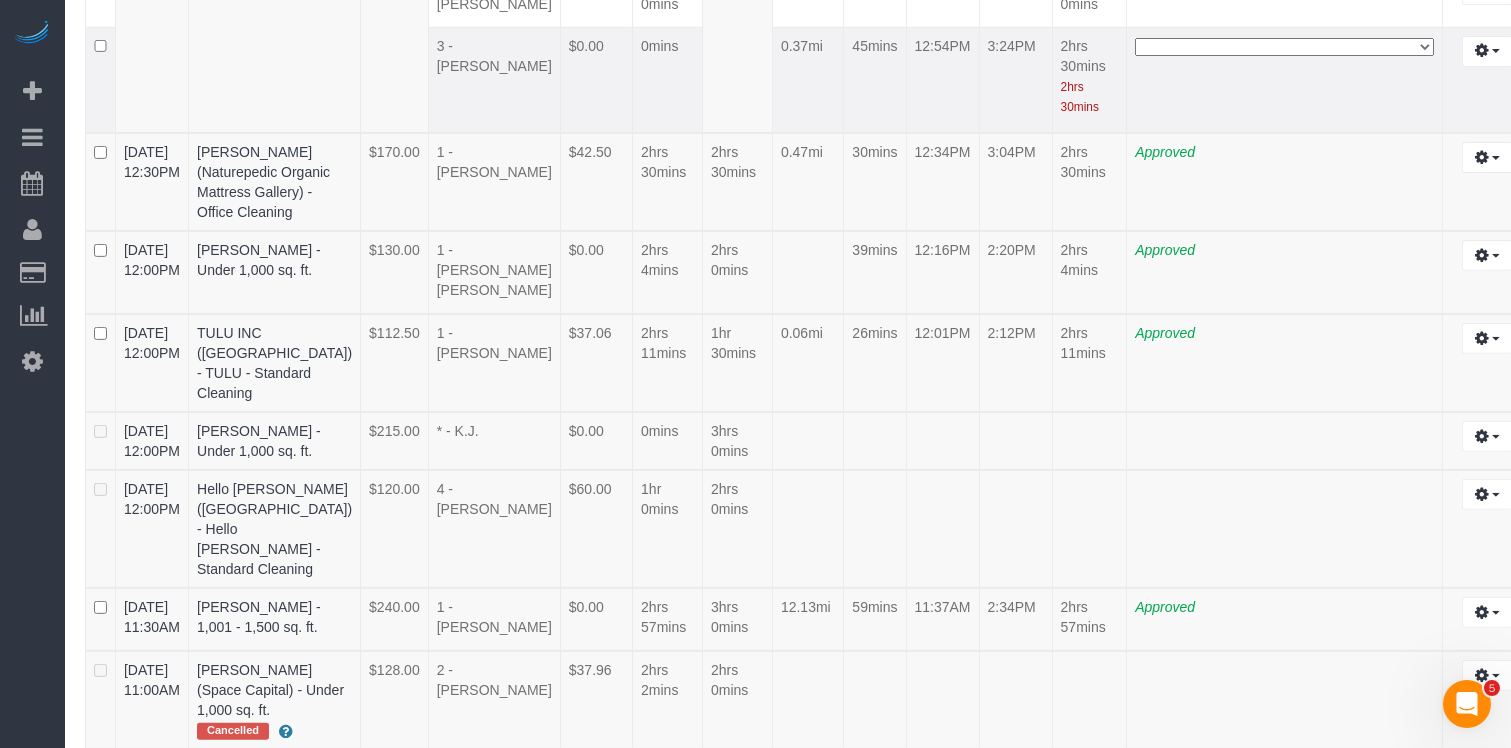 click on "**********" at bounding box center [1284, 47] 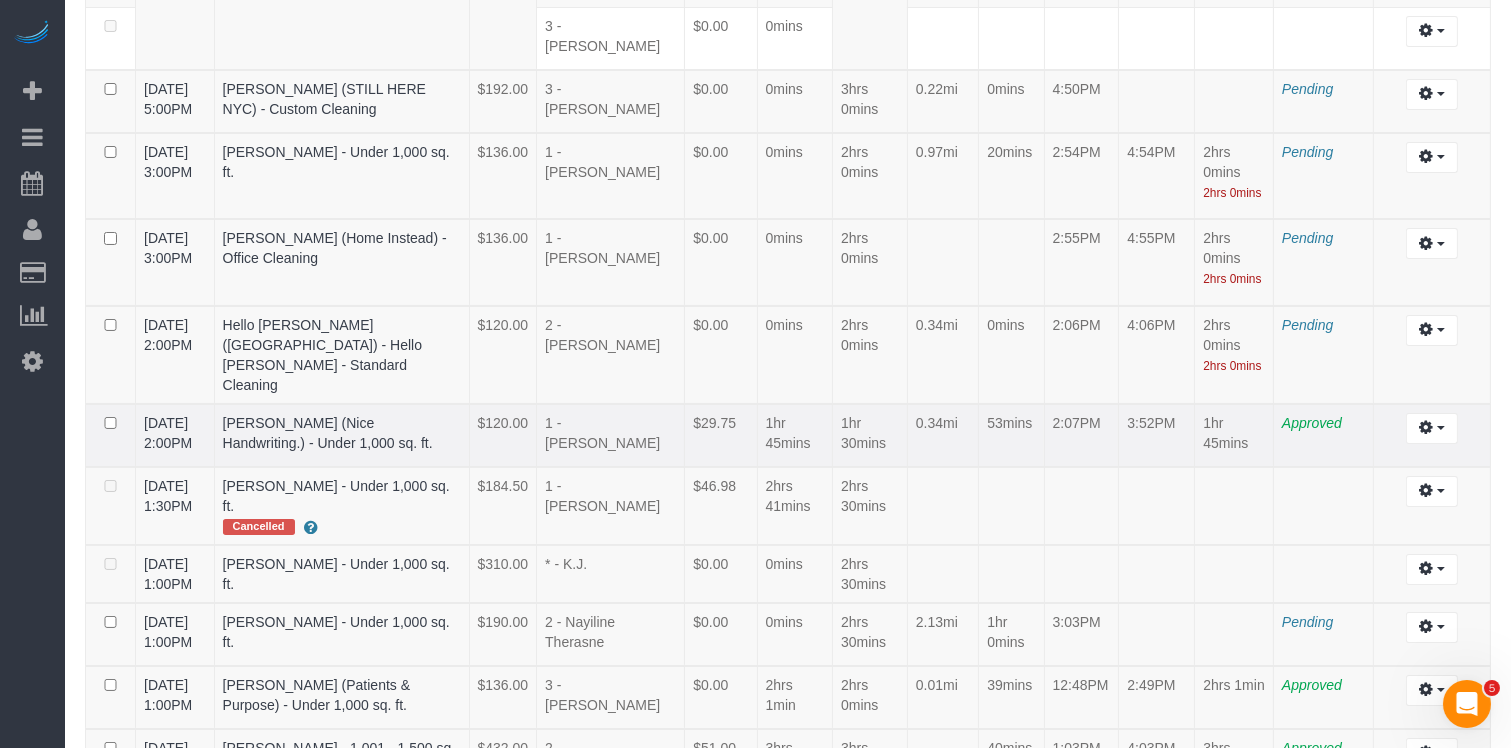 scroll, scrollTop: 338, scrollLeft: 0, axis: vertical 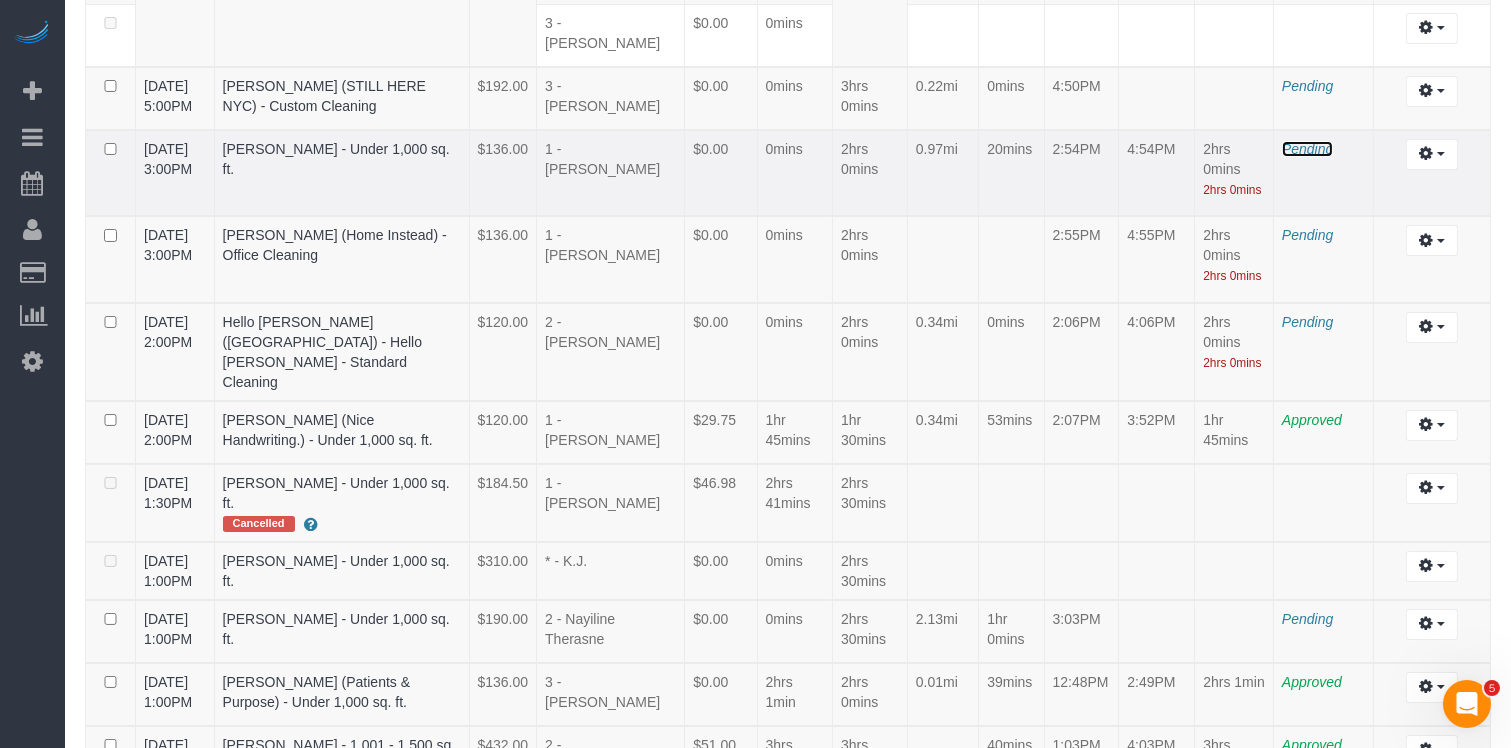 click on "Pending" at bounding box center (1307, 149) 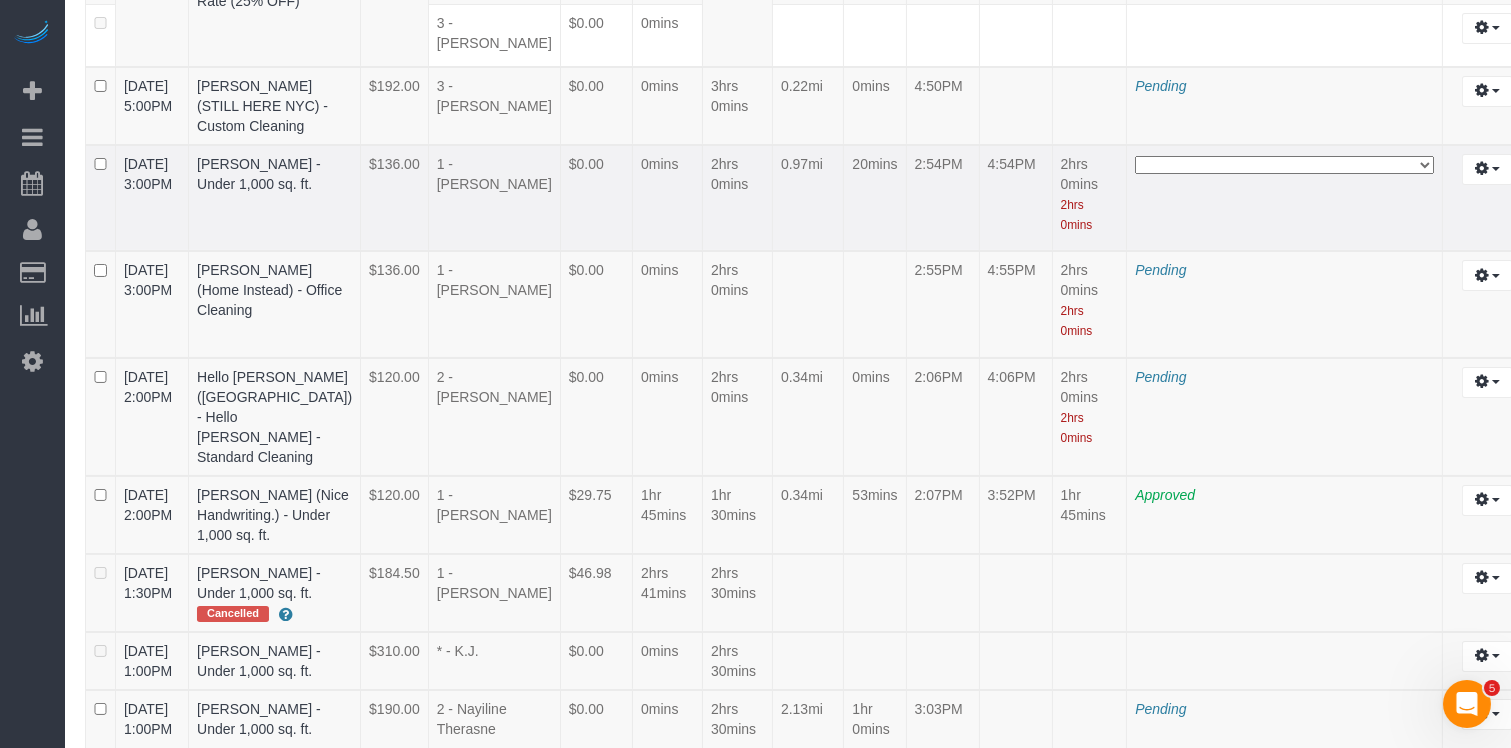 click on "**********" at bounding box center [1284, 165] 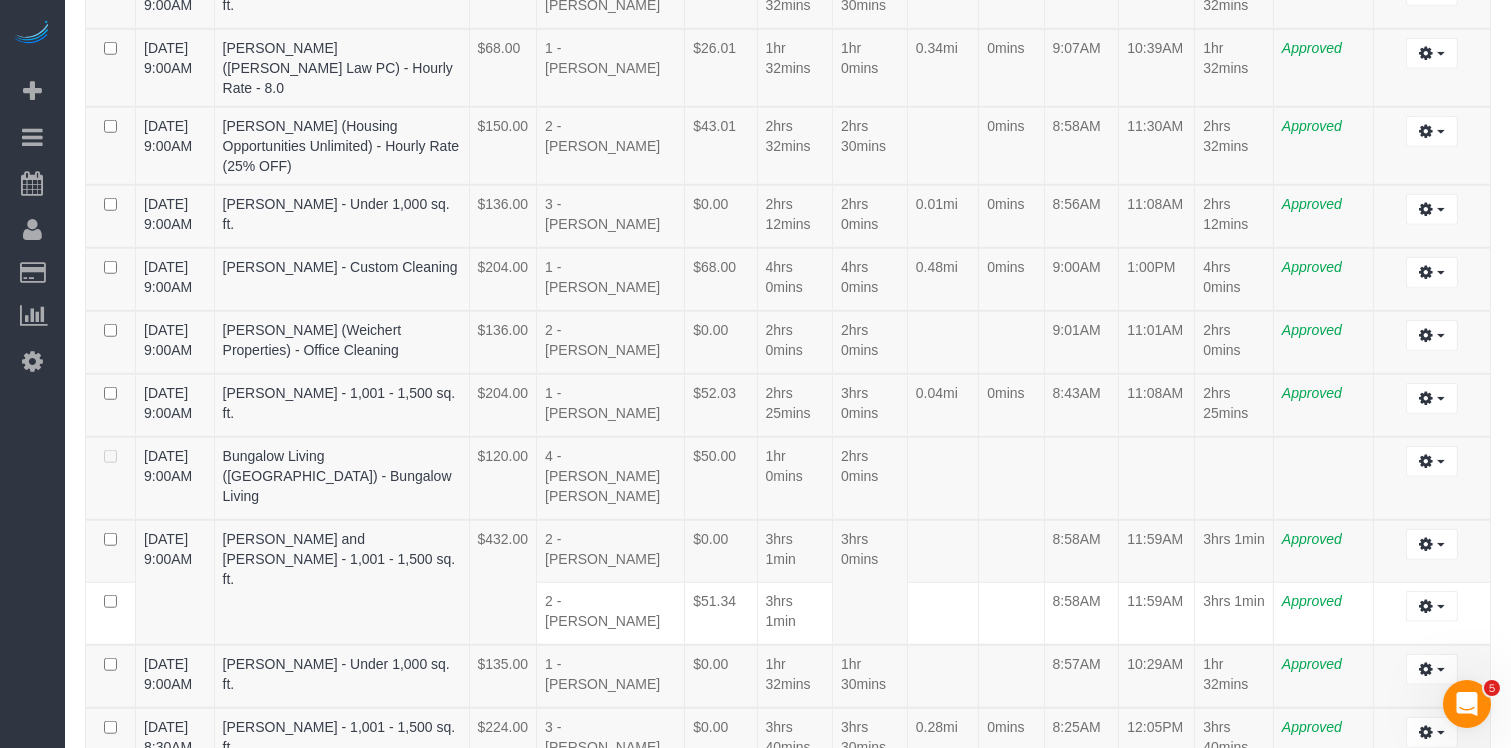 scroll, scrollTop: 3322, scrollLeft: 0, axis: vertical 